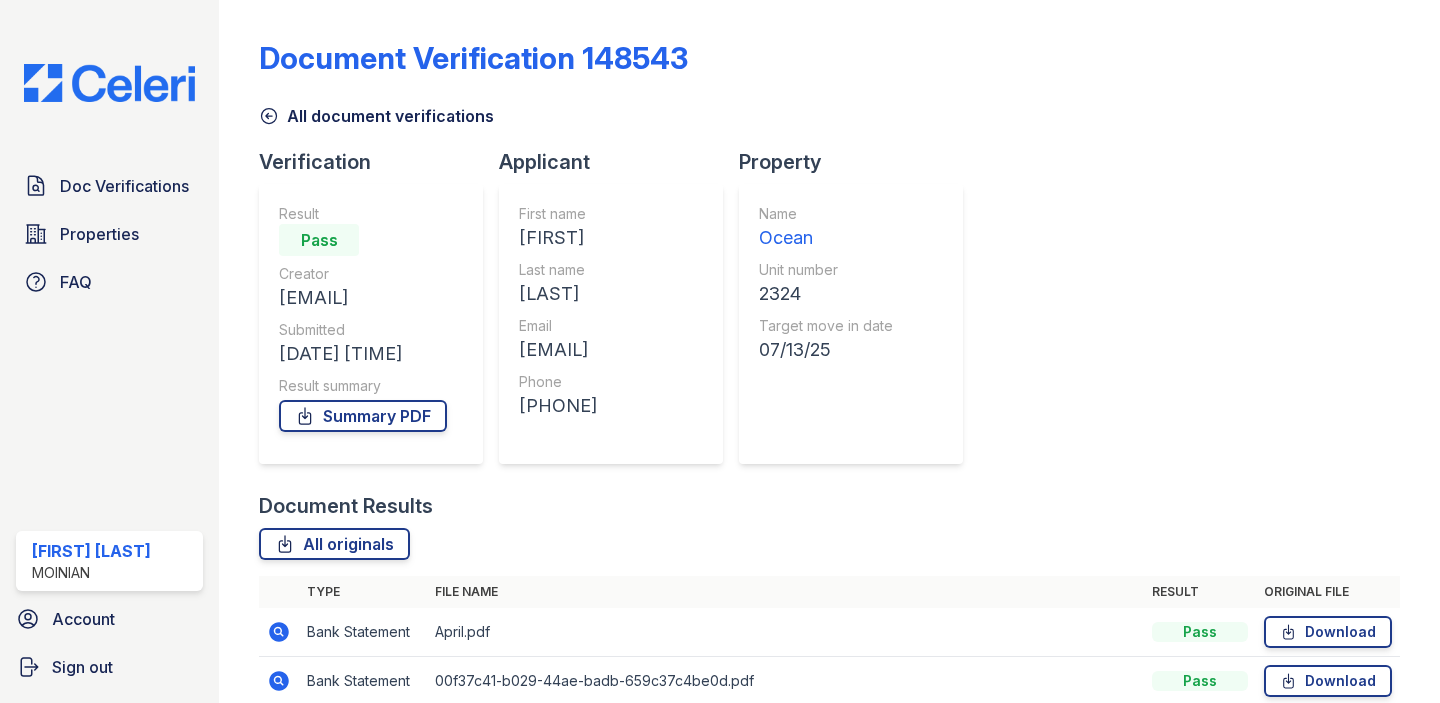 scroll, scrollTop: 0, scrollLeft: 0, axis: both 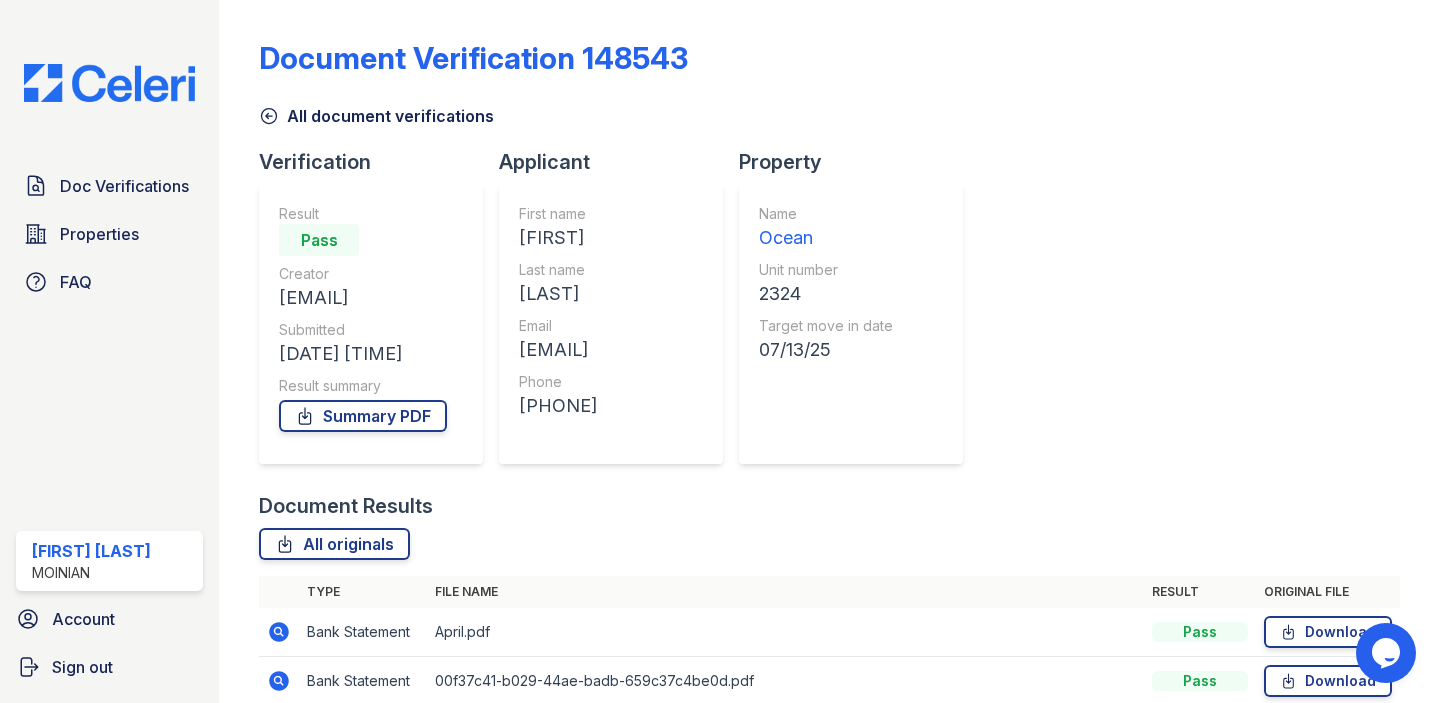 click at bounding box center [109, 83] 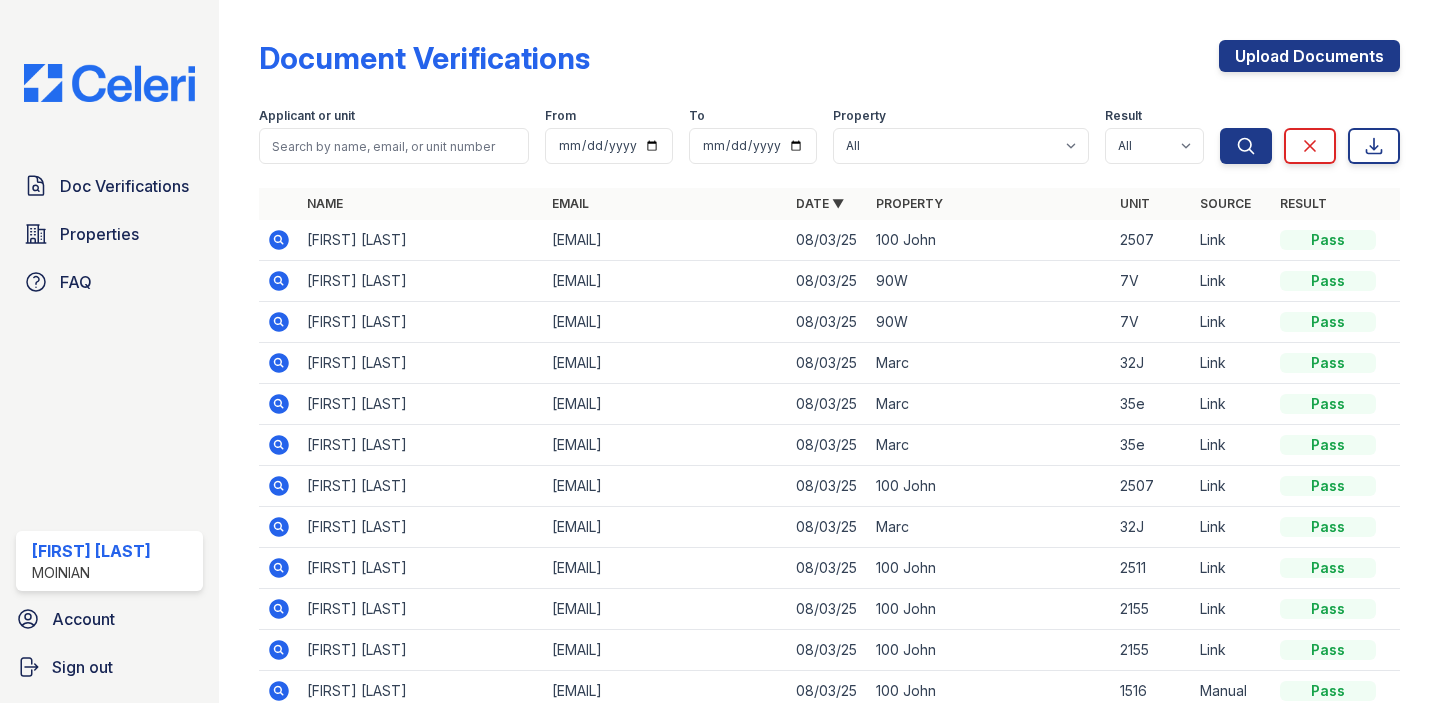 click 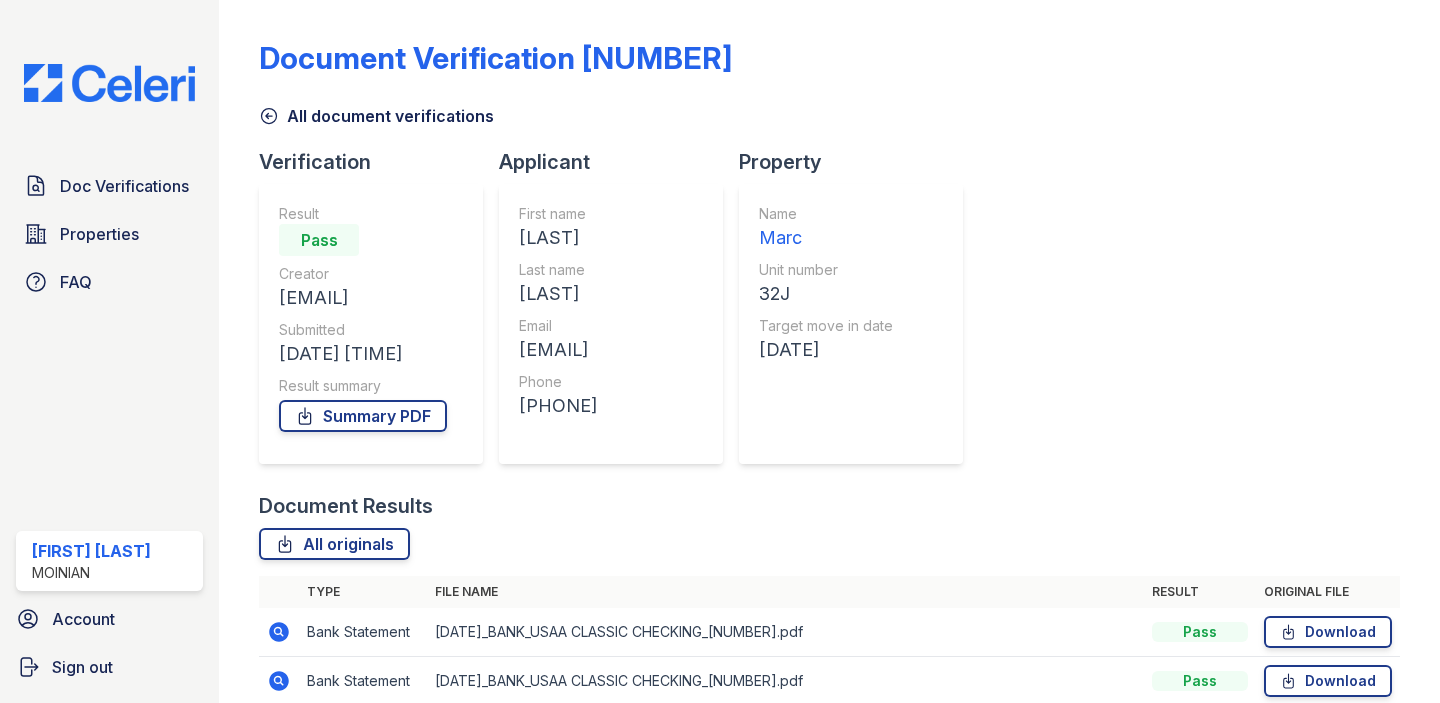 scroll, scrollTop: 0, scrollLeft: 0, axis: both 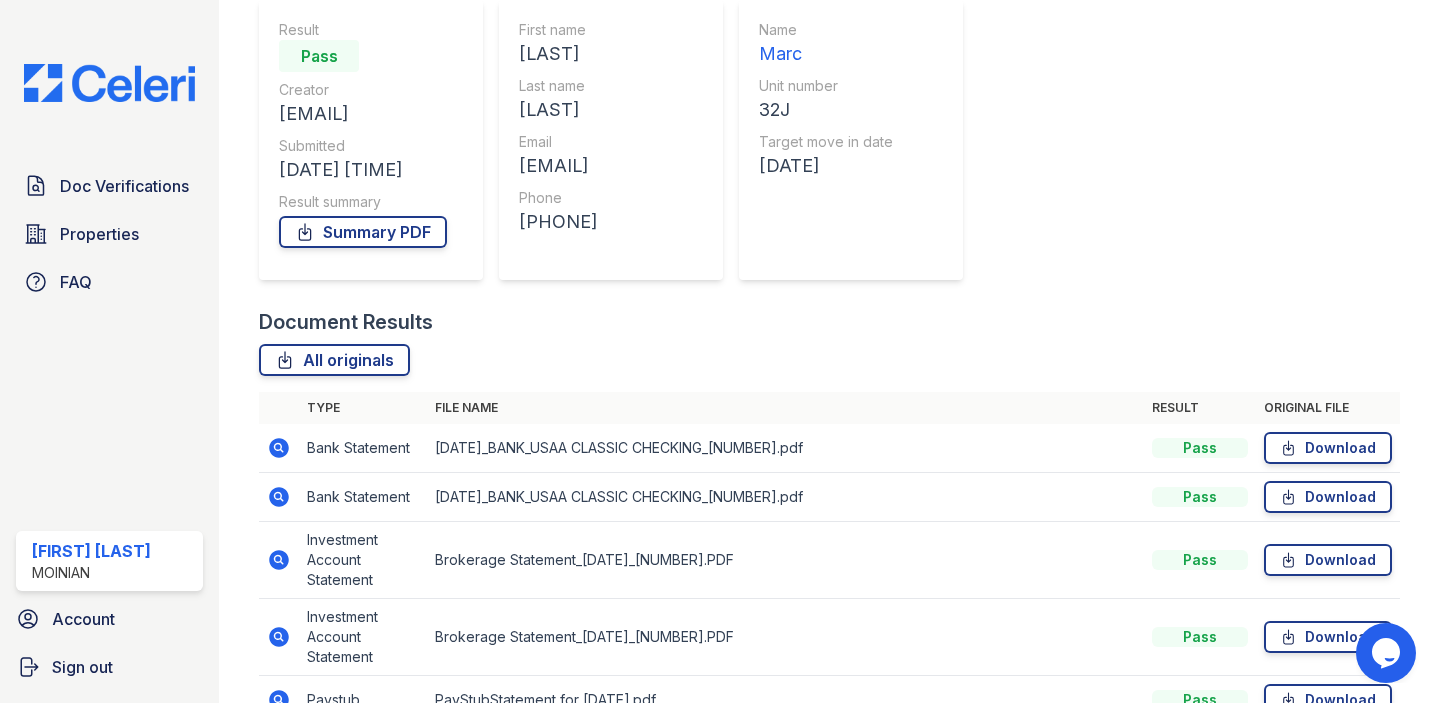 click 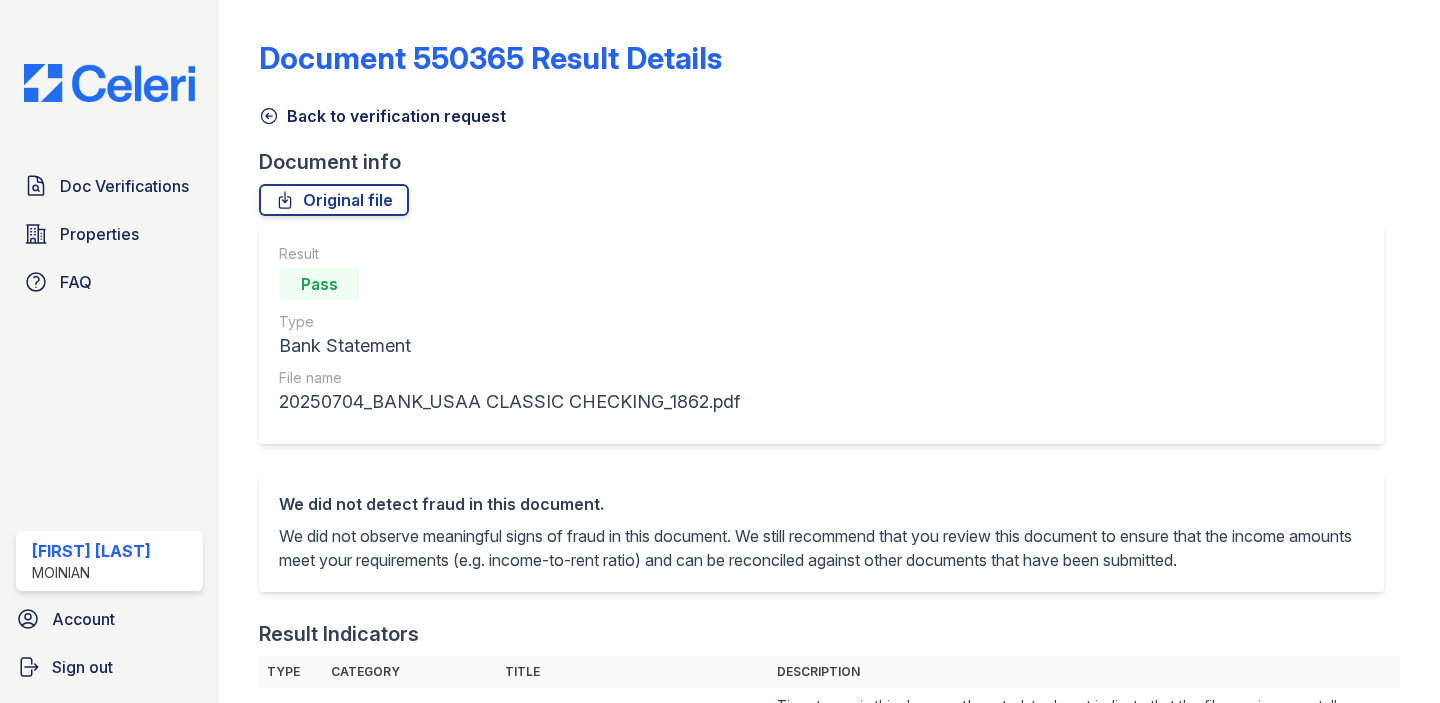 scroll, scrollTop: 0, scrollLeft: 0, axis: both 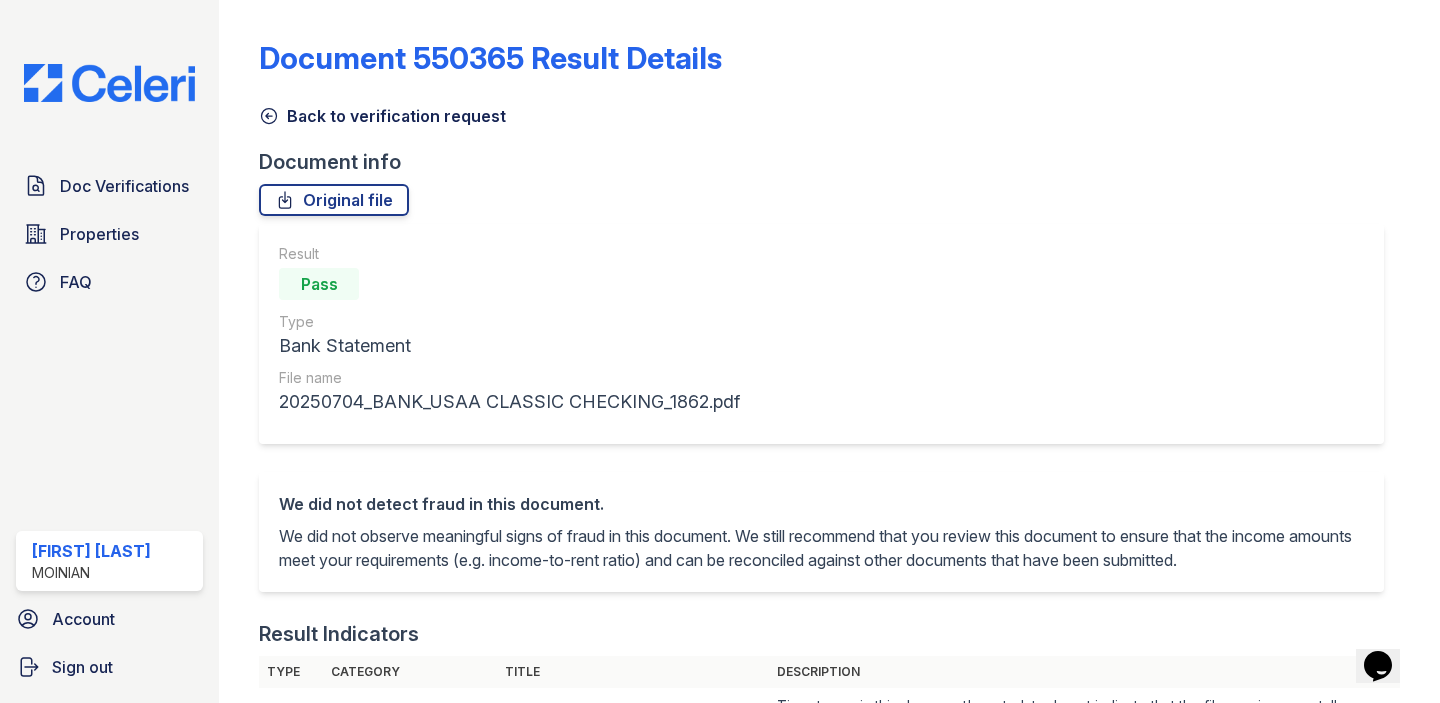 click 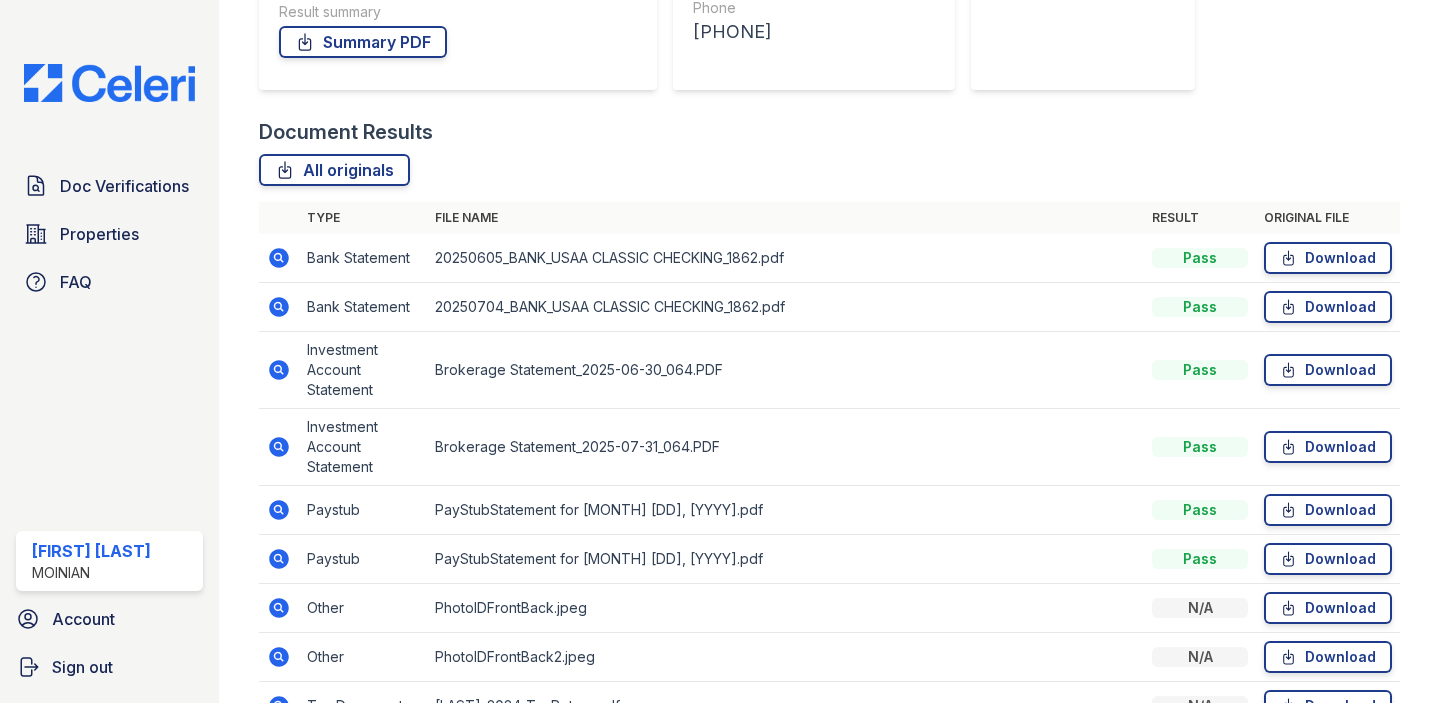 scroll, scrollTop: 398, scrollLeft: 0, axis: vertical 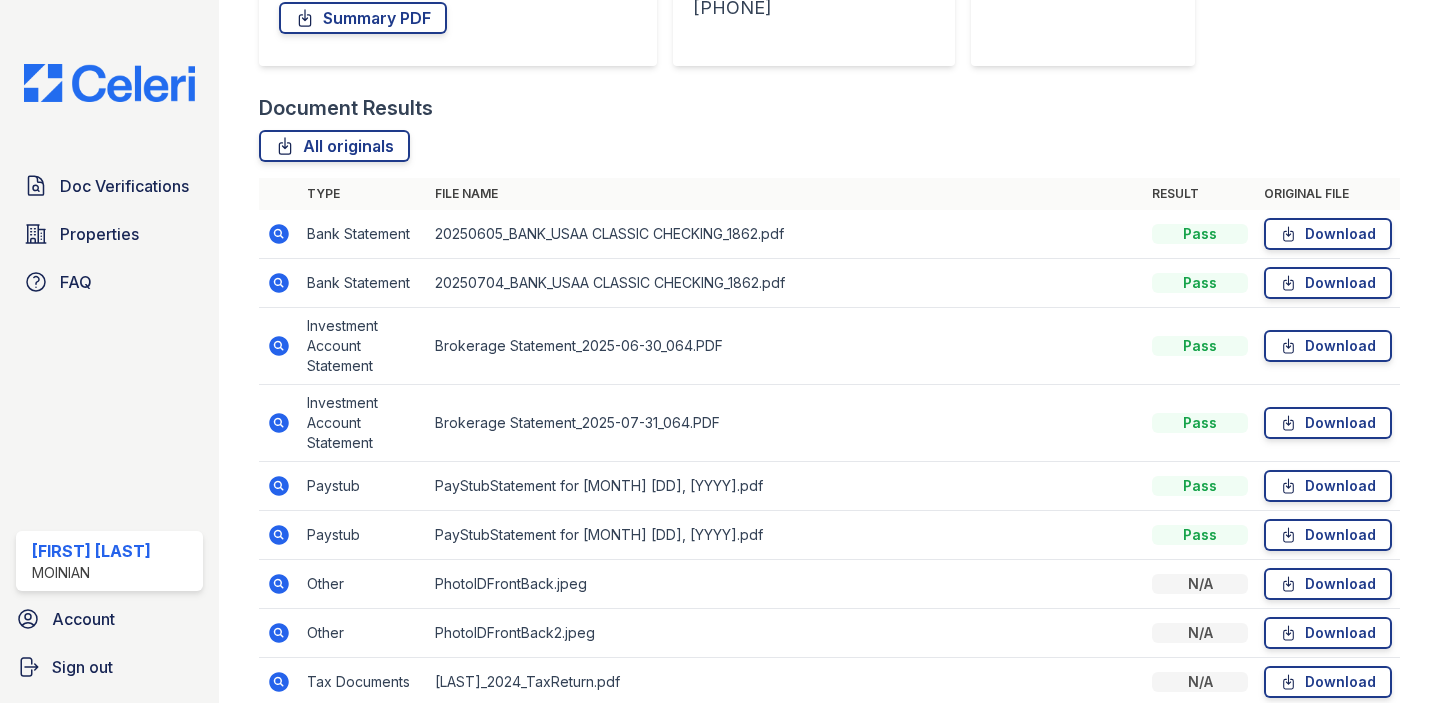 click 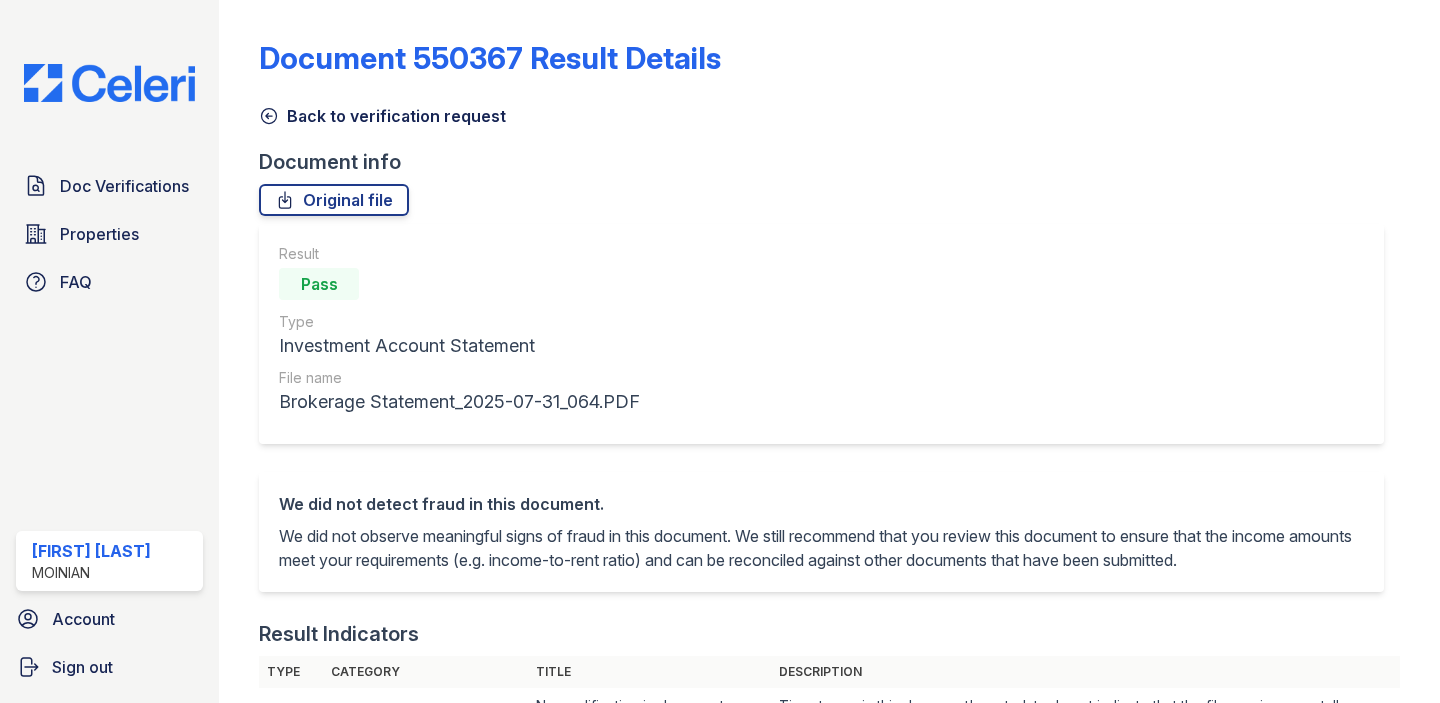 scroll, scrollTop: 0, scrollLeft: 0, axis: both 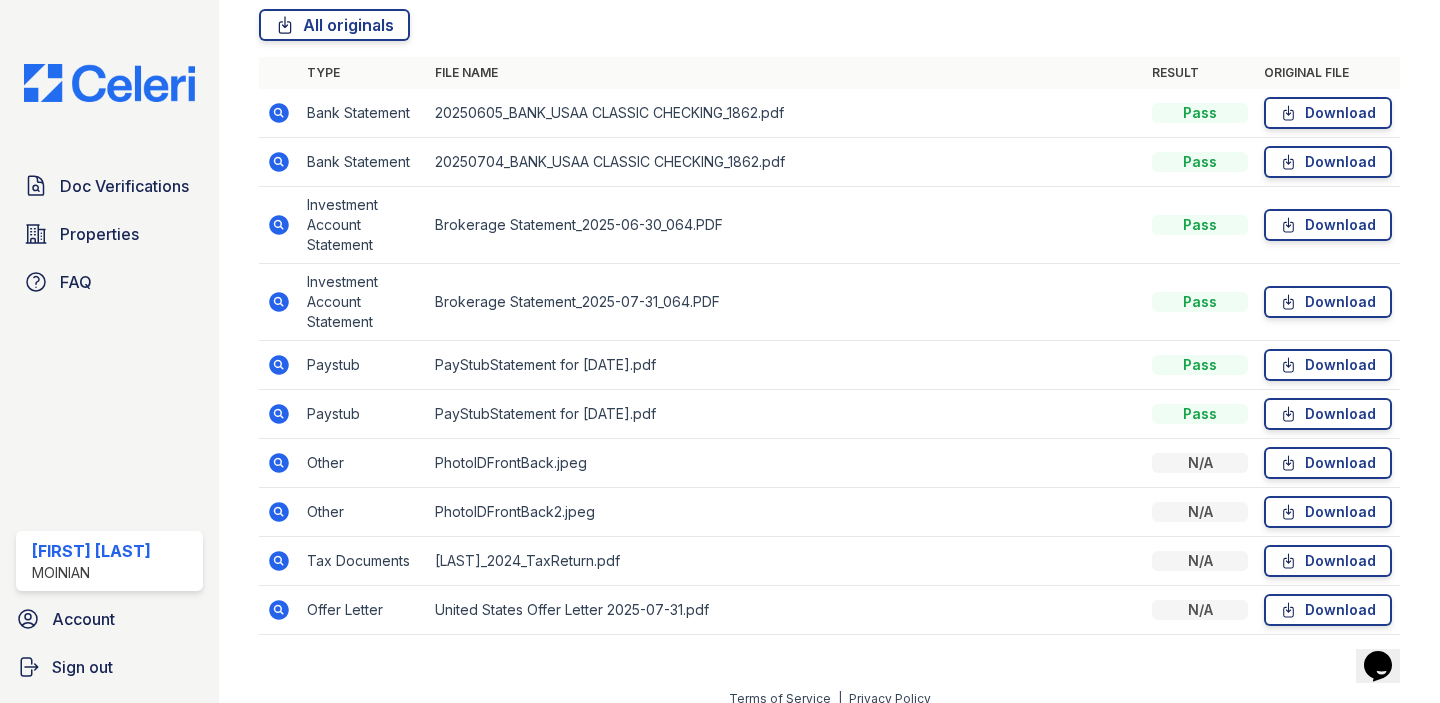 click 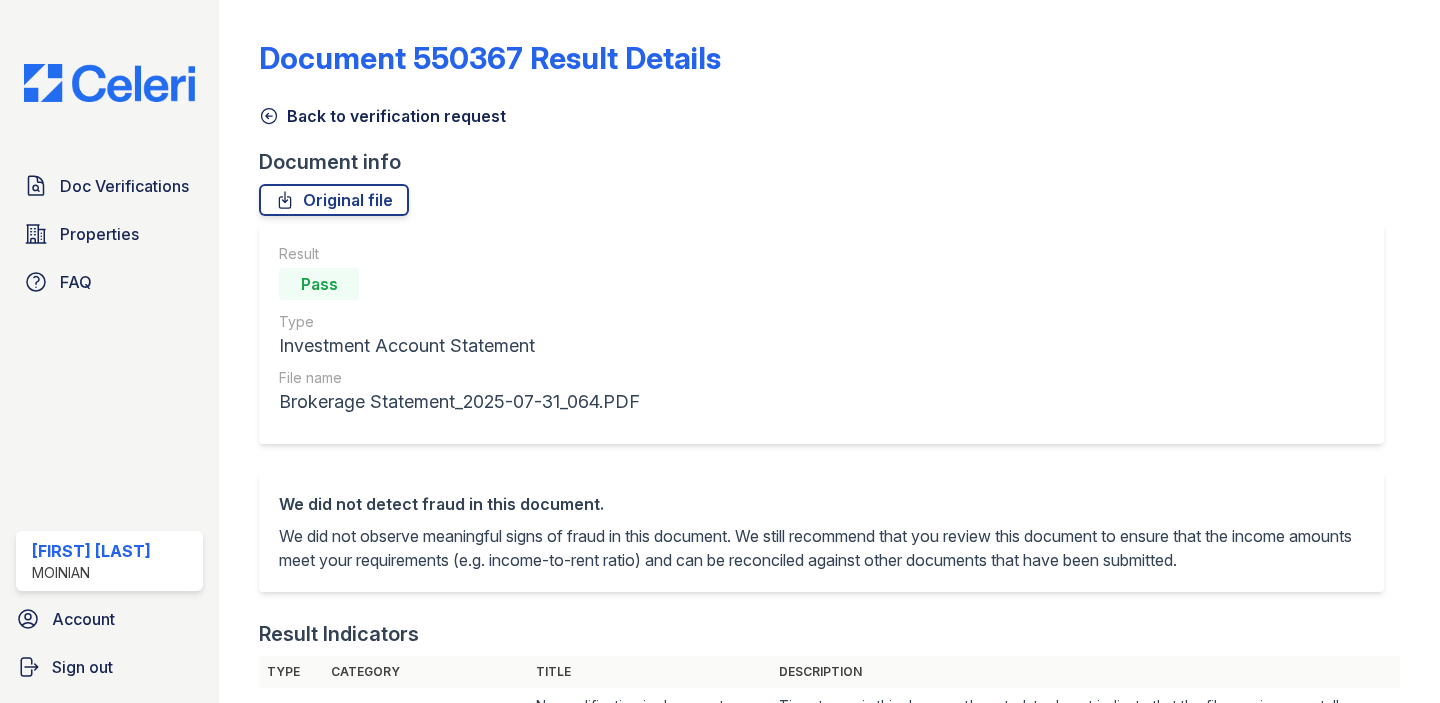 scroll, scrollTop: 0, scrollLeft: 0, axis: both 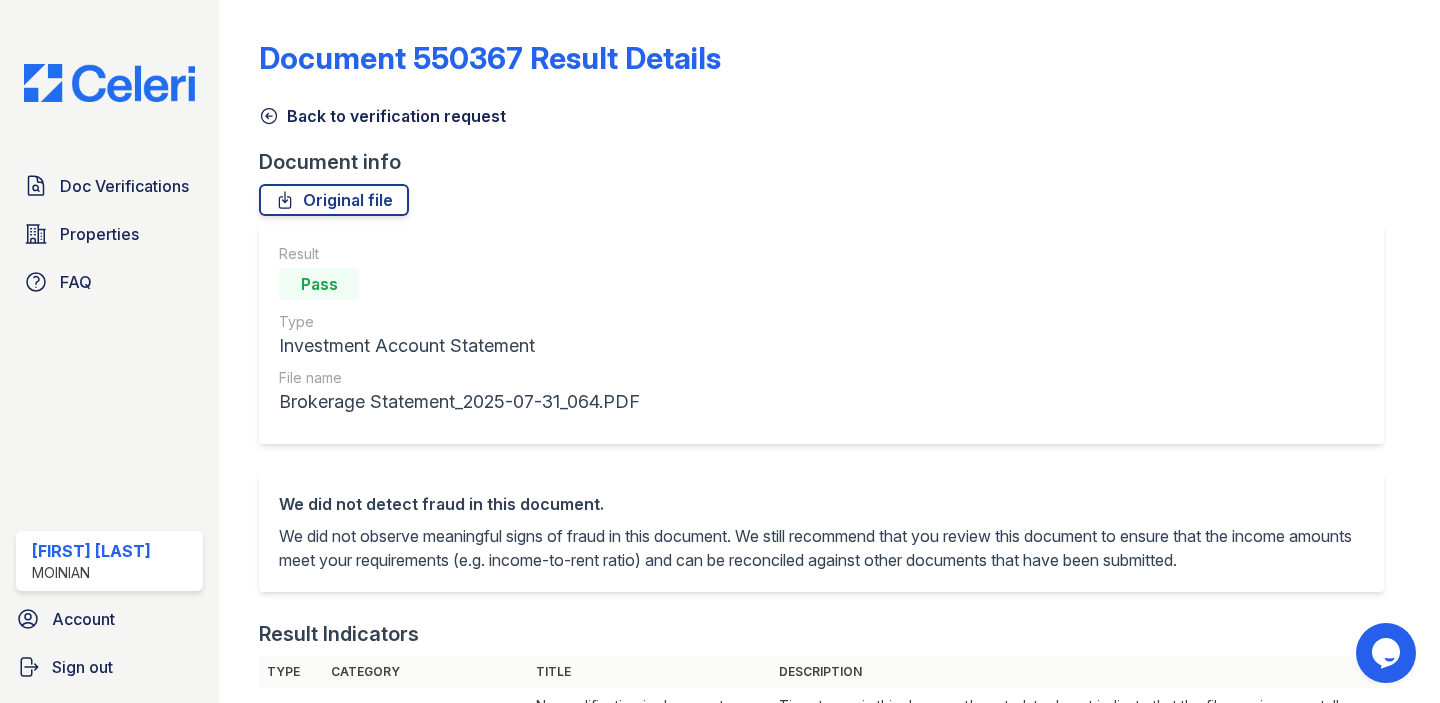 click at bounding box center (255, 850) 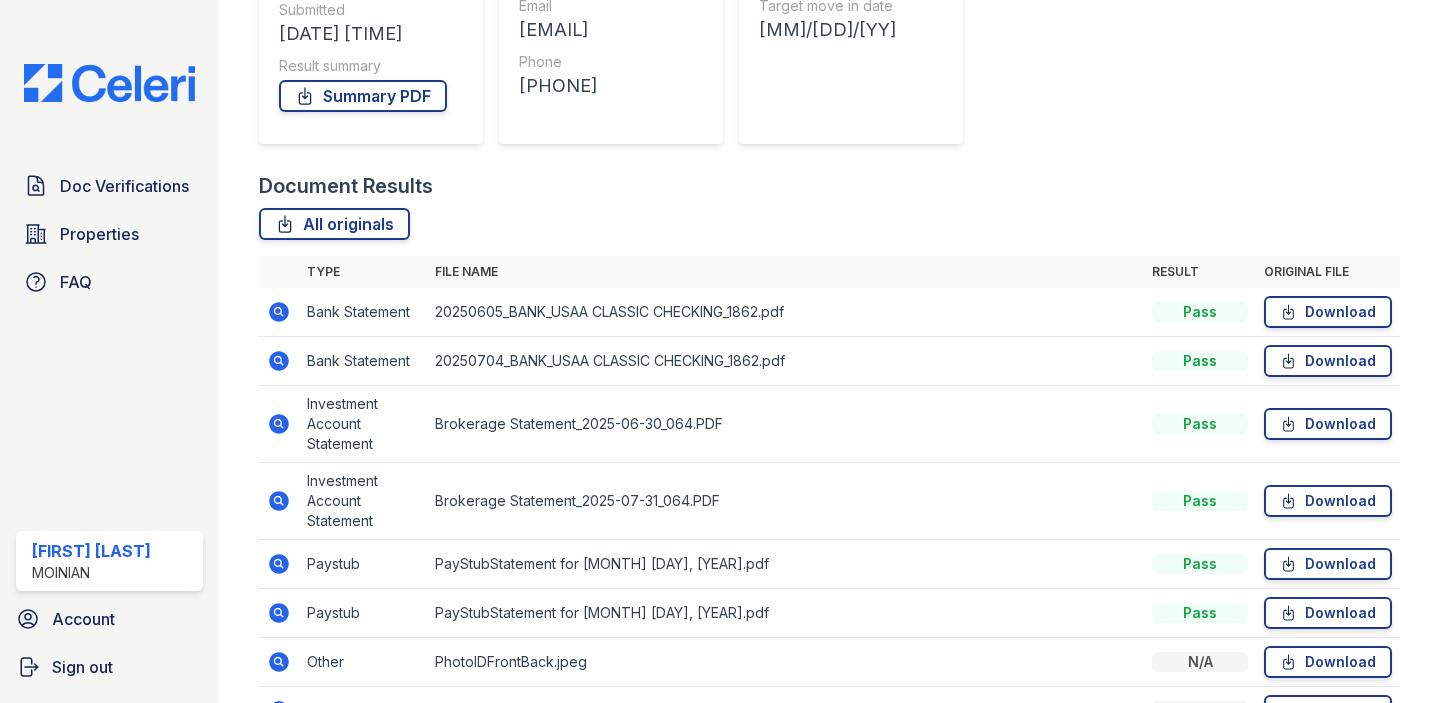scroll, scrollTop: 336, scrollLeft: 0, axis: vertical 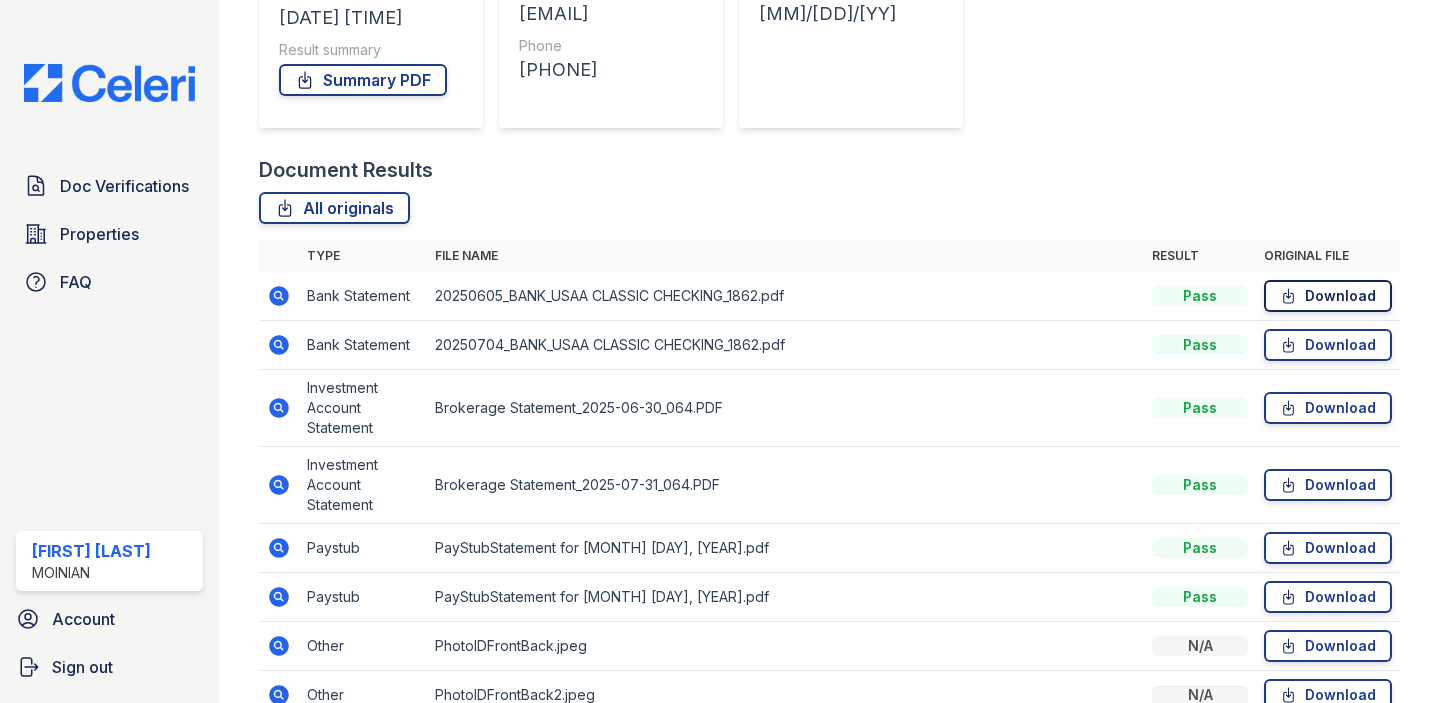 click on "Download" at bounding box center [1328, 296] 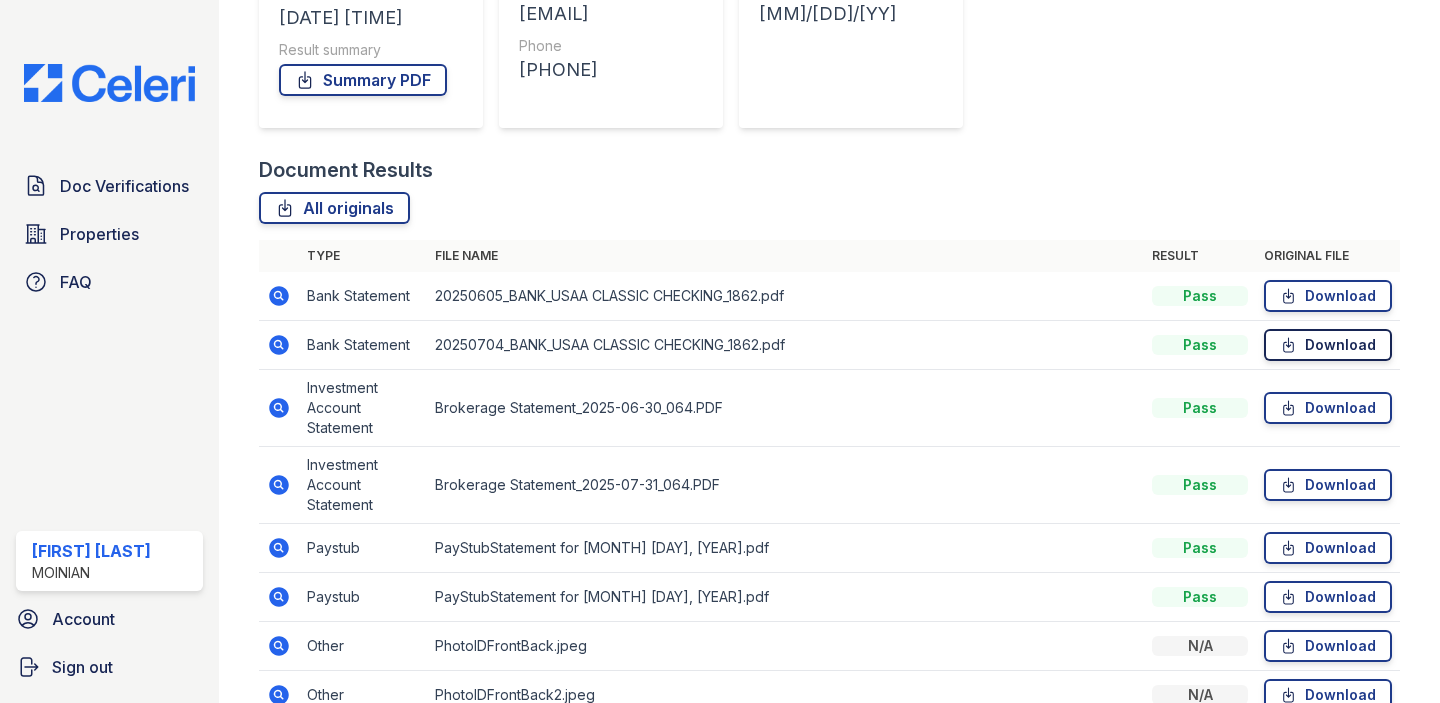 click on "Download" at bounding box center [1328, 345] 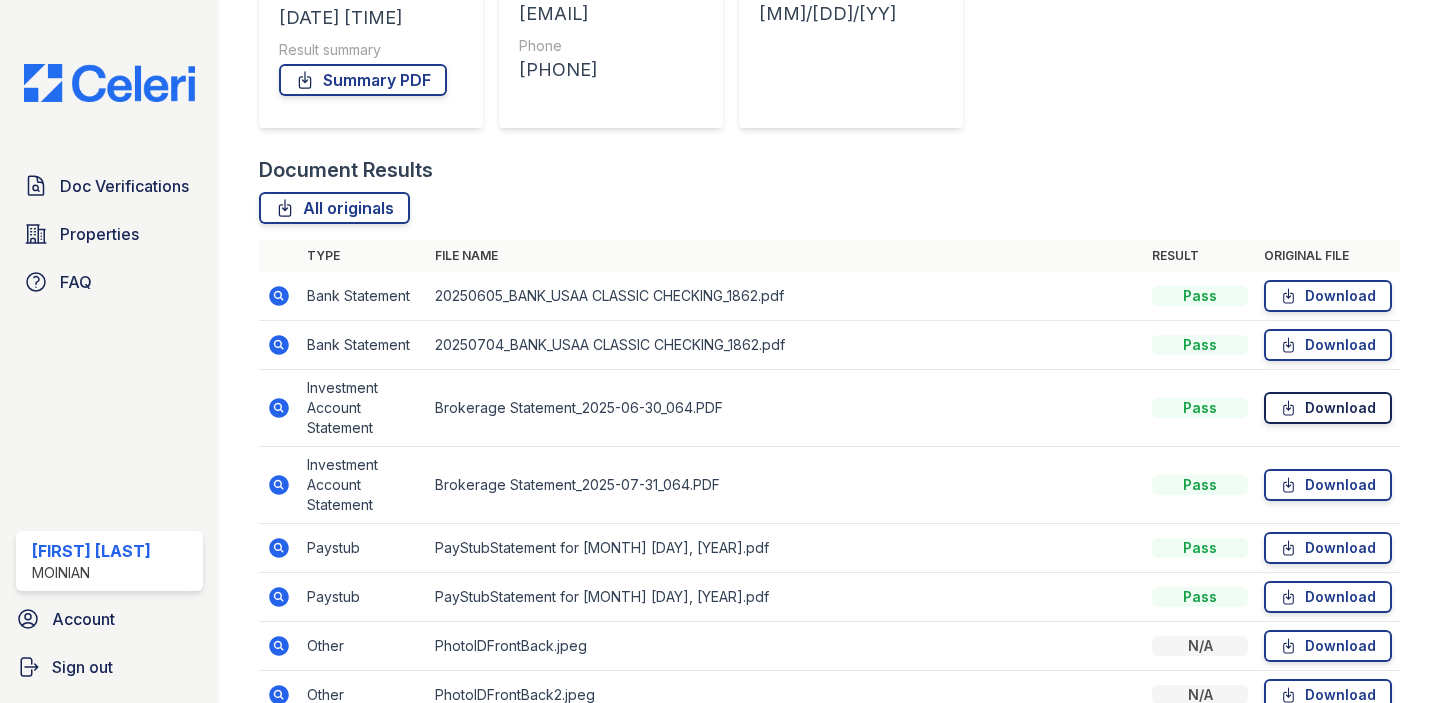 click on "Download" at bounding box center (1328, 408) 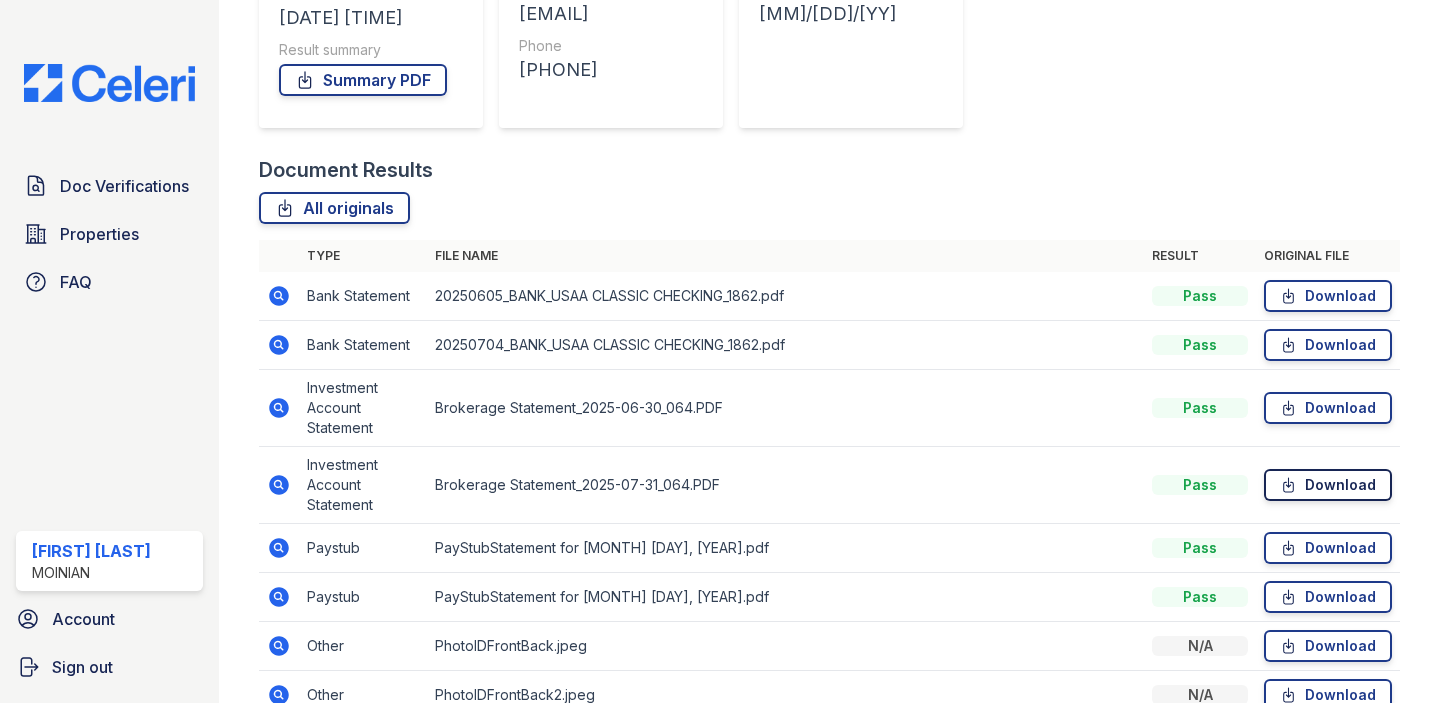 click on "Download" at bounding box center [1328, 485] 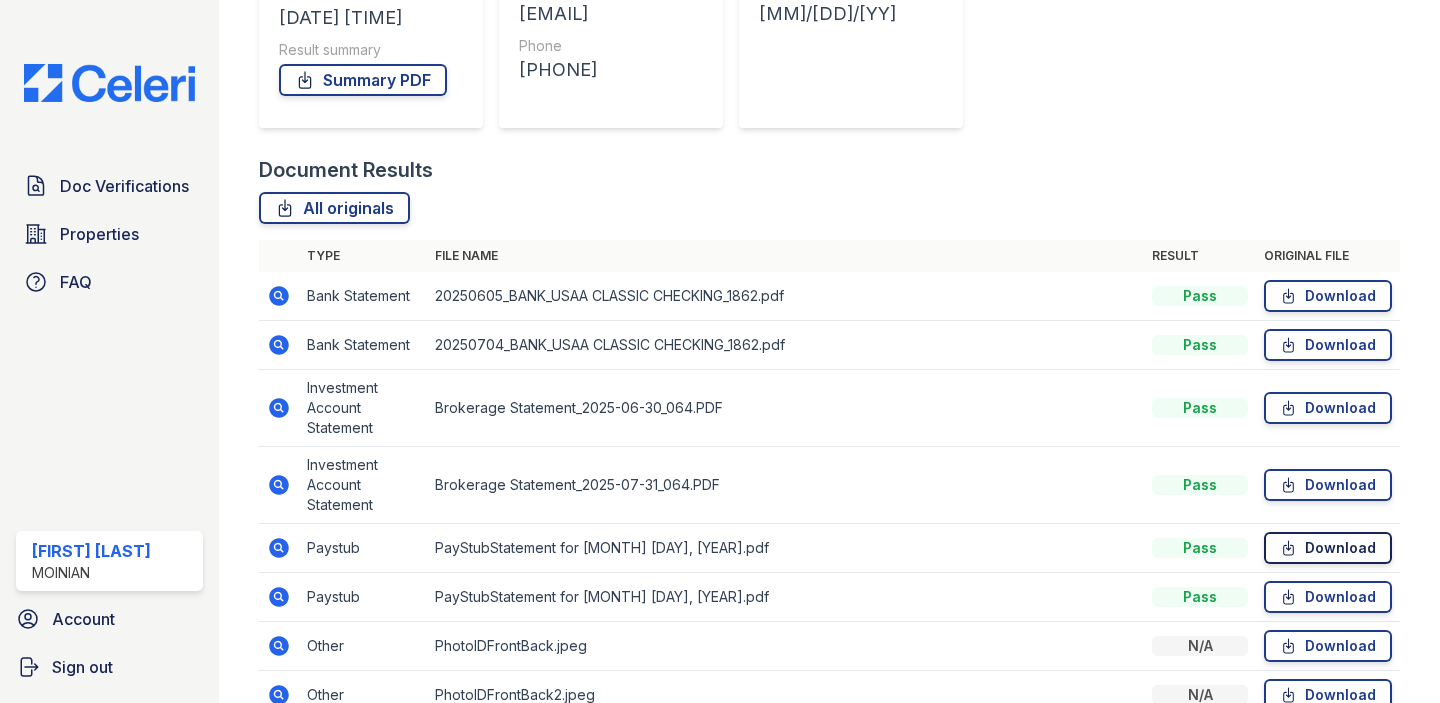 click on "Download" at bounding box center (1328, 548) 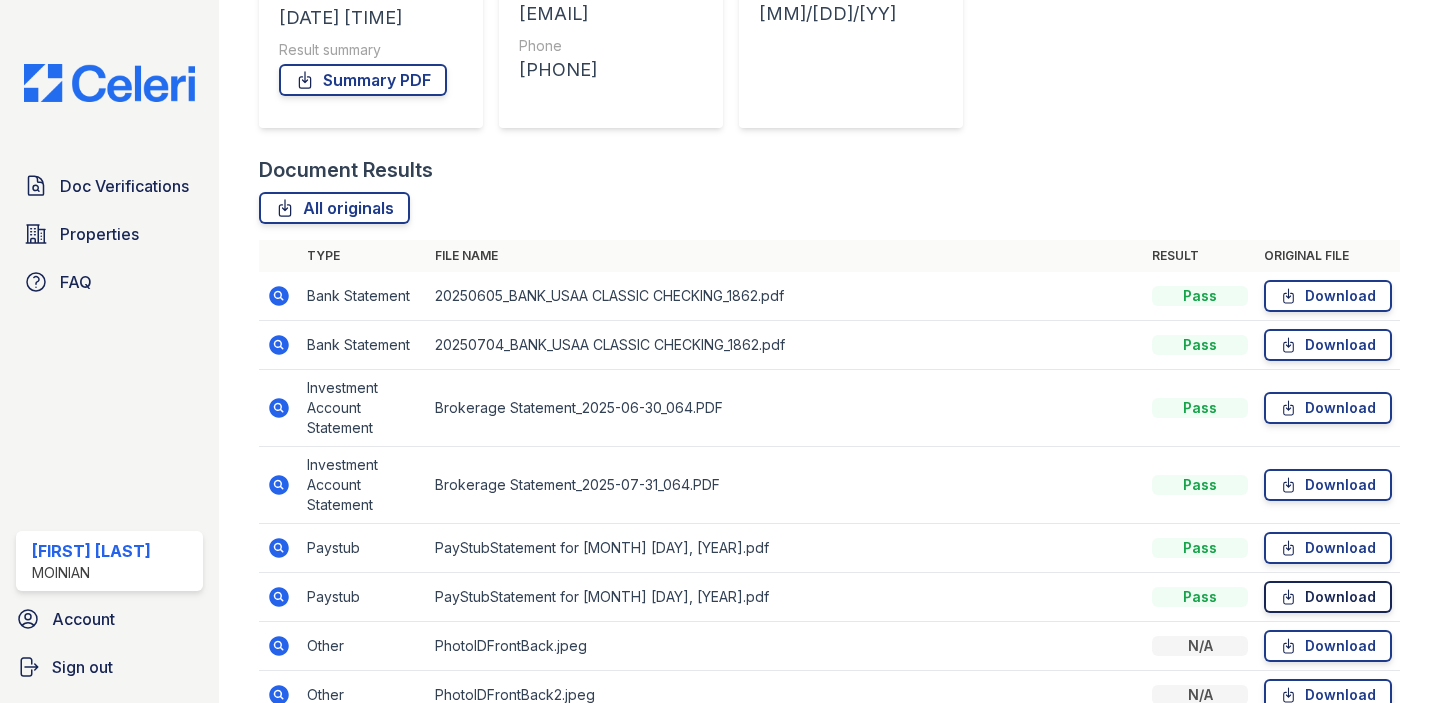 click on "Download" at bounding box center [1328, 597] 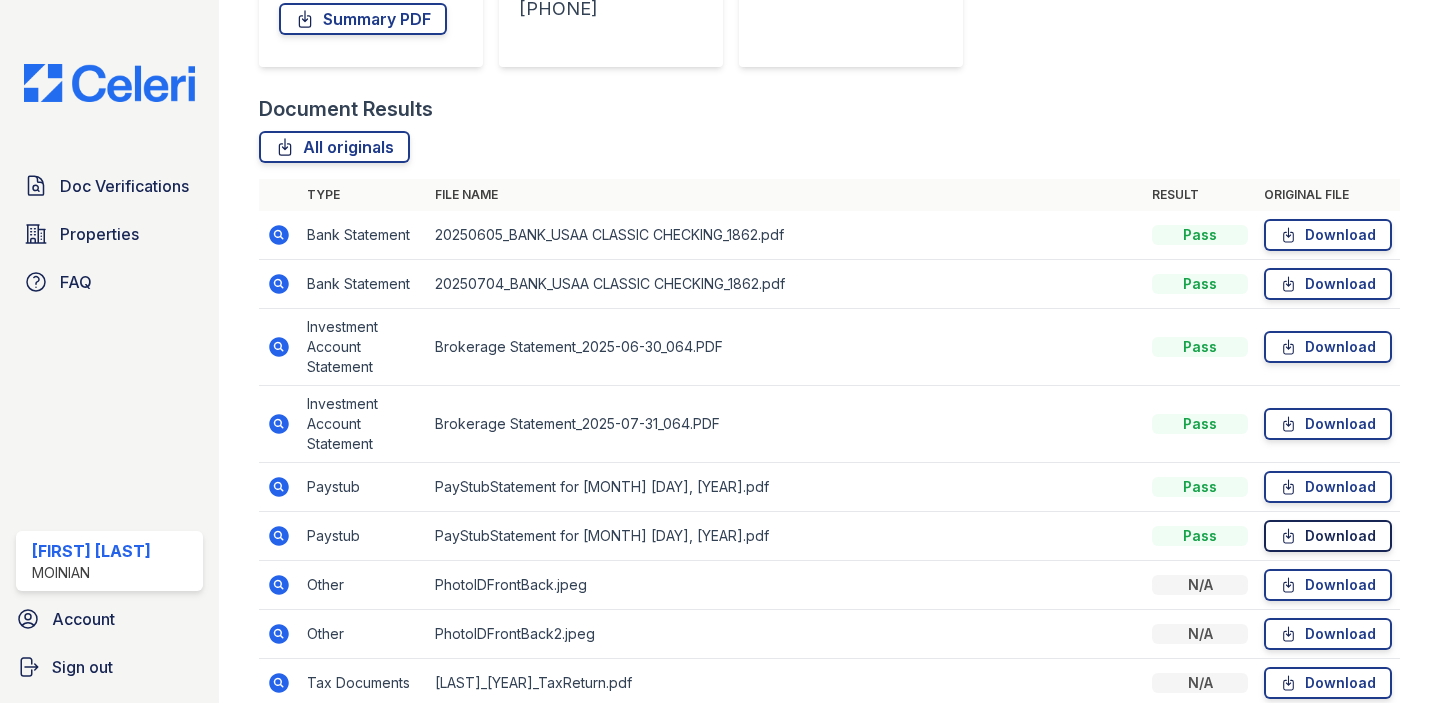 scroll, scrollTop: 407, scrollLeft: 0, axis: vertical 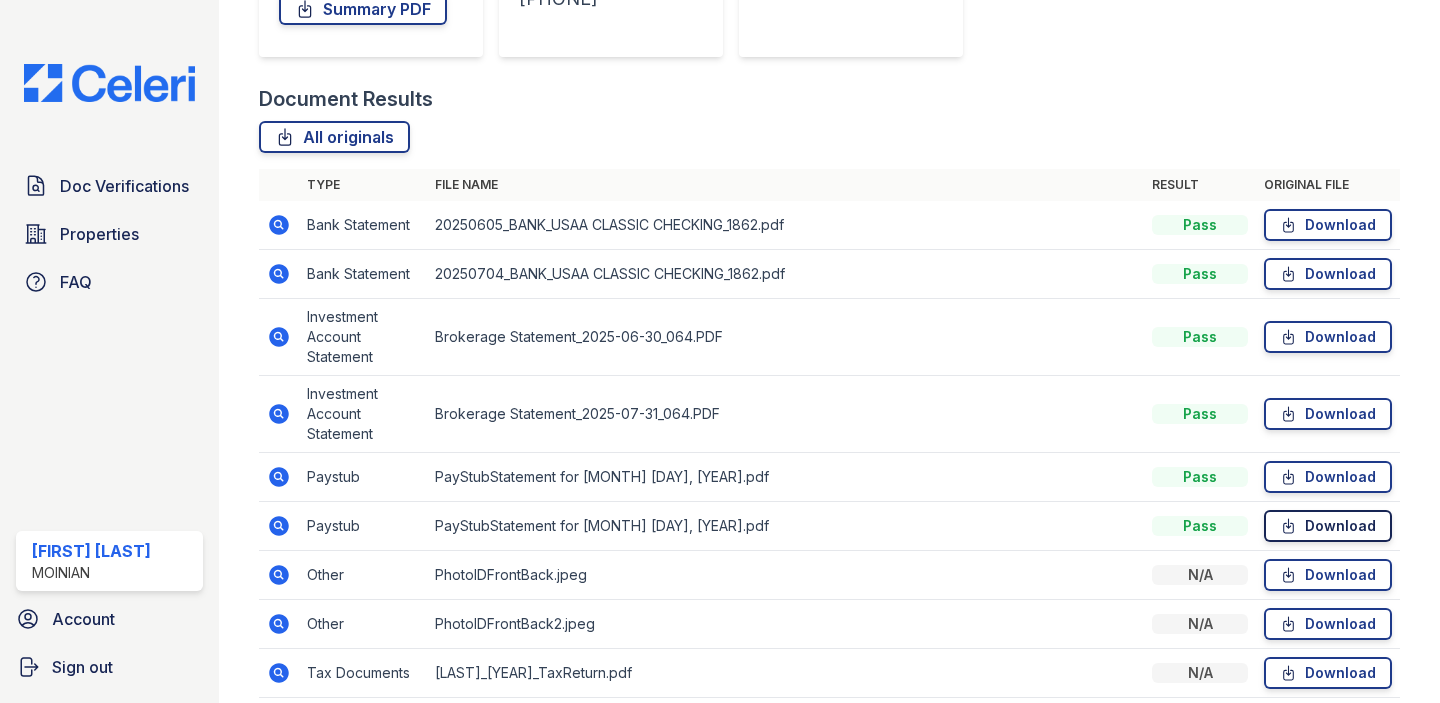 click on "Download" at bounding box center (1328, 575) 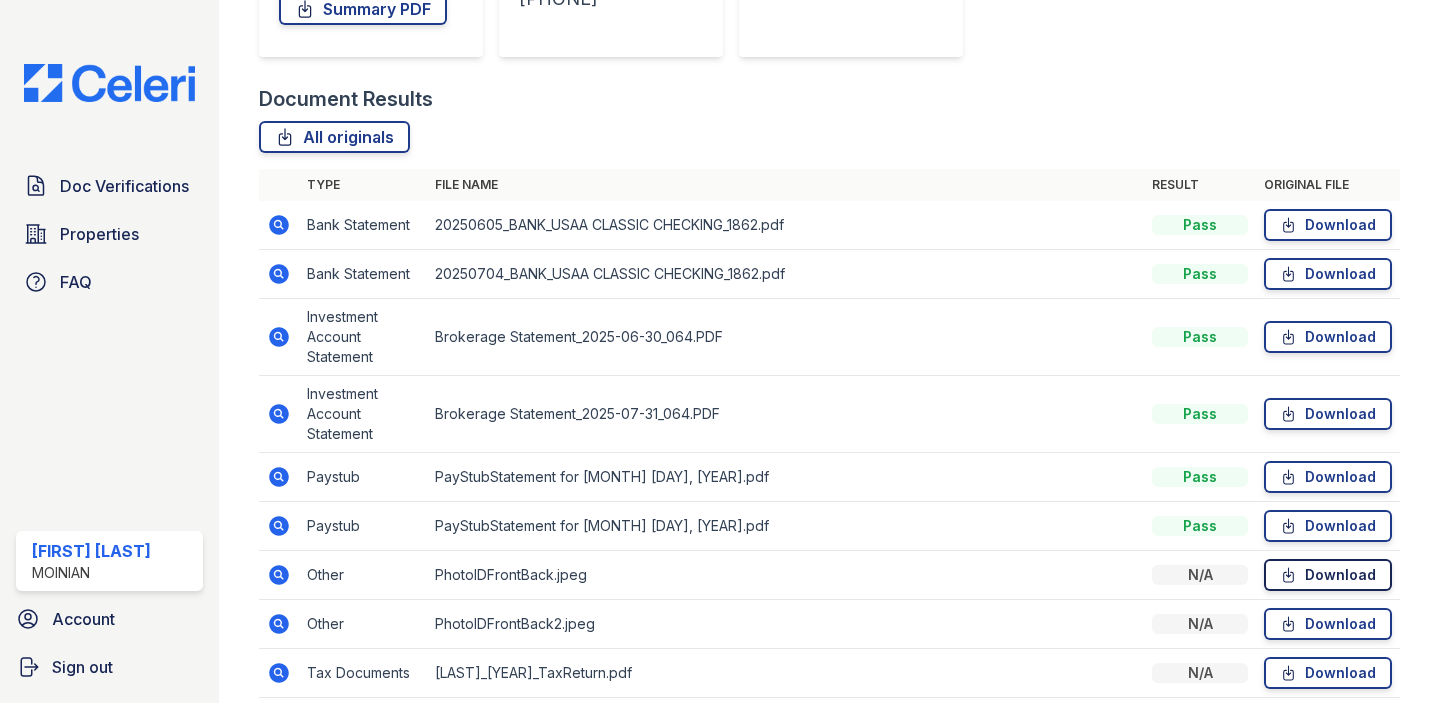 click on "Download" at bounding box center (1328, 575) 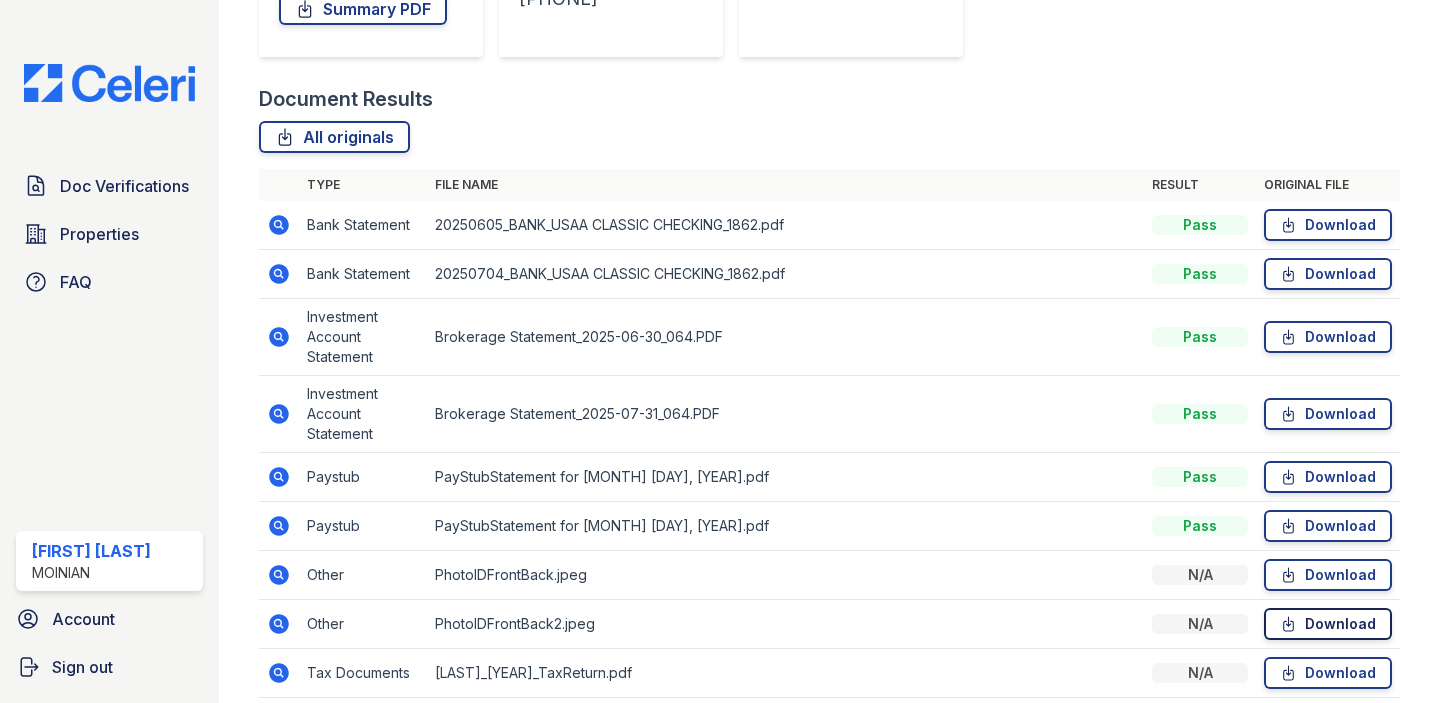click on "Download" at bounding box center (1328, 624) 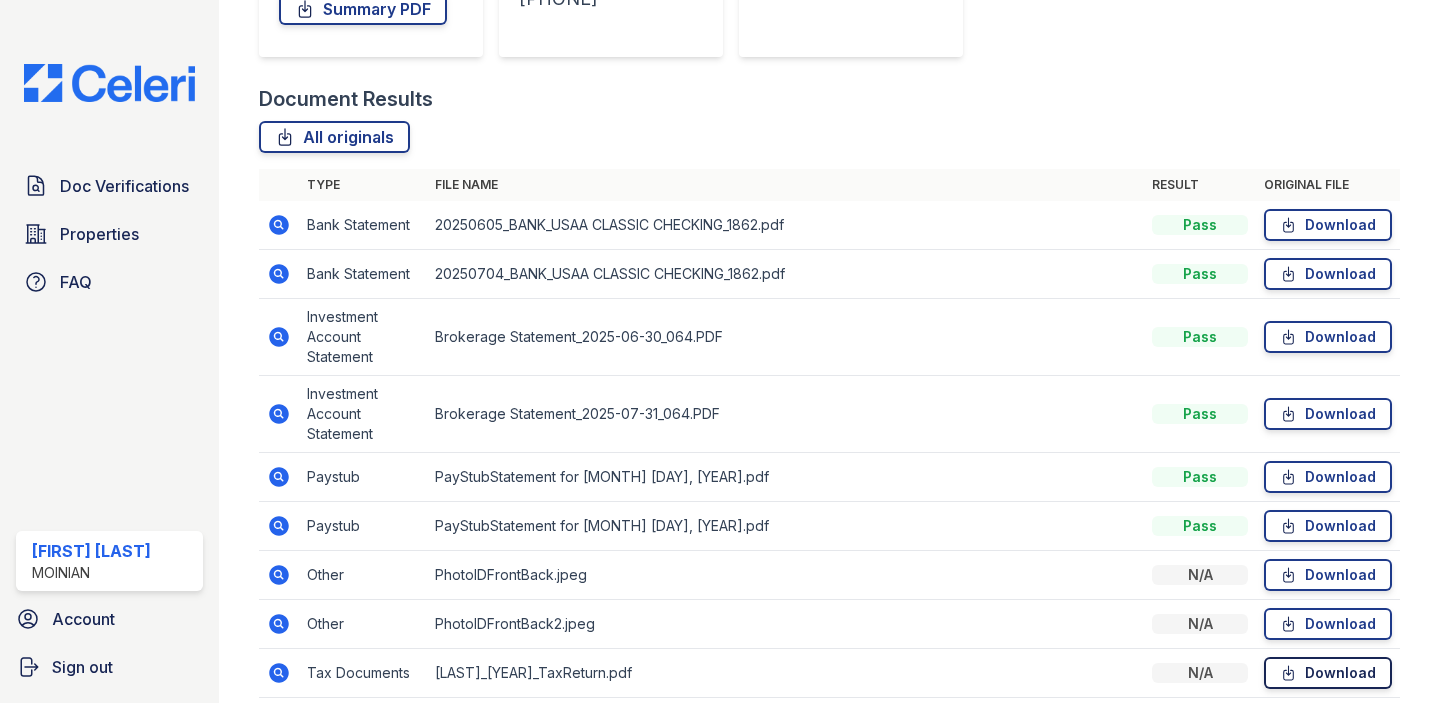 click on "Download" at bounding box center [1328, 673] 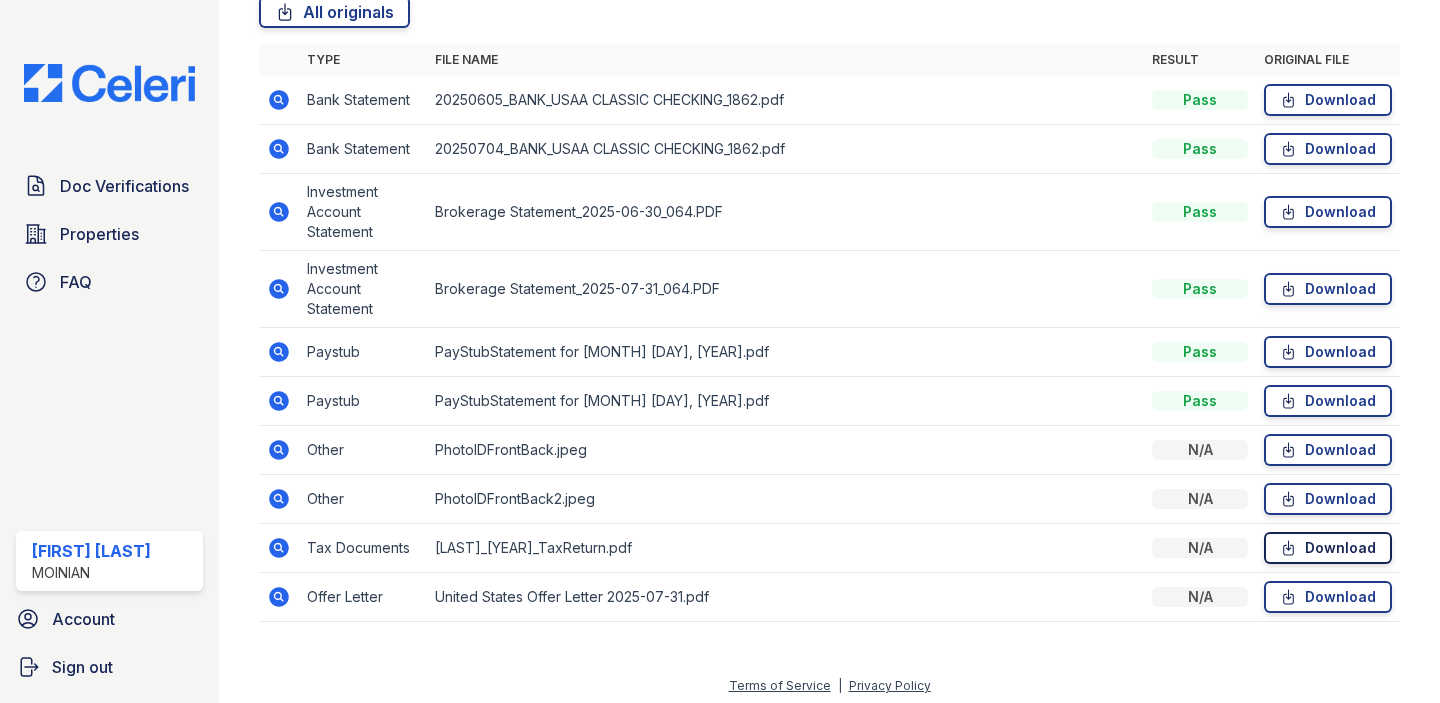 scroll, scrollTop: 535, scrollLeft: 0, axis: vertical 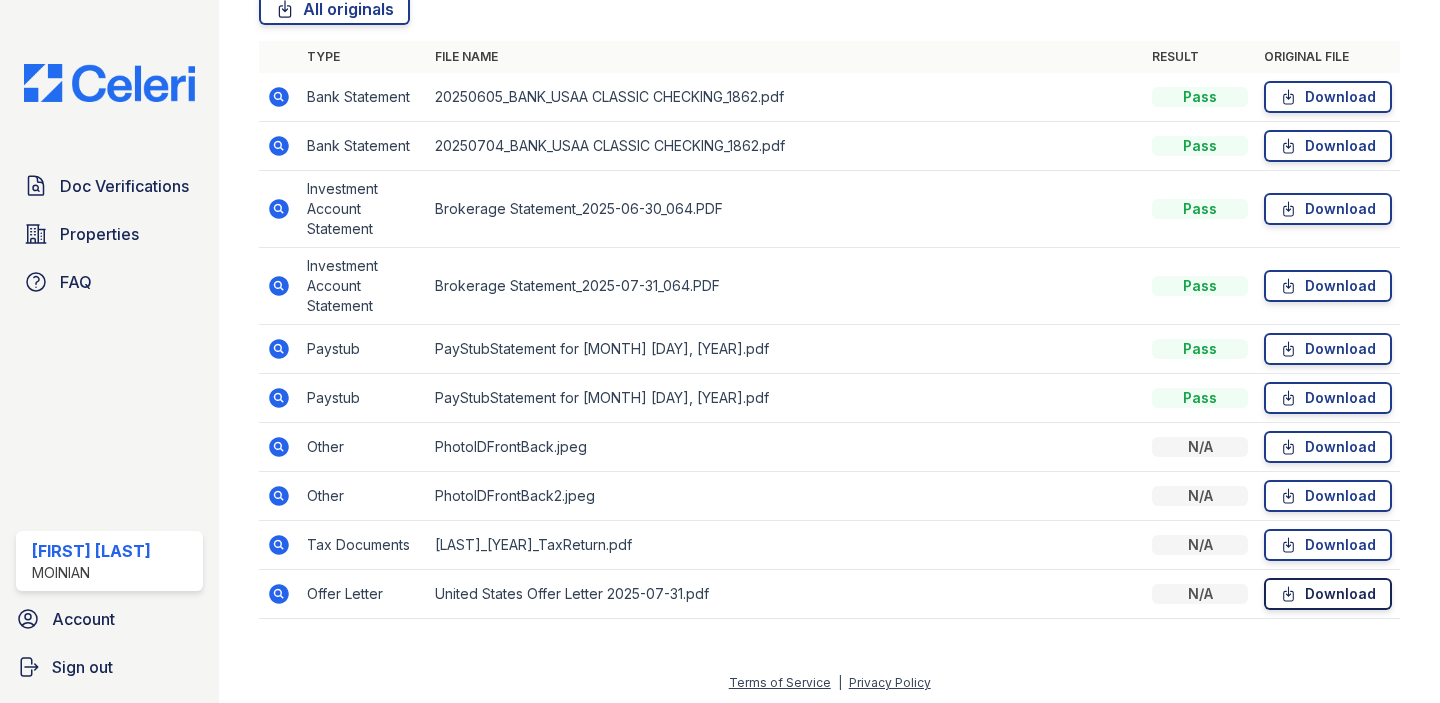 click on "Download" at bounding box center [1328, 594] 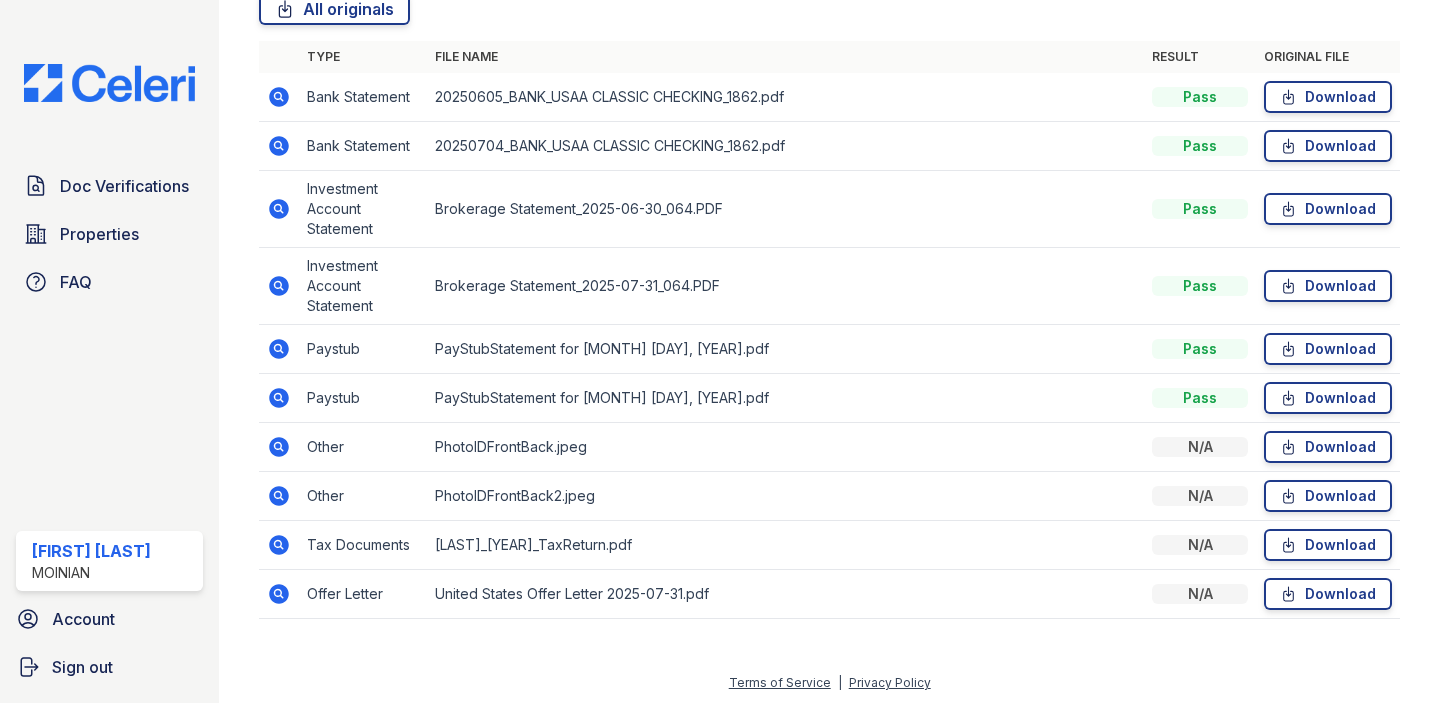 click 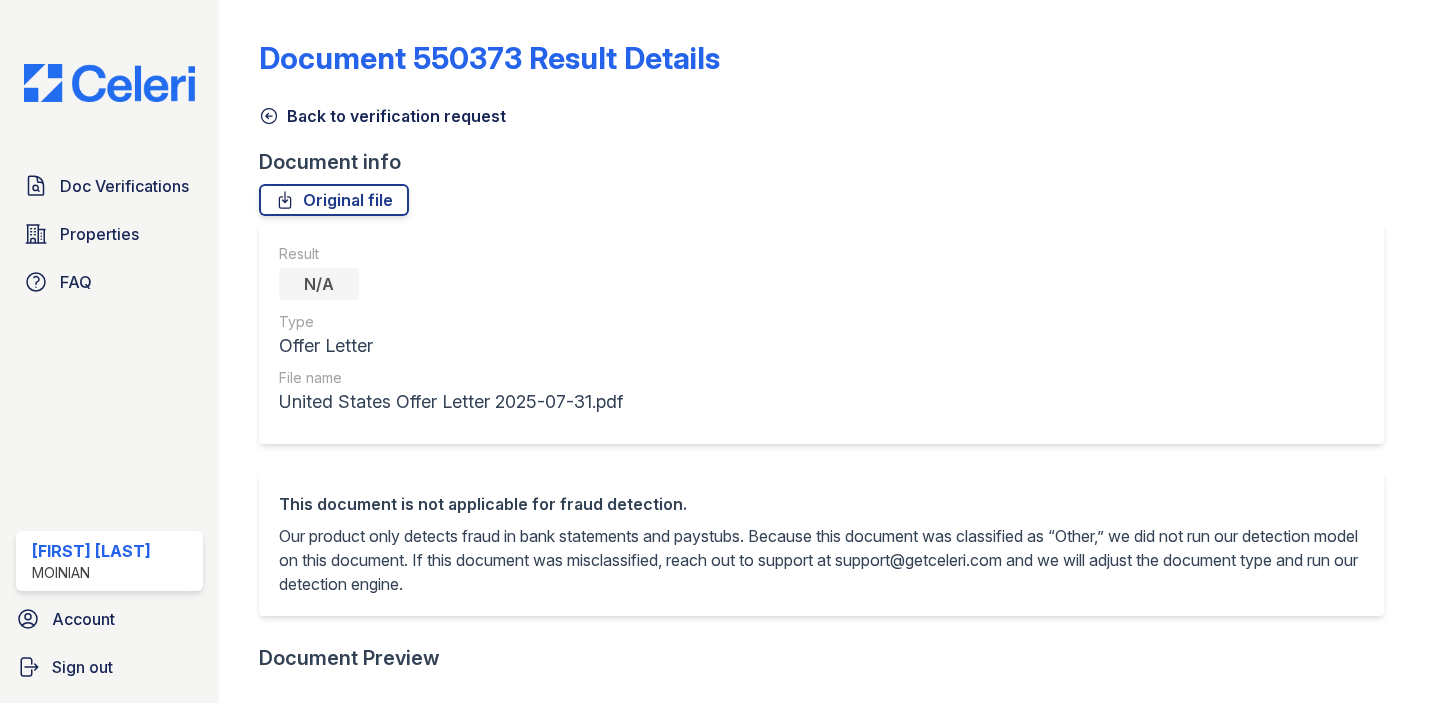 scroll, scrollTop: 0, scrollLeft: 0, axis: both 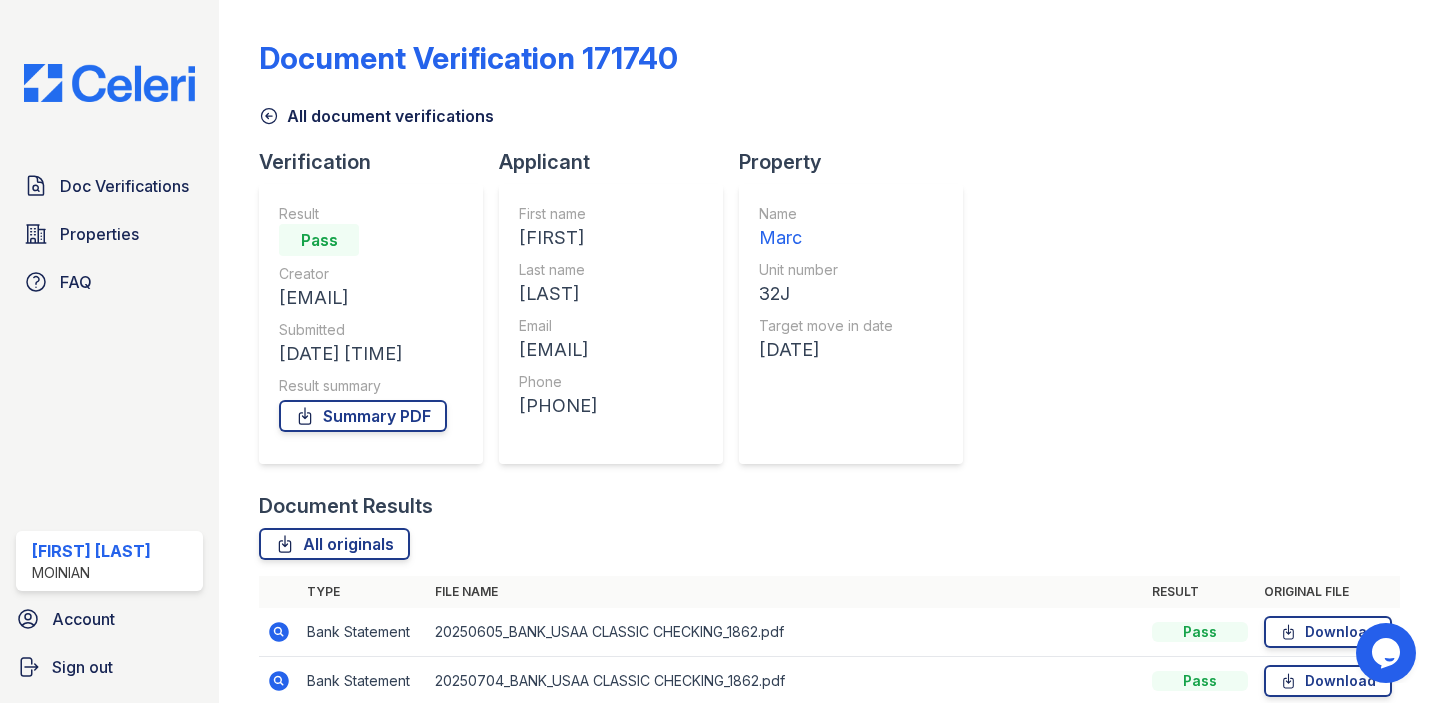 click 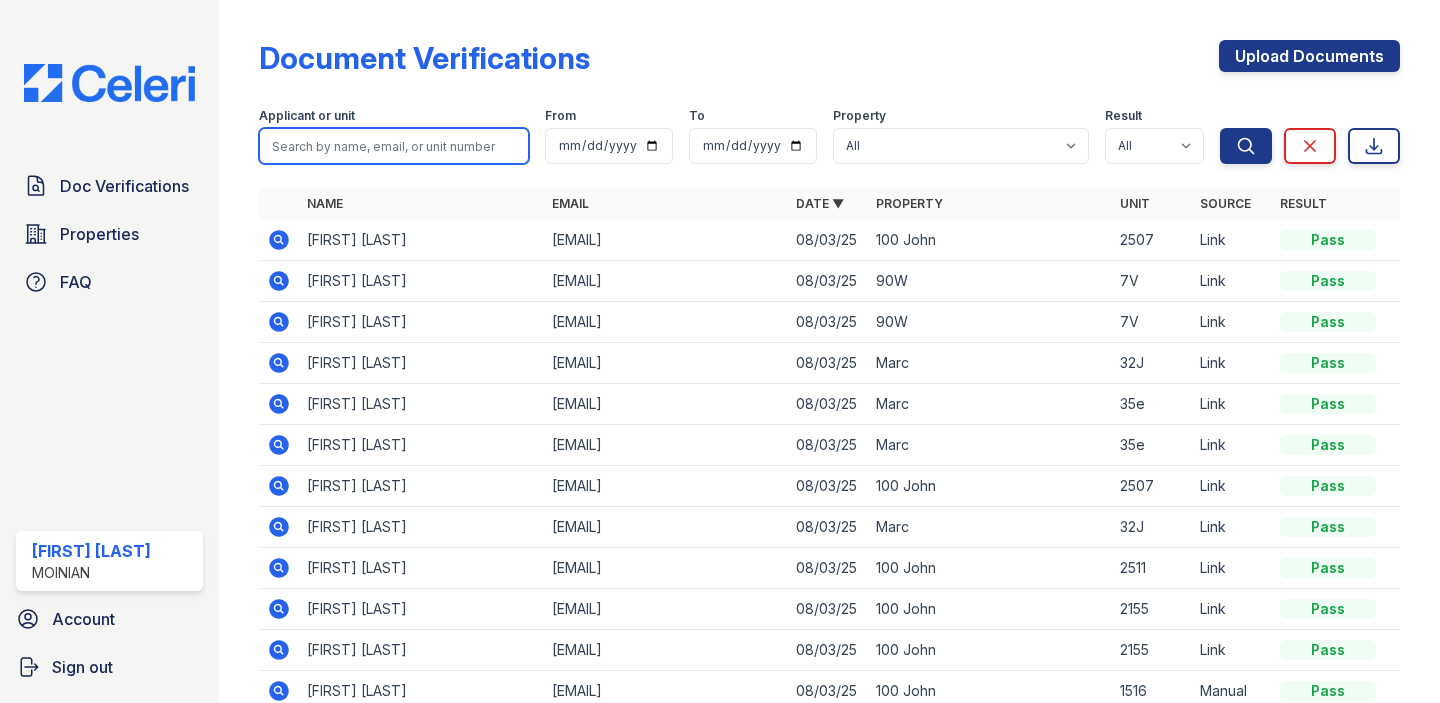 click at bounding box center (394, 146) 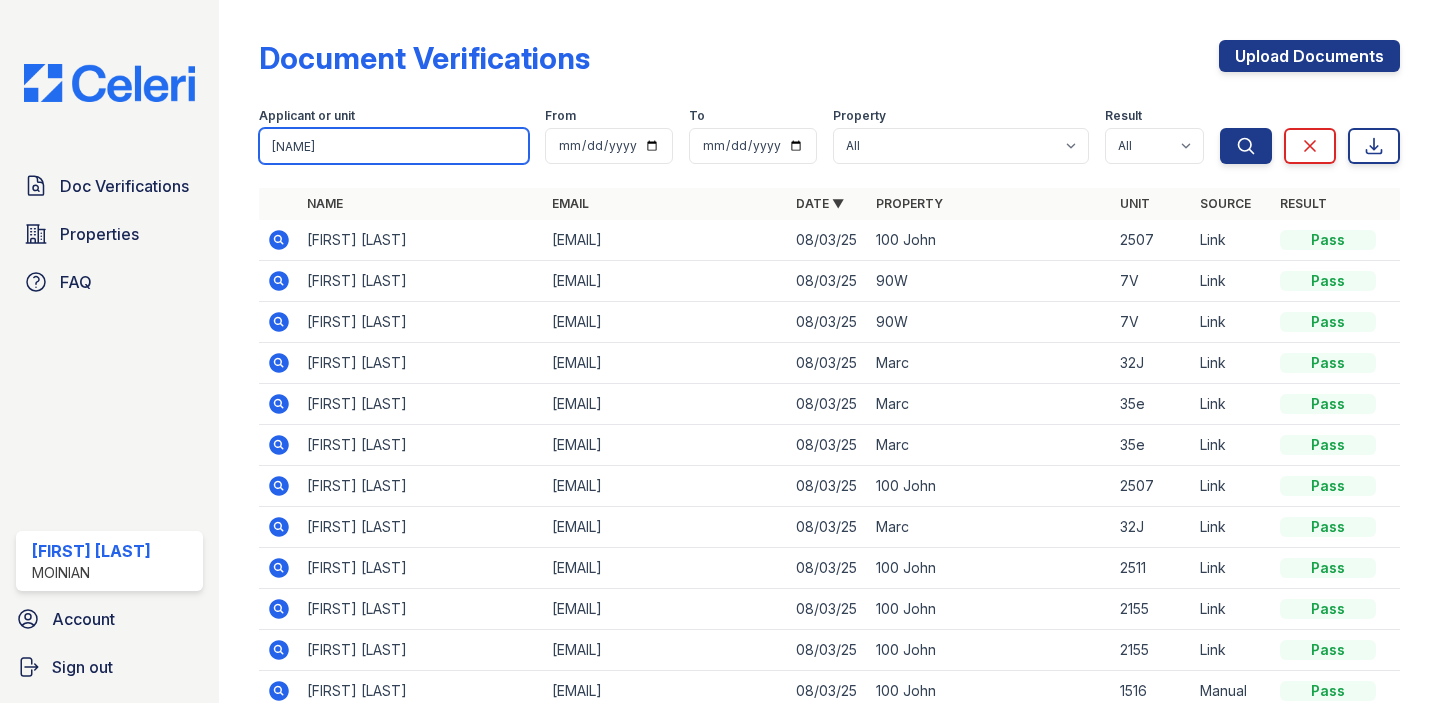 type on "kyle" 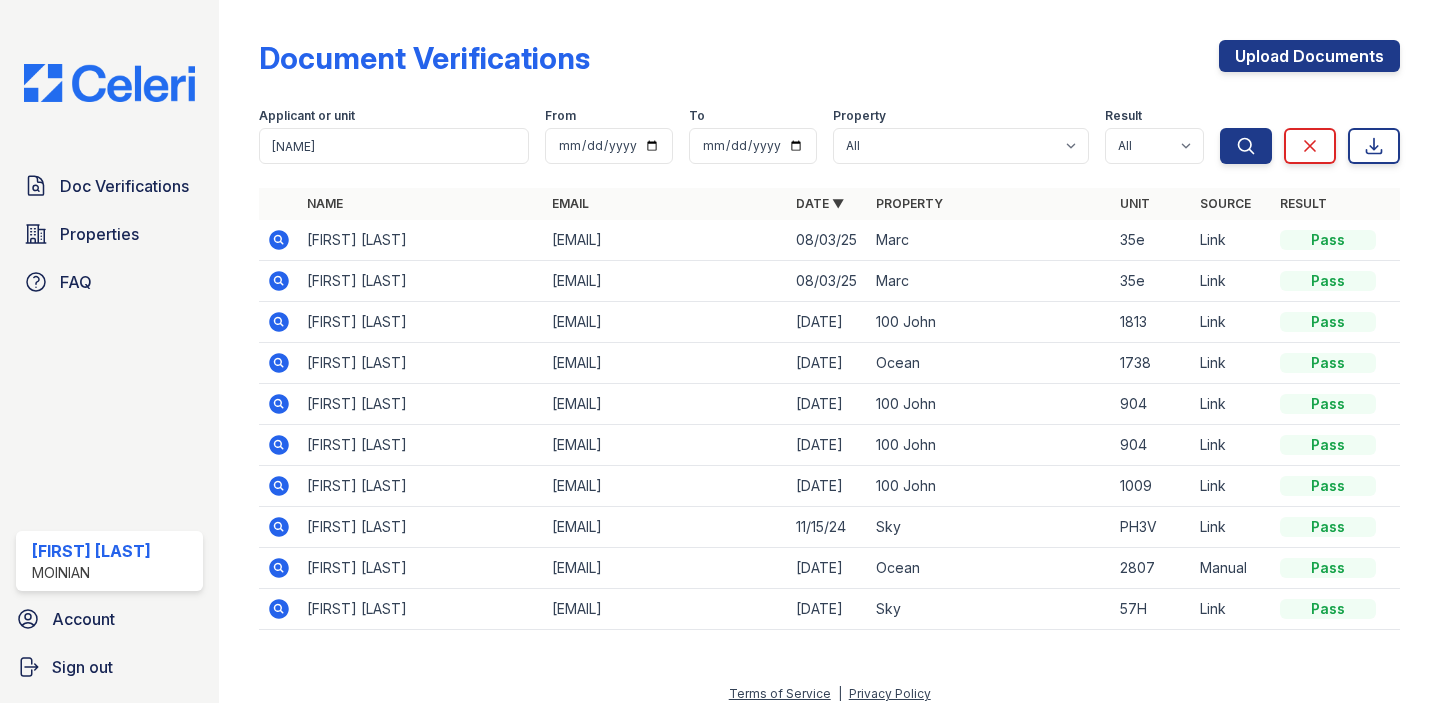 click 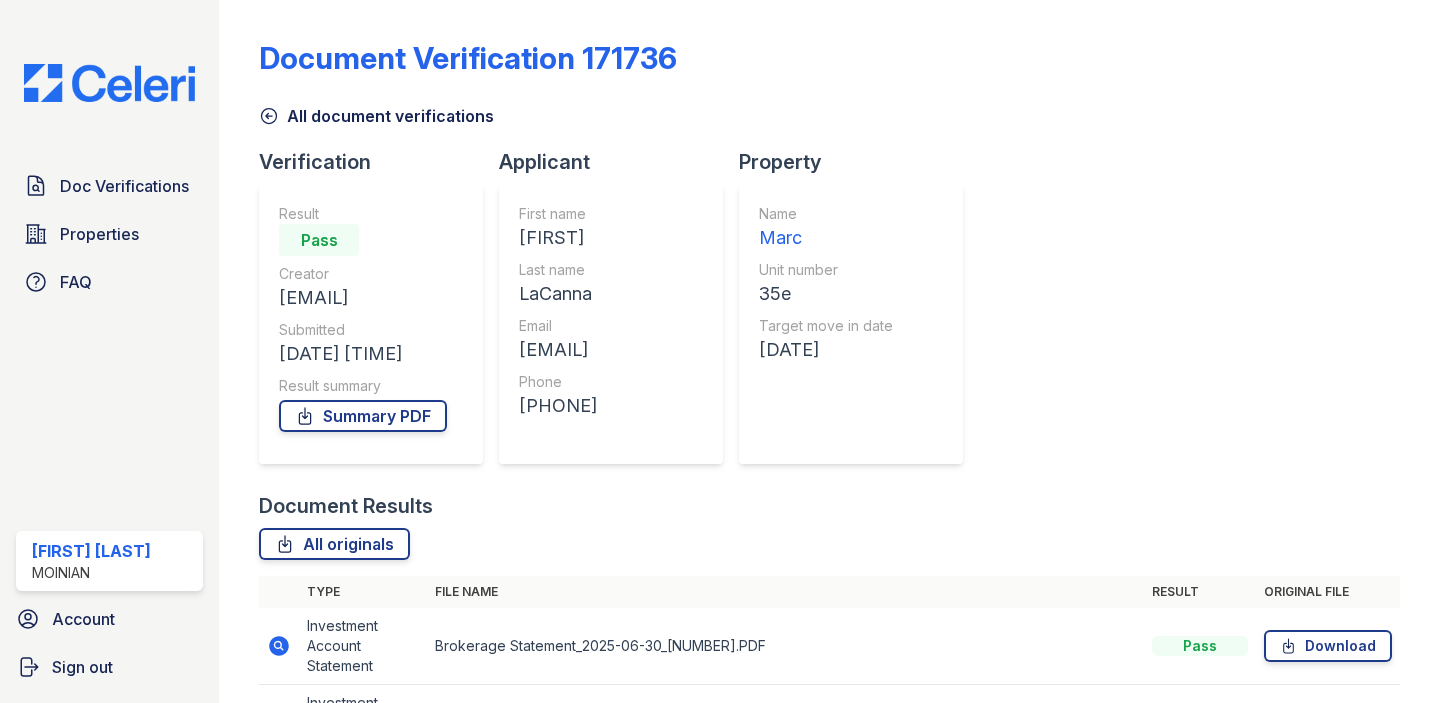 scroll, scrollTop: 0, scrollLeft: 0, axis: both 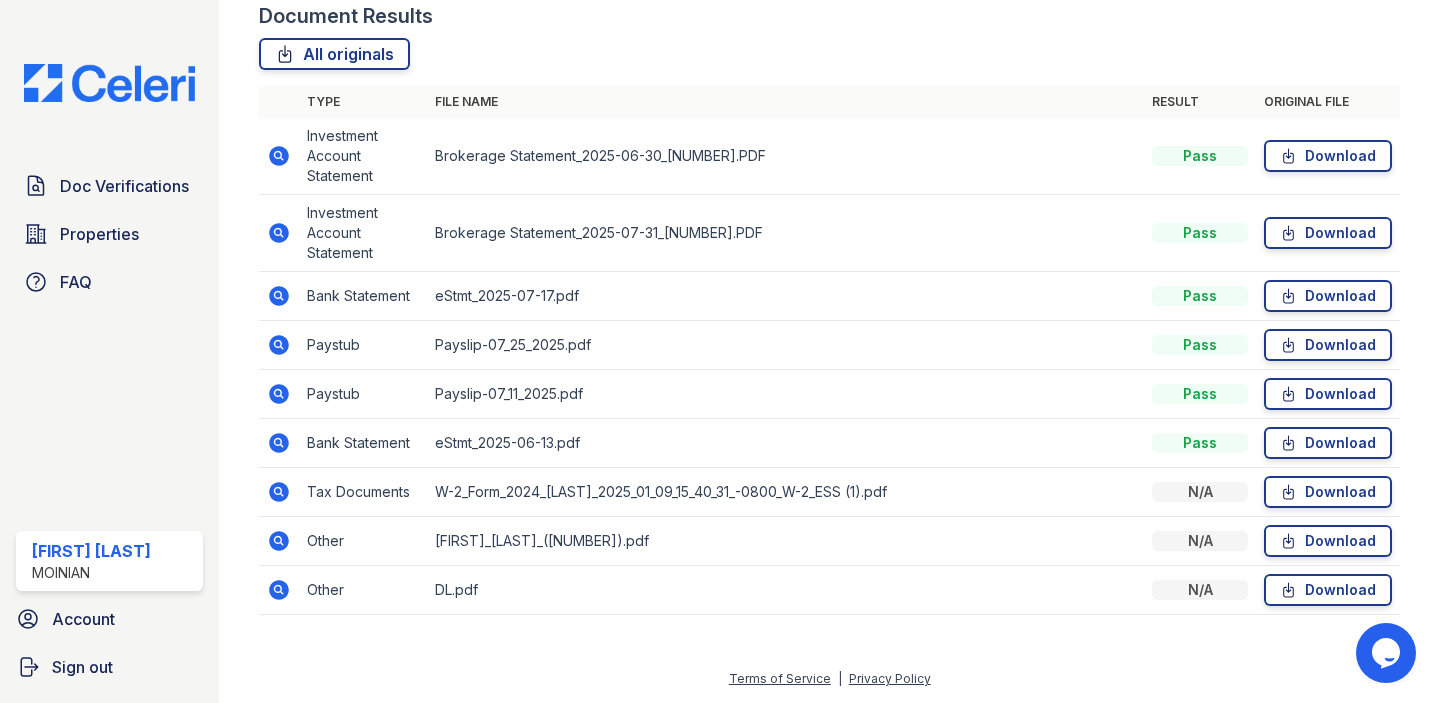 click 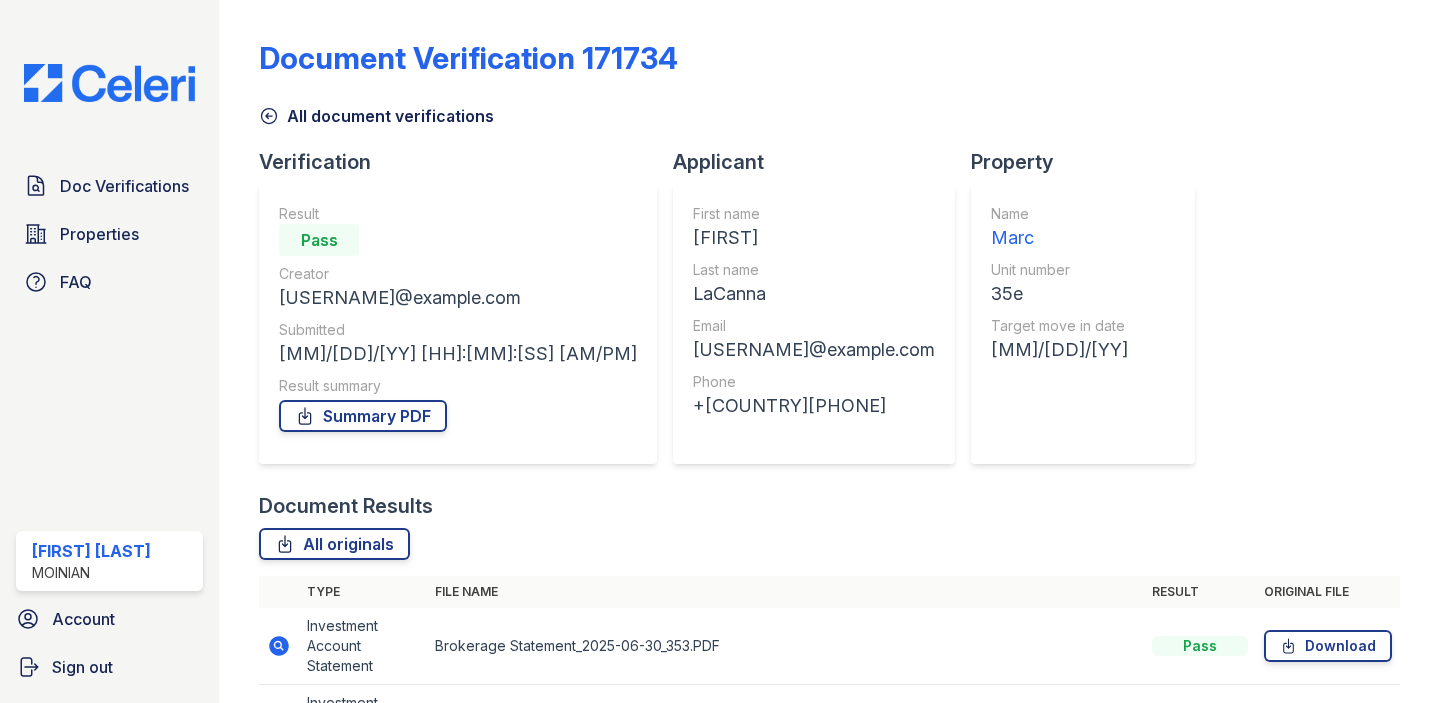 scroll, scrollTop: 0, scrollLeft: 0, axis: both 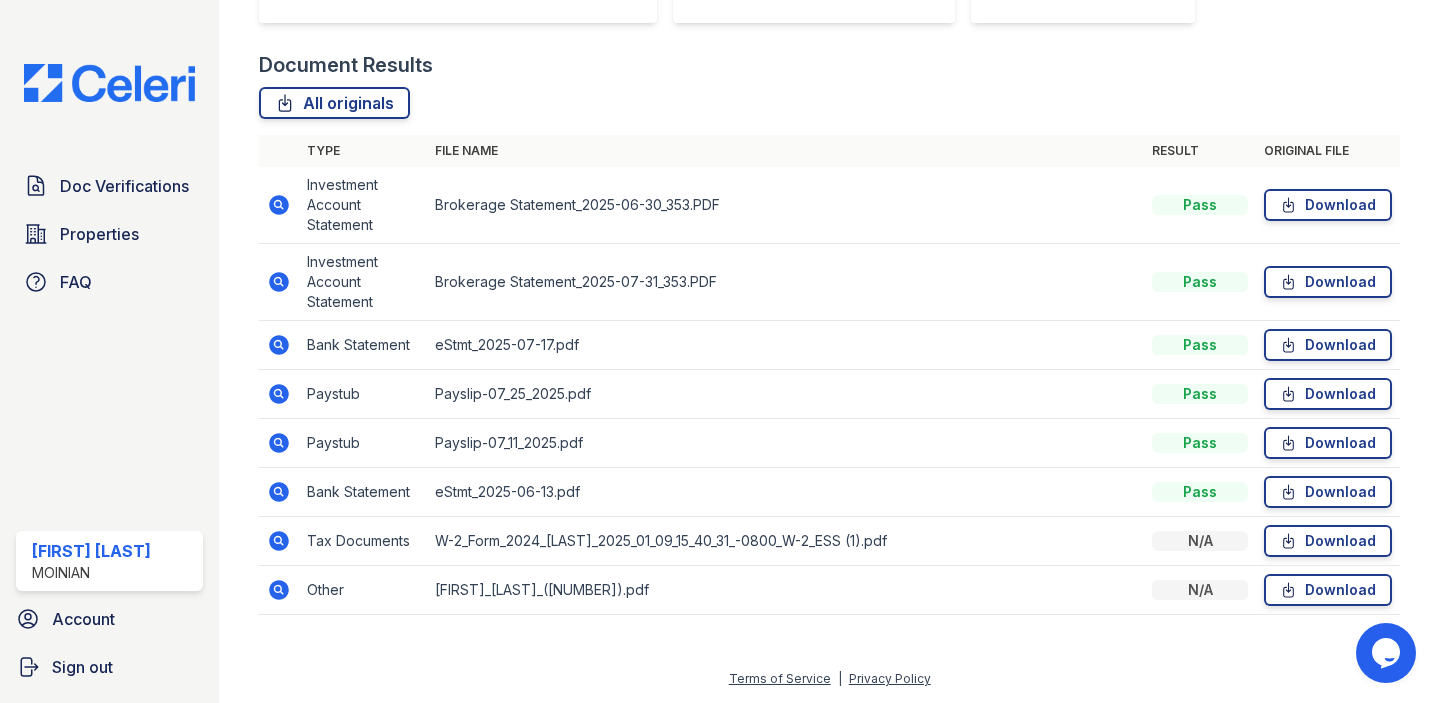 click 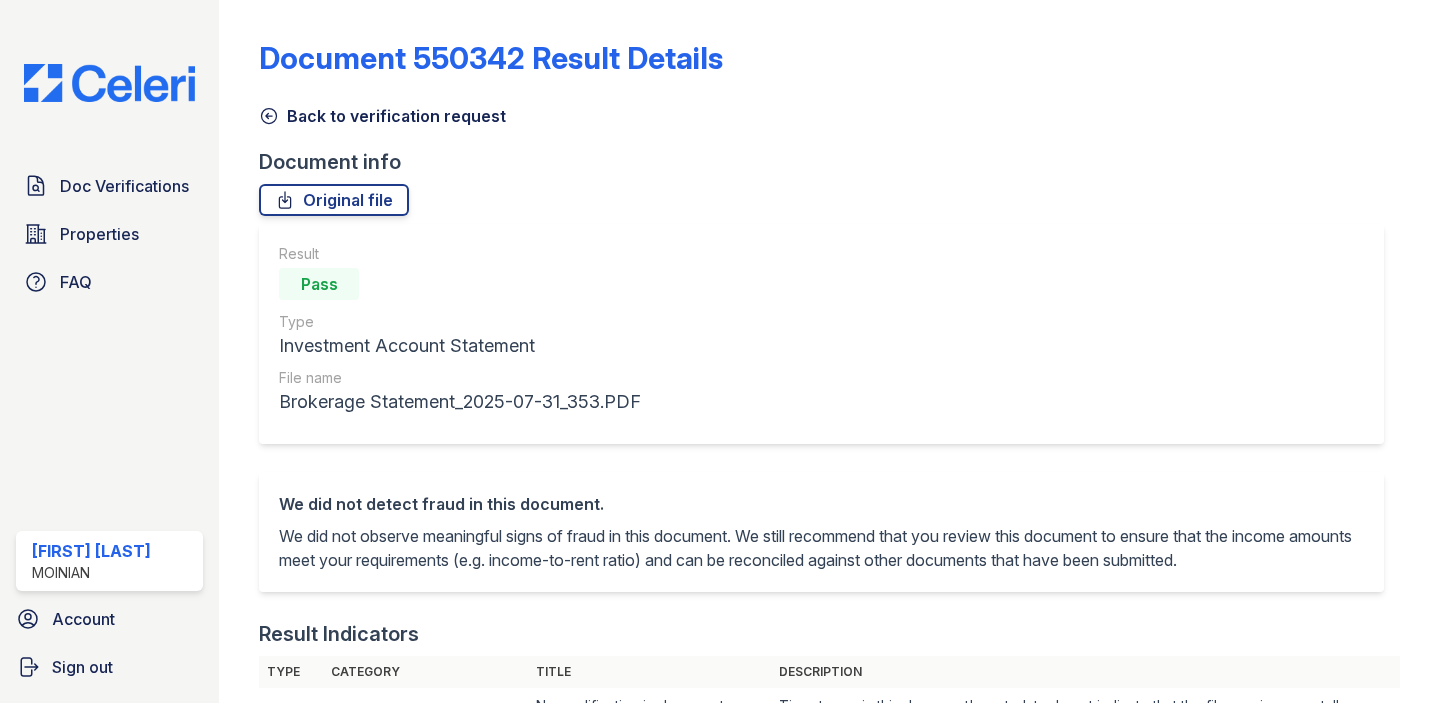 scroll, scrollTop: 0, scrollLeft: 0, axis: both 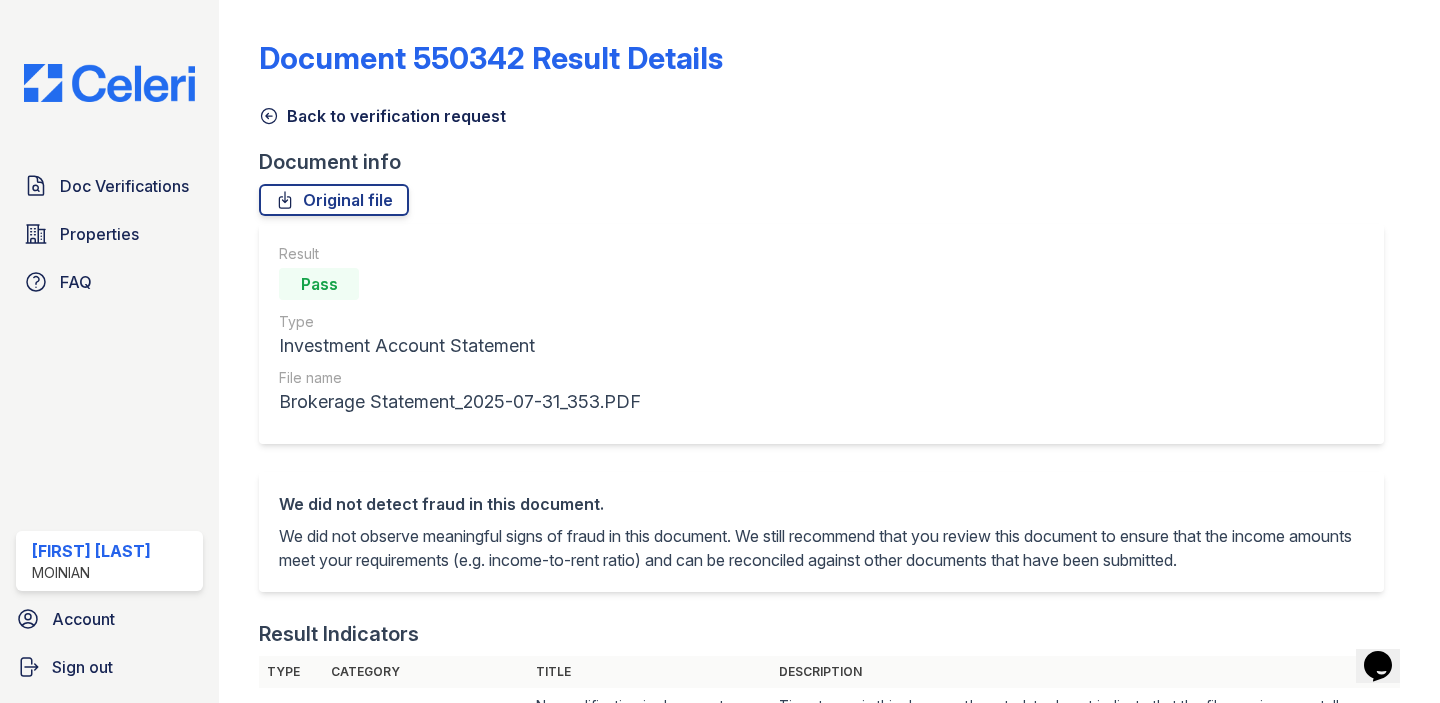 click 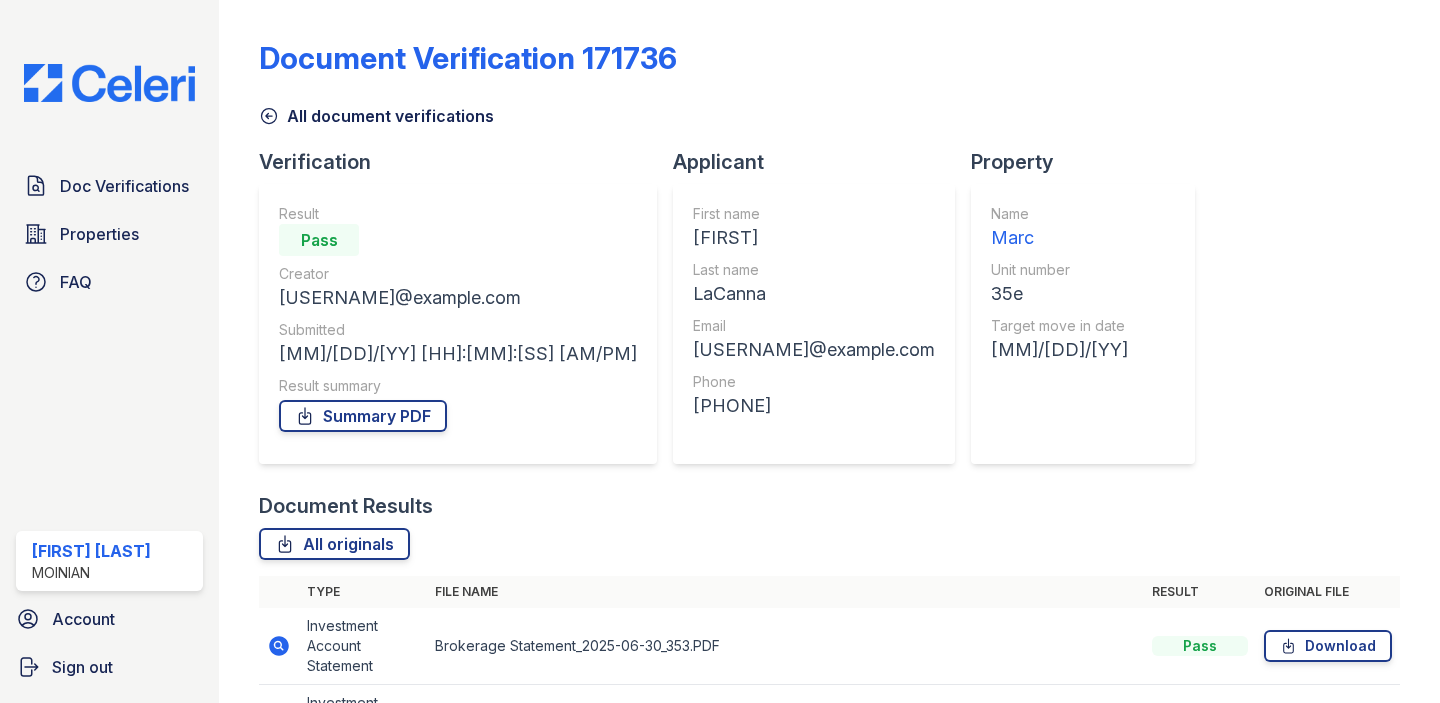 scroll, scrollTop: 384, scrollLeft: 0, axis: vertical 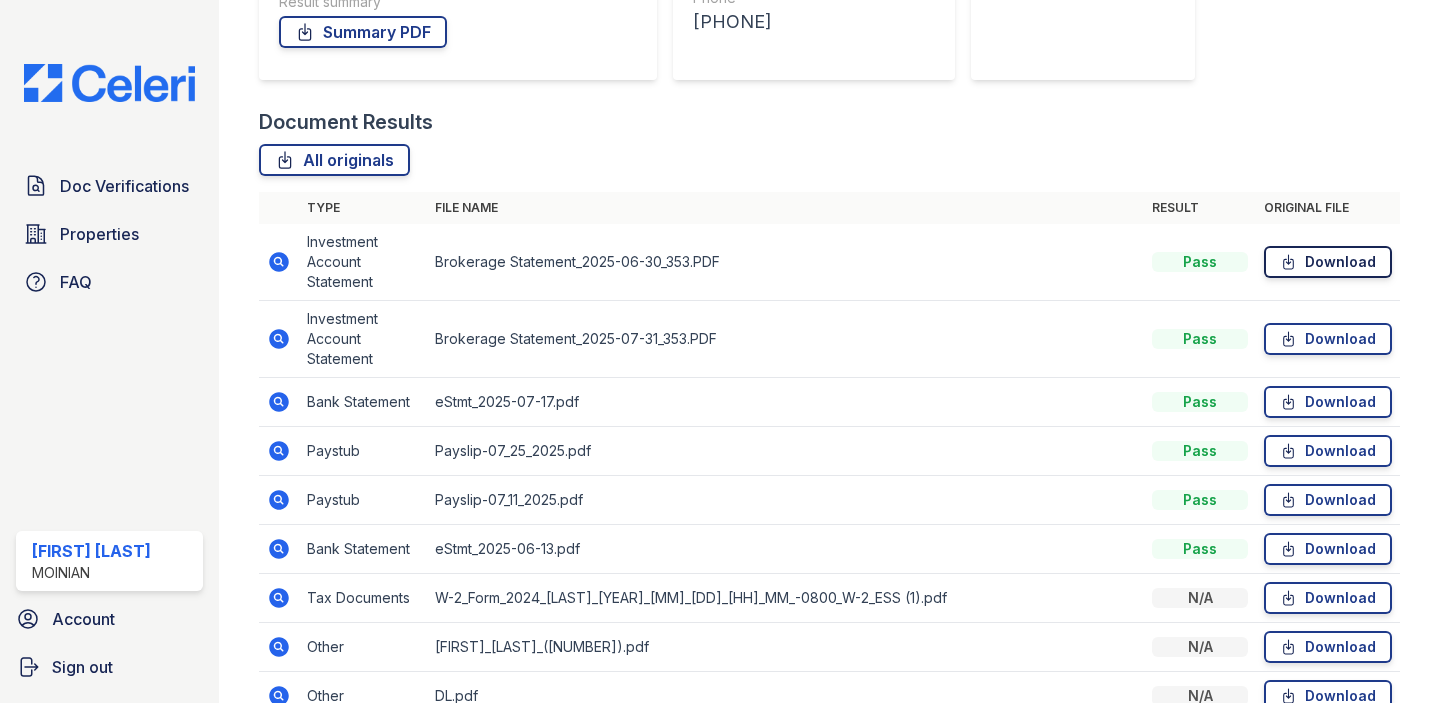 click on "Download" at bounding box center [1328, 262] 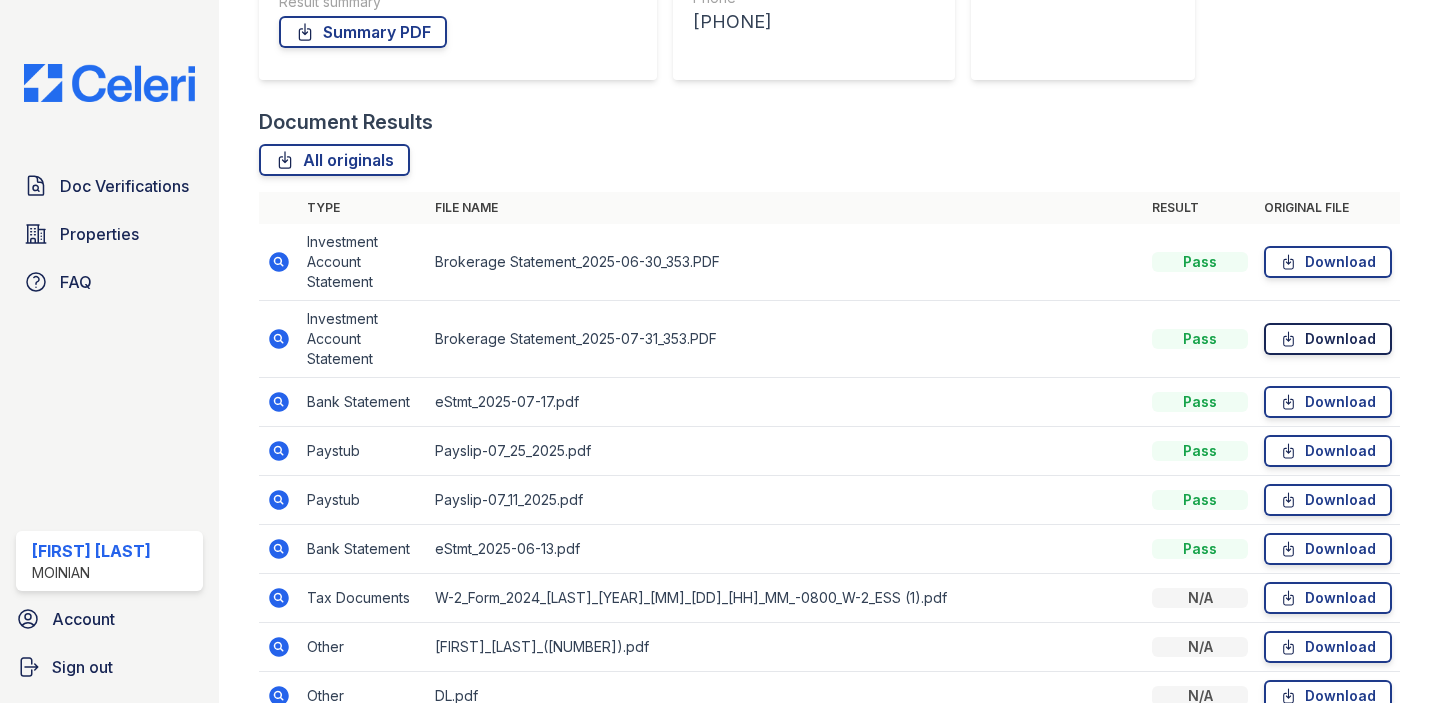 click on "Download" at bounding box center (1328, 339) 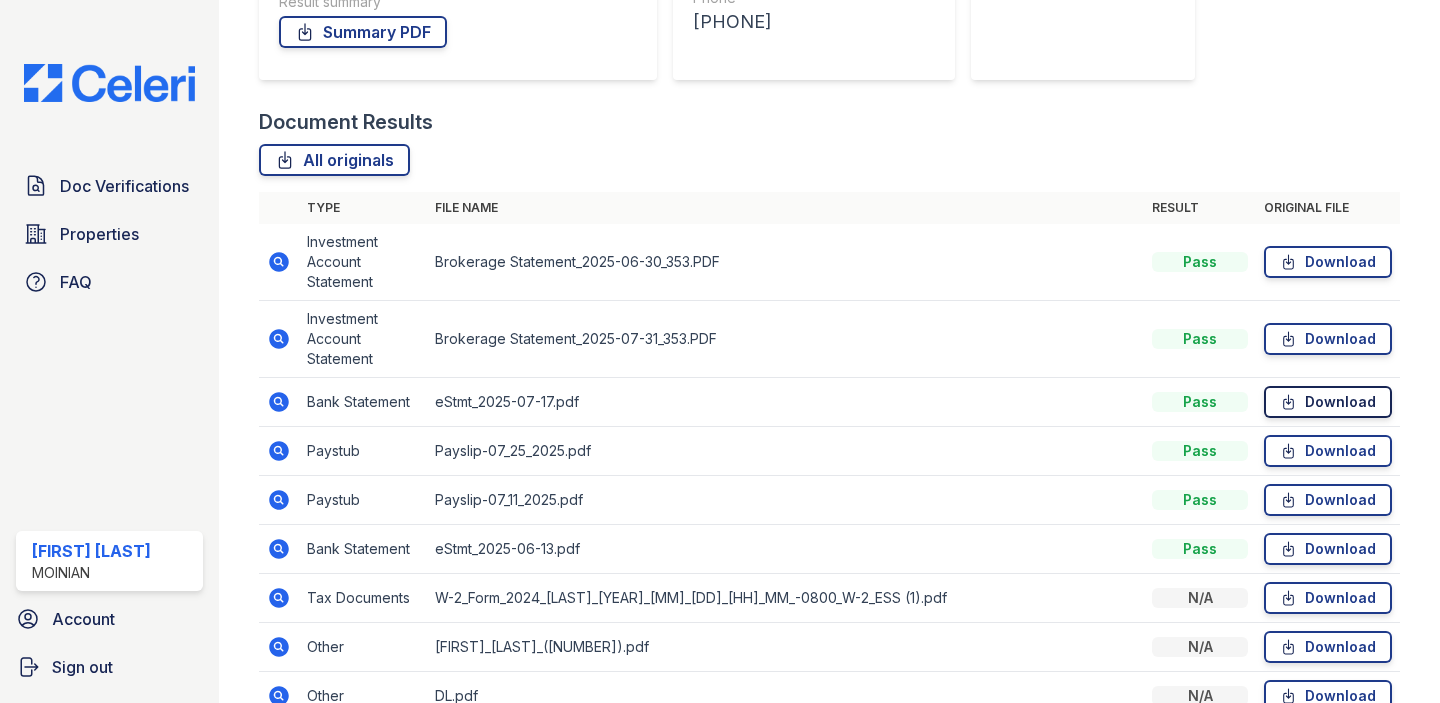 click on "Download" at bounding box center (1328, 402) 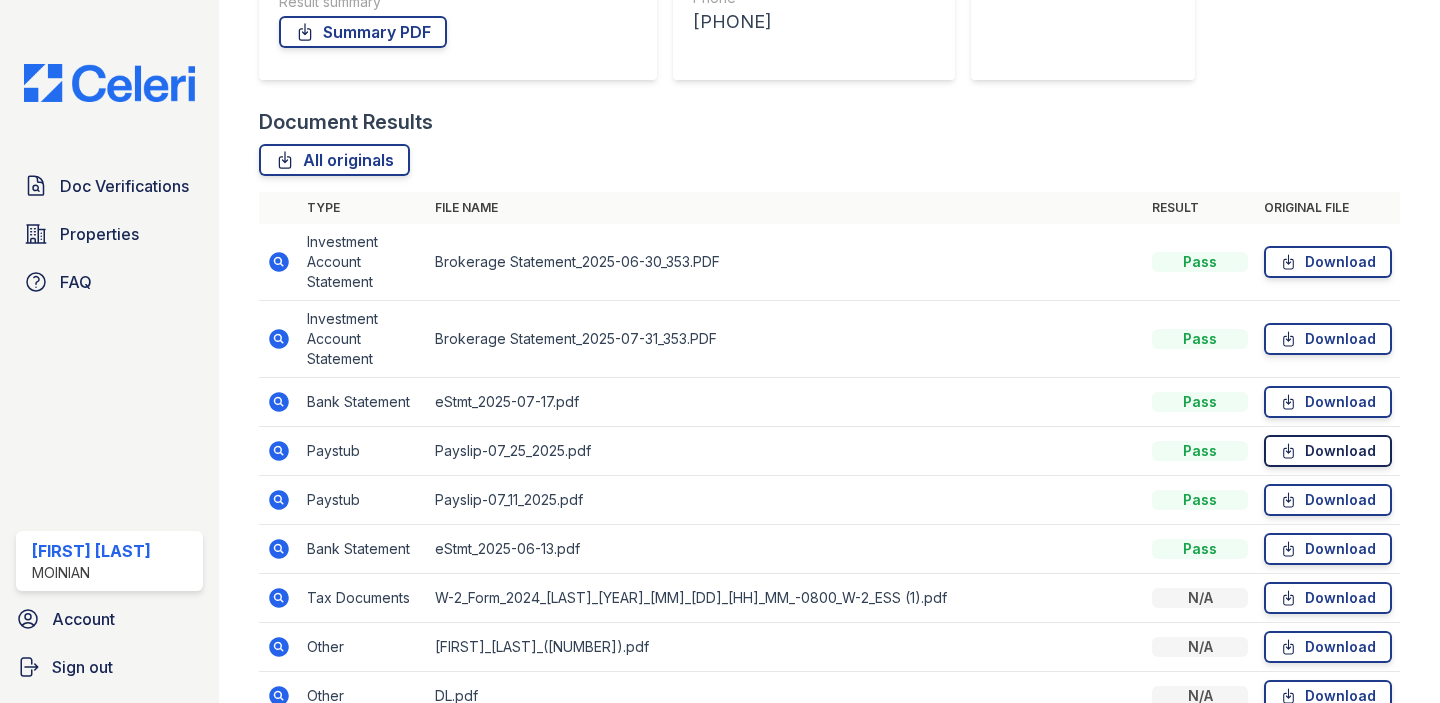 click on "Download" at bounding box center [1328, 451] 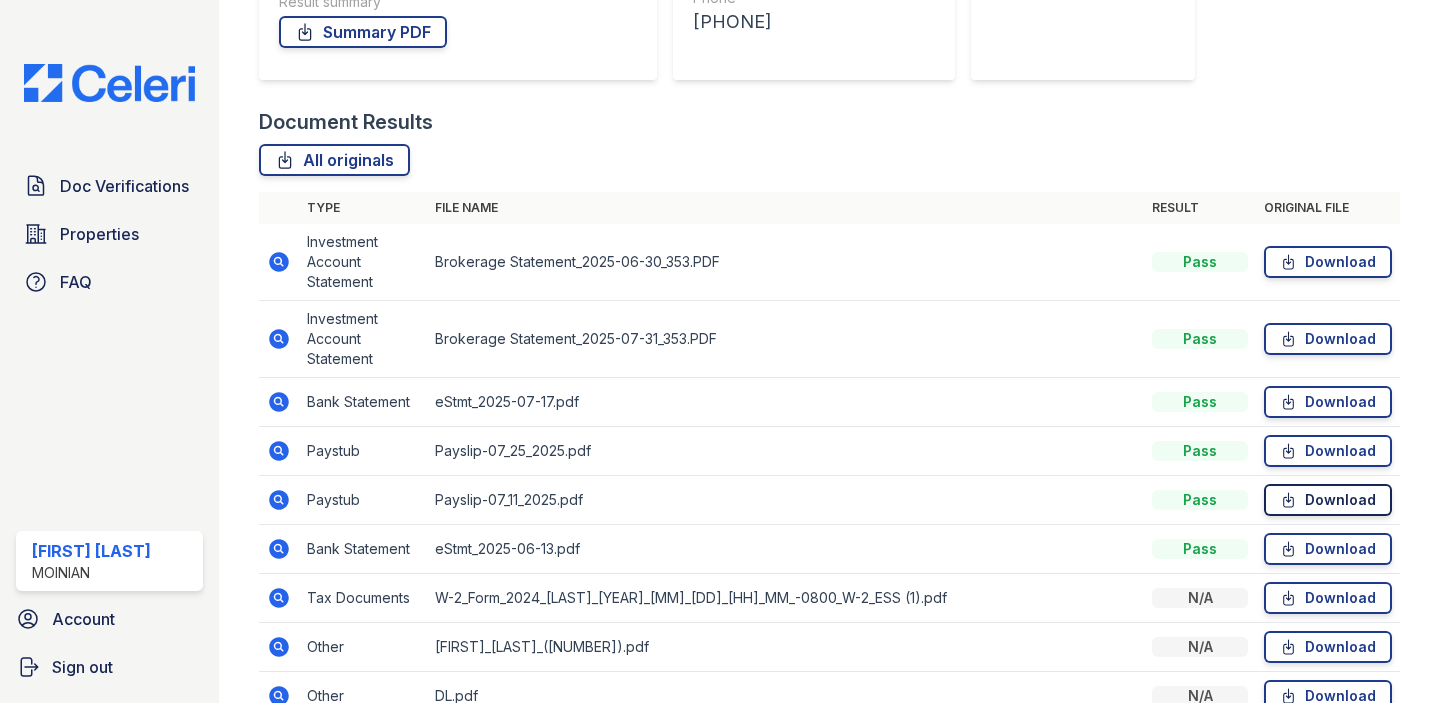 click on "Download" at bounding box center [1328, 500] 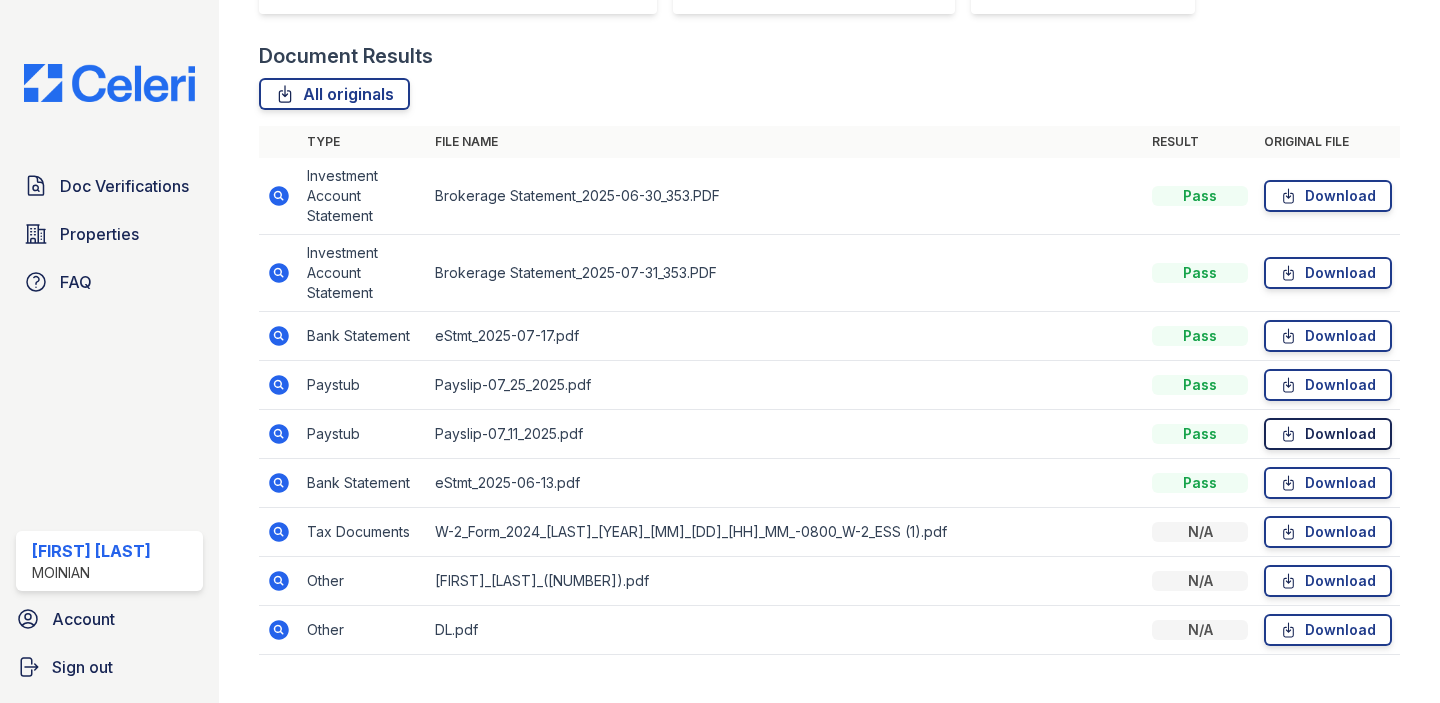 scroll, scrollTop: 474, scrollLeft: 0, axis: vertical 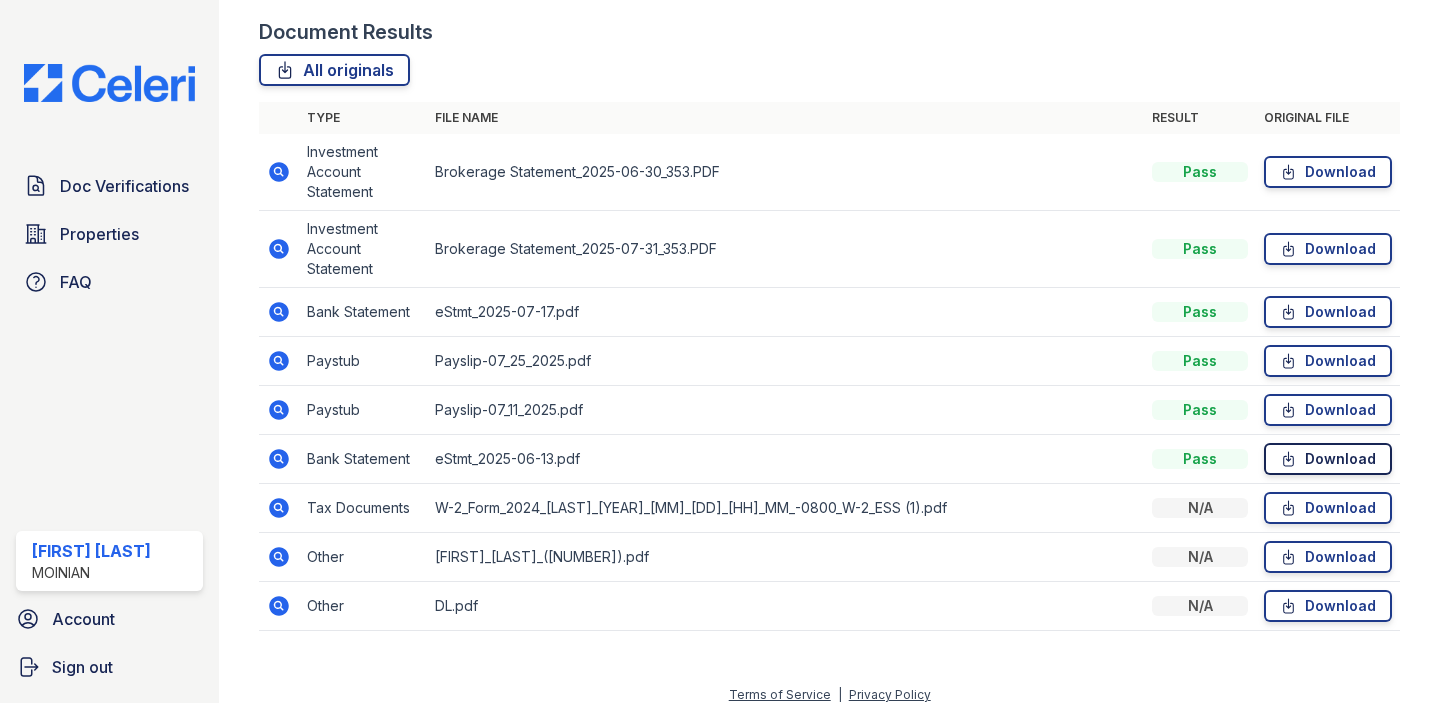 click on "Download" at bounding box center [1328, 459] 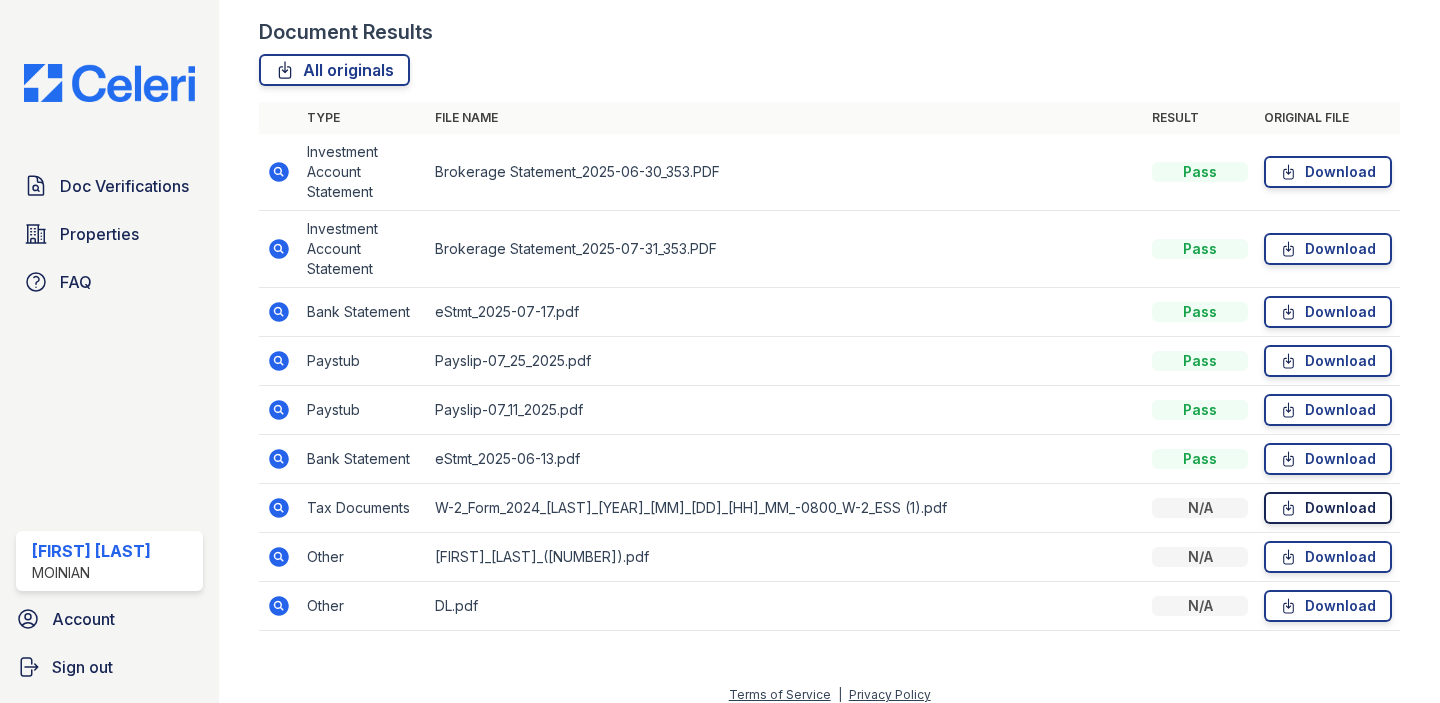 click on "Download" at bounding box center (1328, 508) 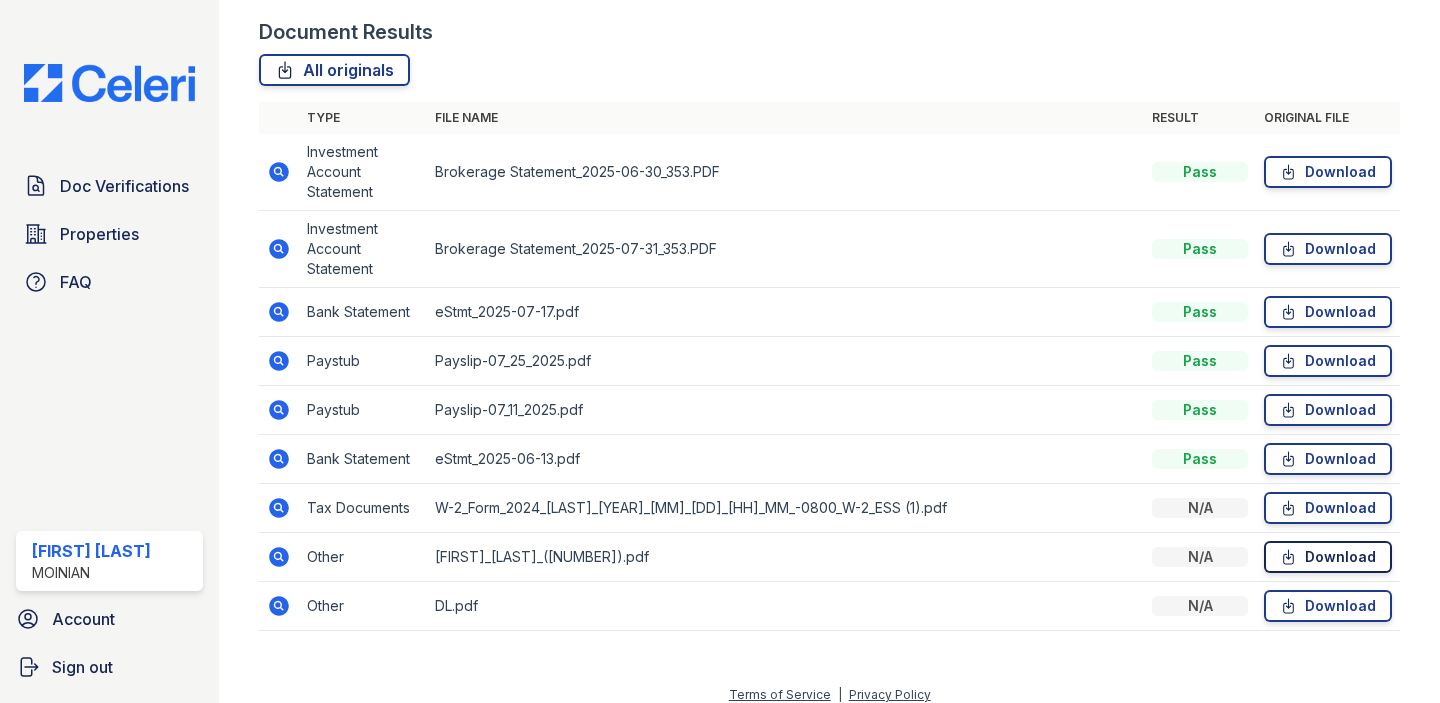 click on "Download" at bounding box center (1328, 557) 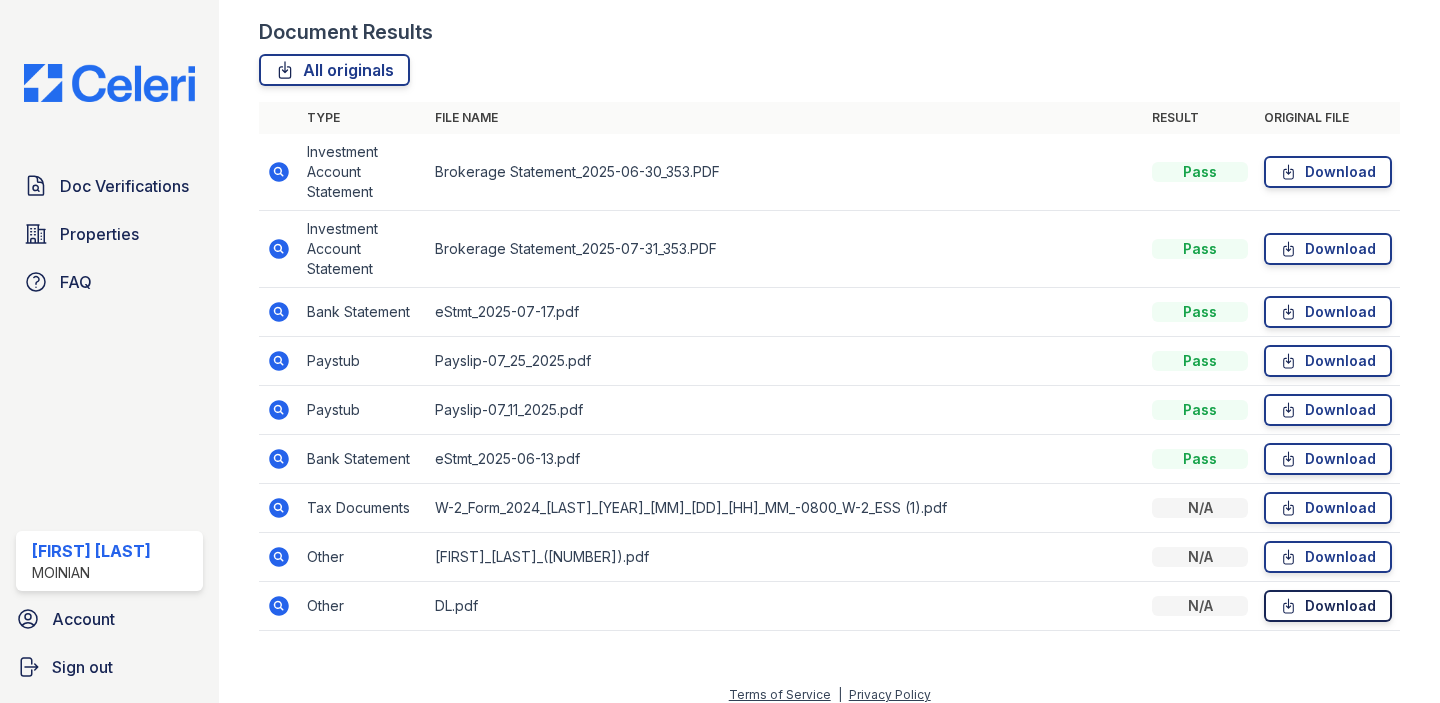 click on "Download" at bounding box center (1328, 606) 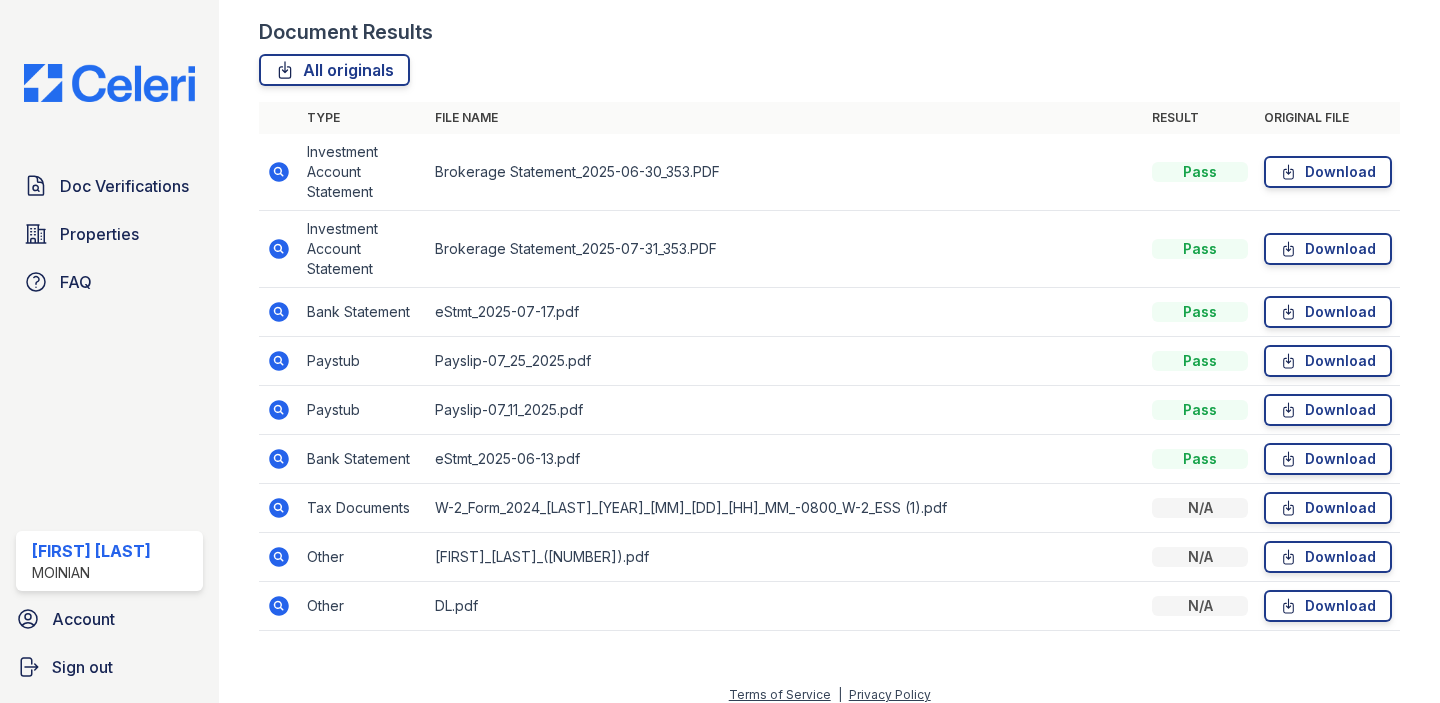 click 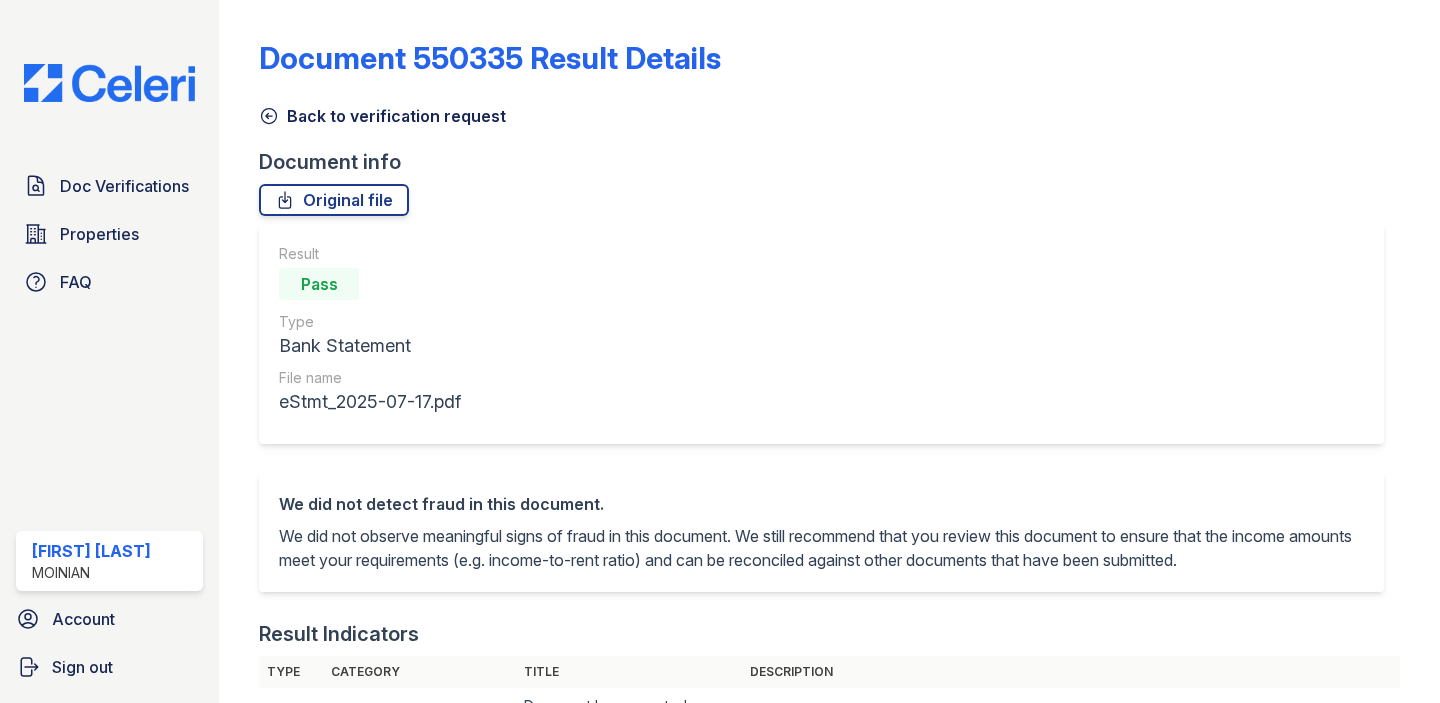scroll, scrollTop: 0, scrollLeft: 0, axis: both 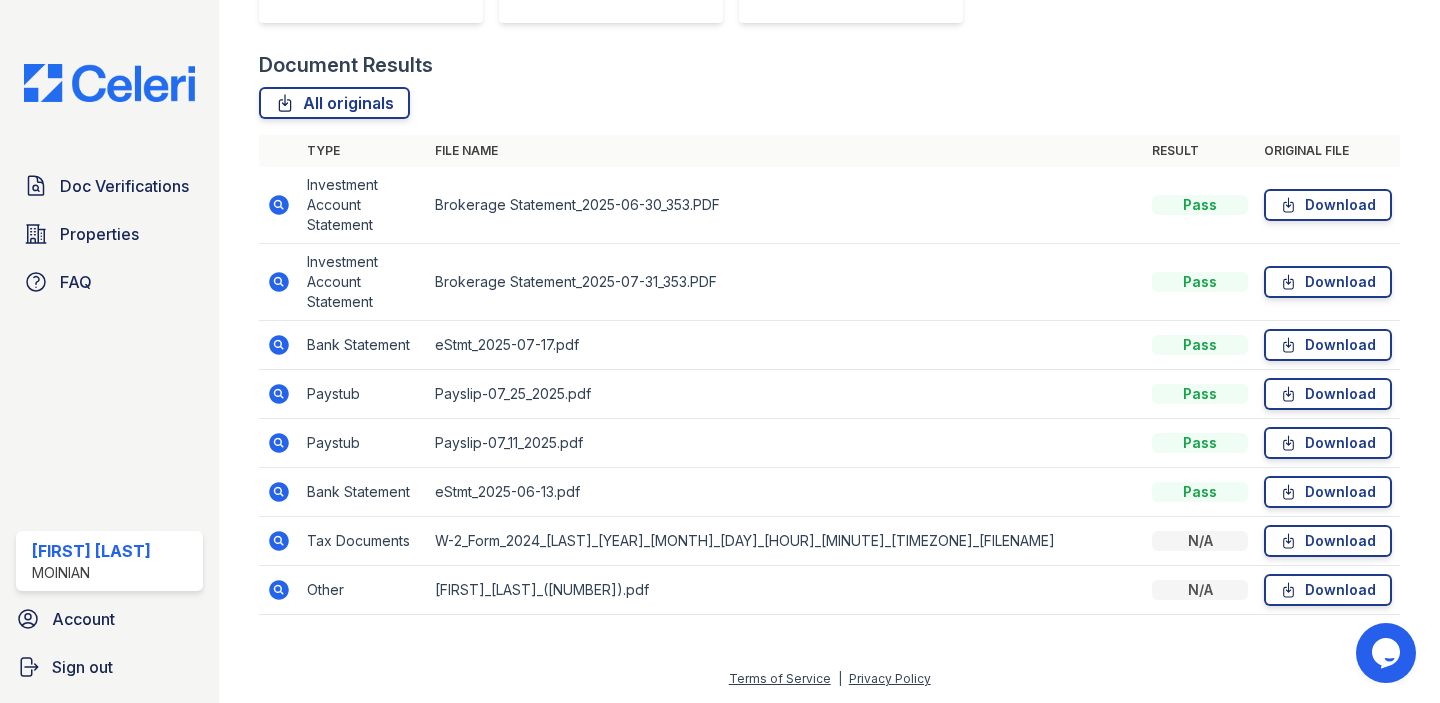 click 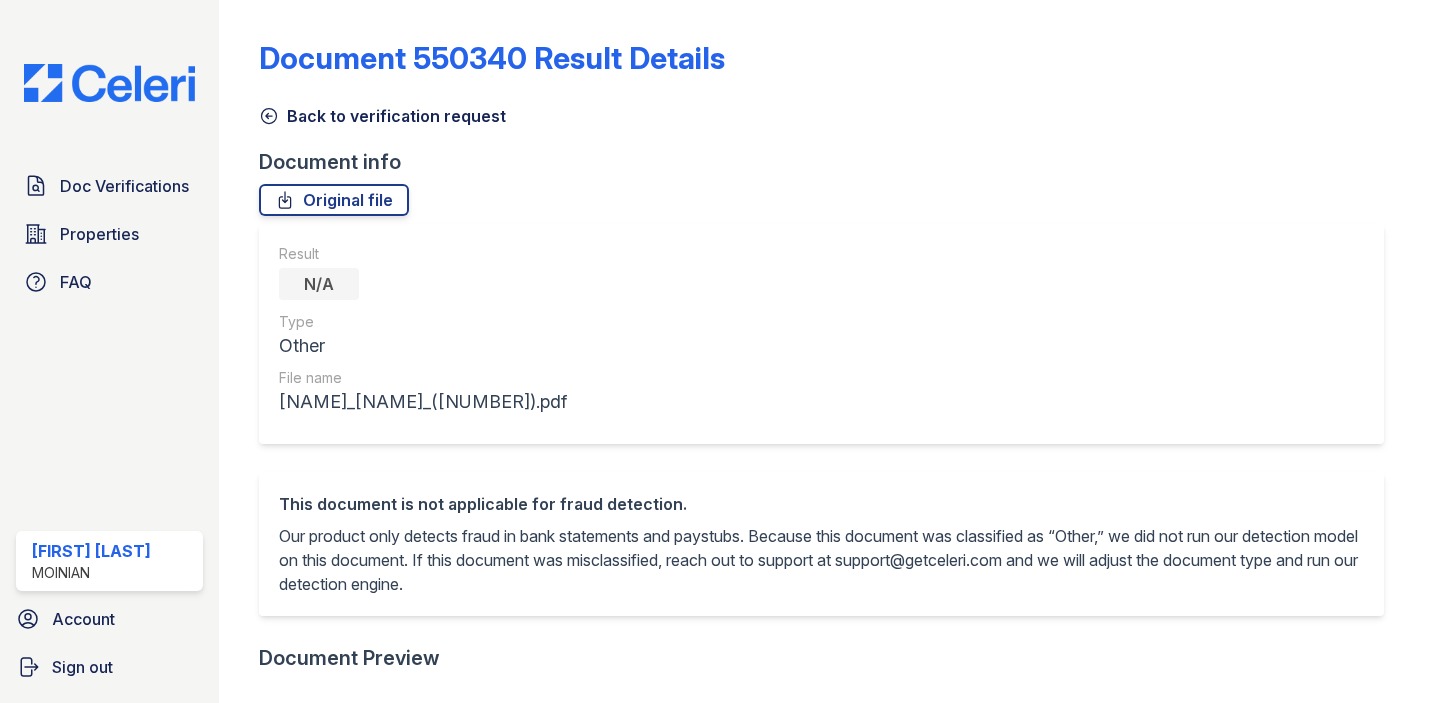 scroll, scrollTop: 0, scrollLeft: 0, axis: both 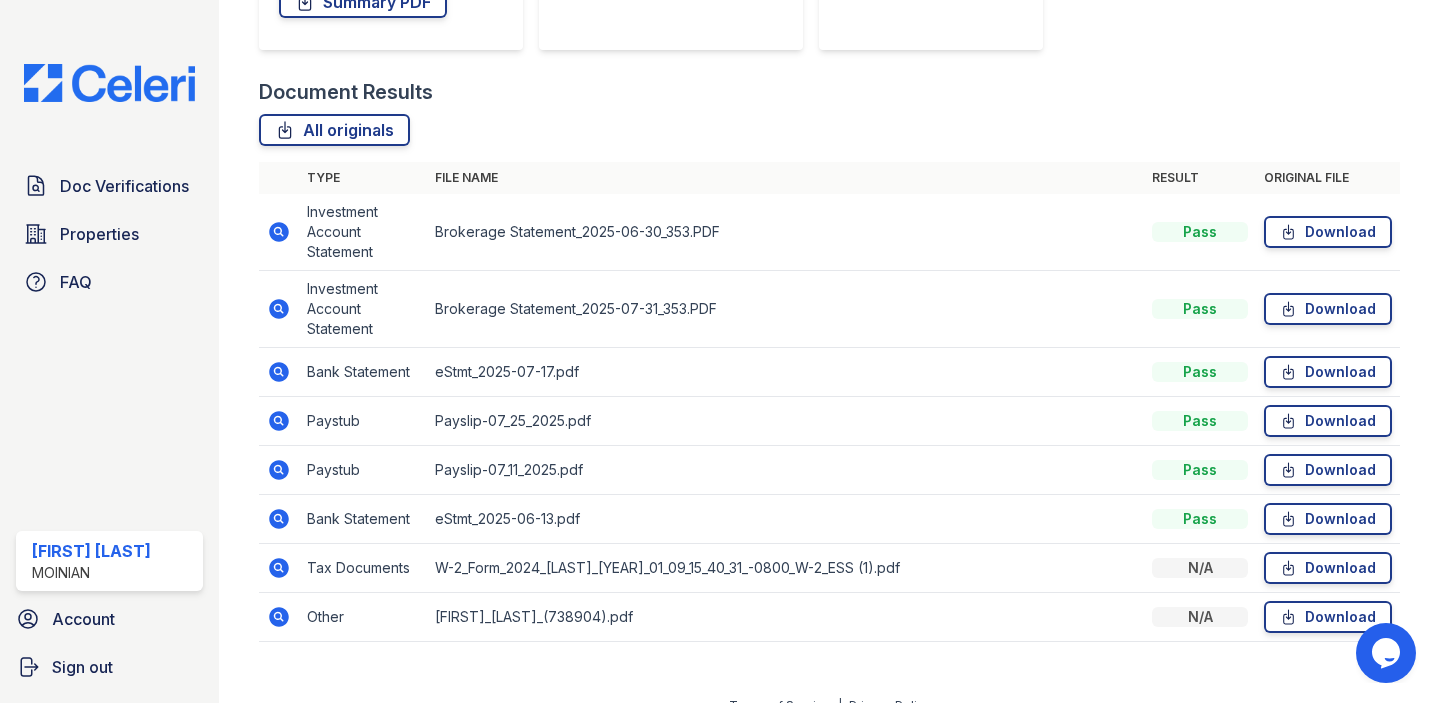 click 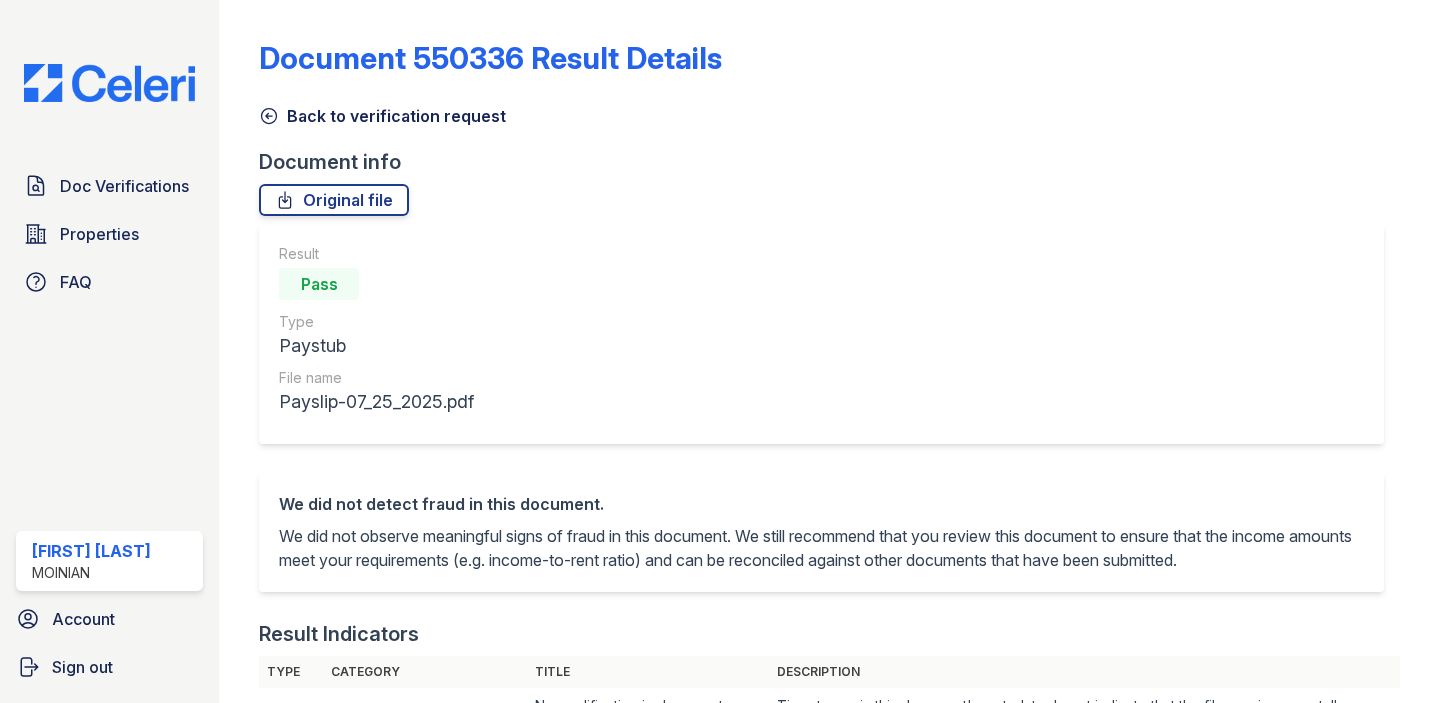 scroll, scrollTop: 0, scrollLeft: 0, axis: both 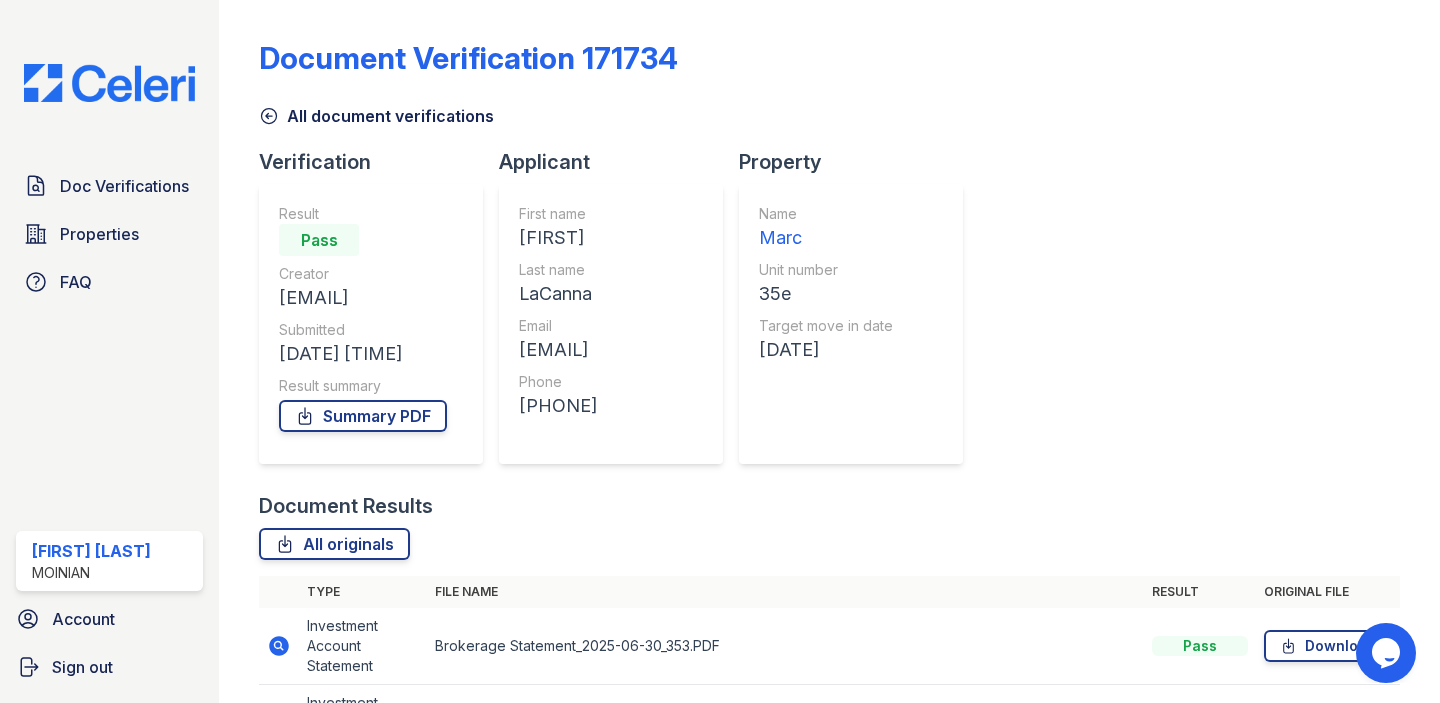 click on "All document verifications" at bounding box center [829, 110] 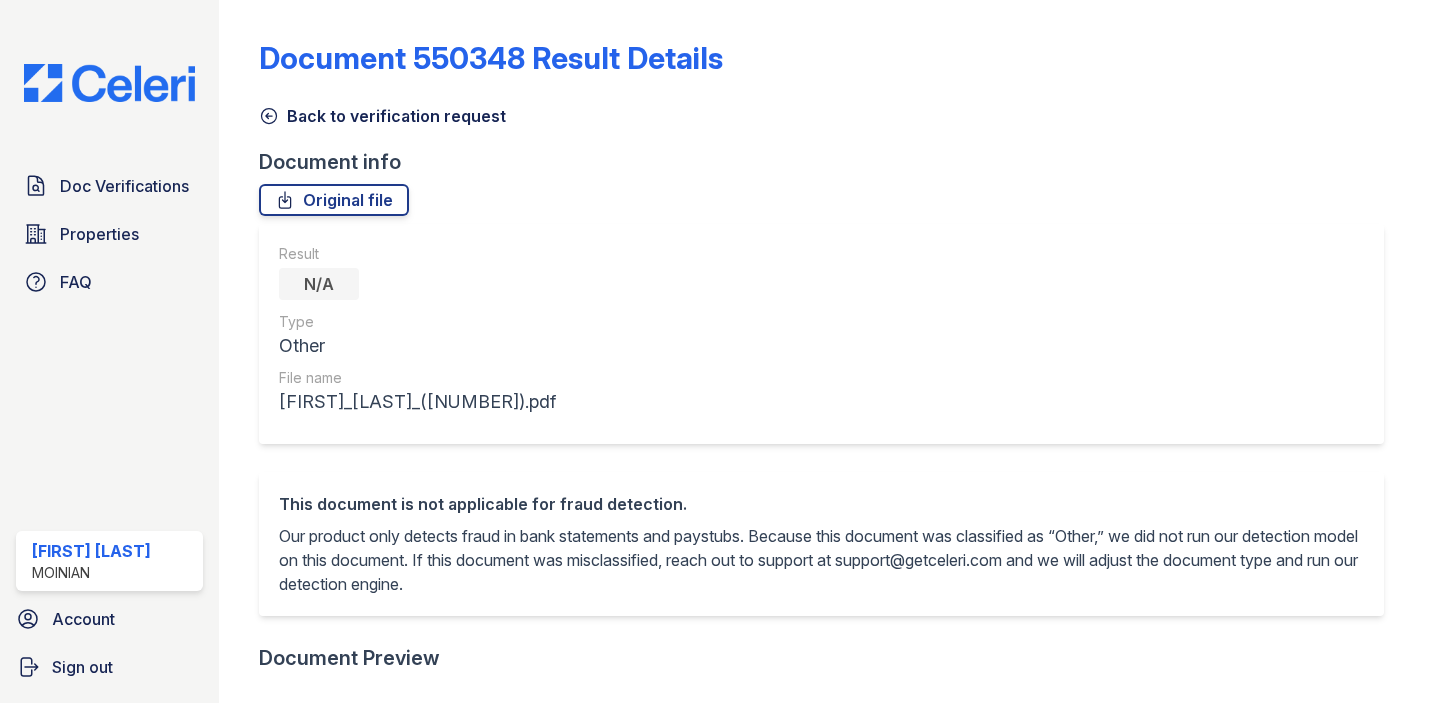 scroll, scrollTop: 0, scrollLeft: 0, axis: both 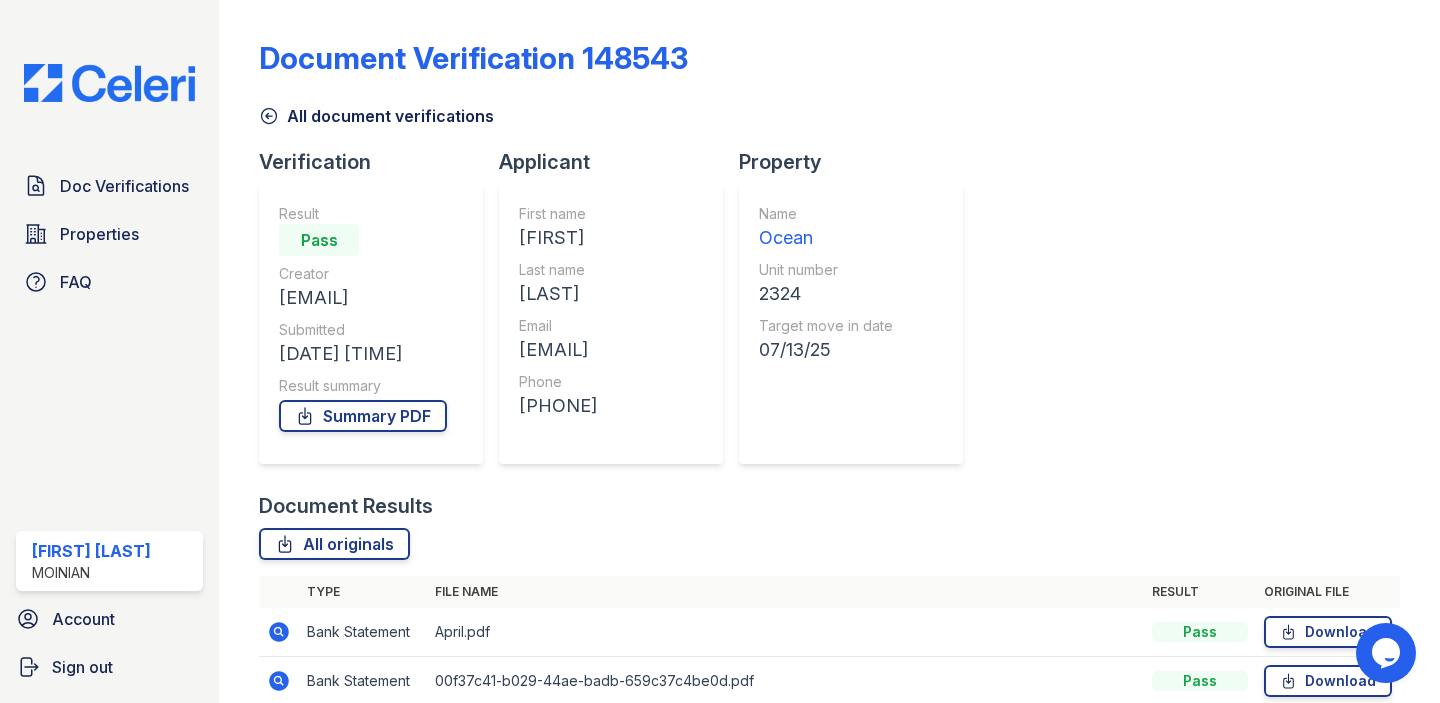 click on "Doc Verifications
Properties
FAQ
Shiv Babani
Moinian
Account
Sign out" at bounding box center (109, 351) 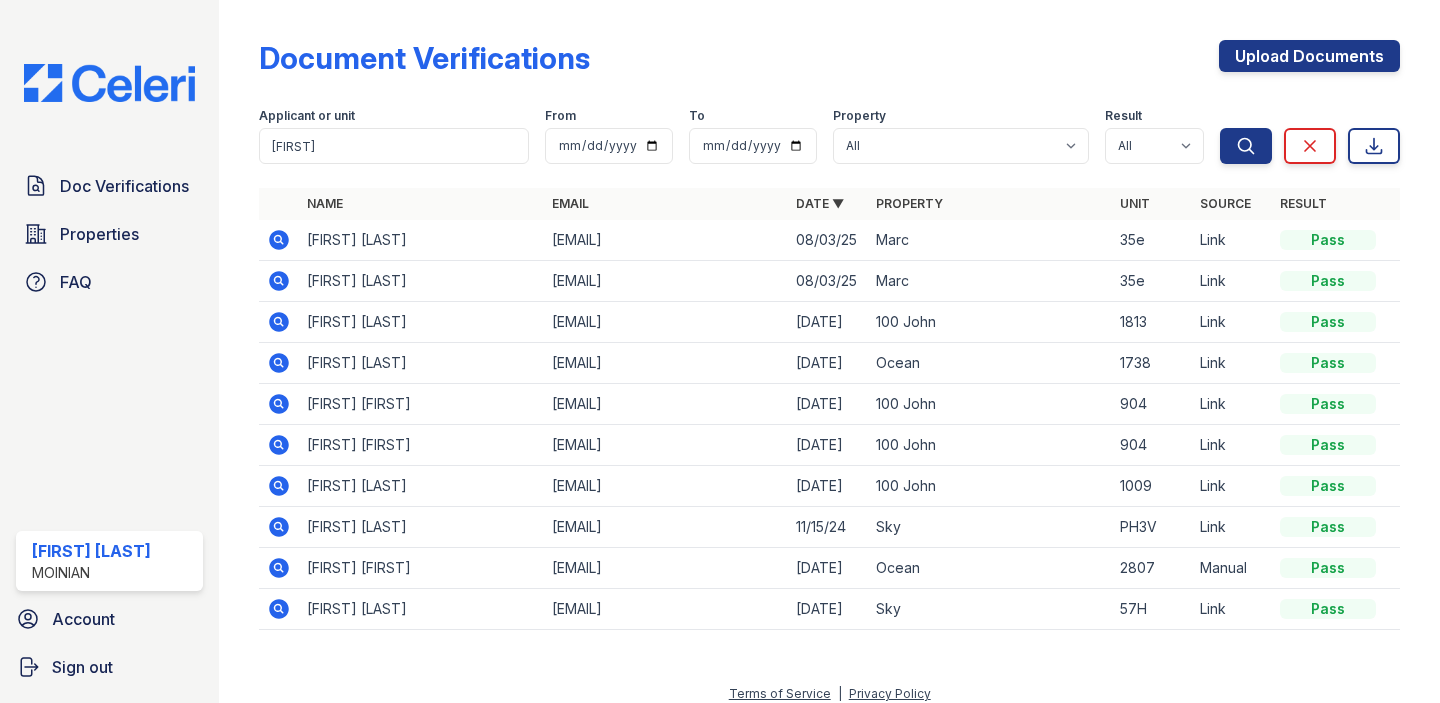 scroll, scrollTop: 0, scrollLeft: 0, axis: both 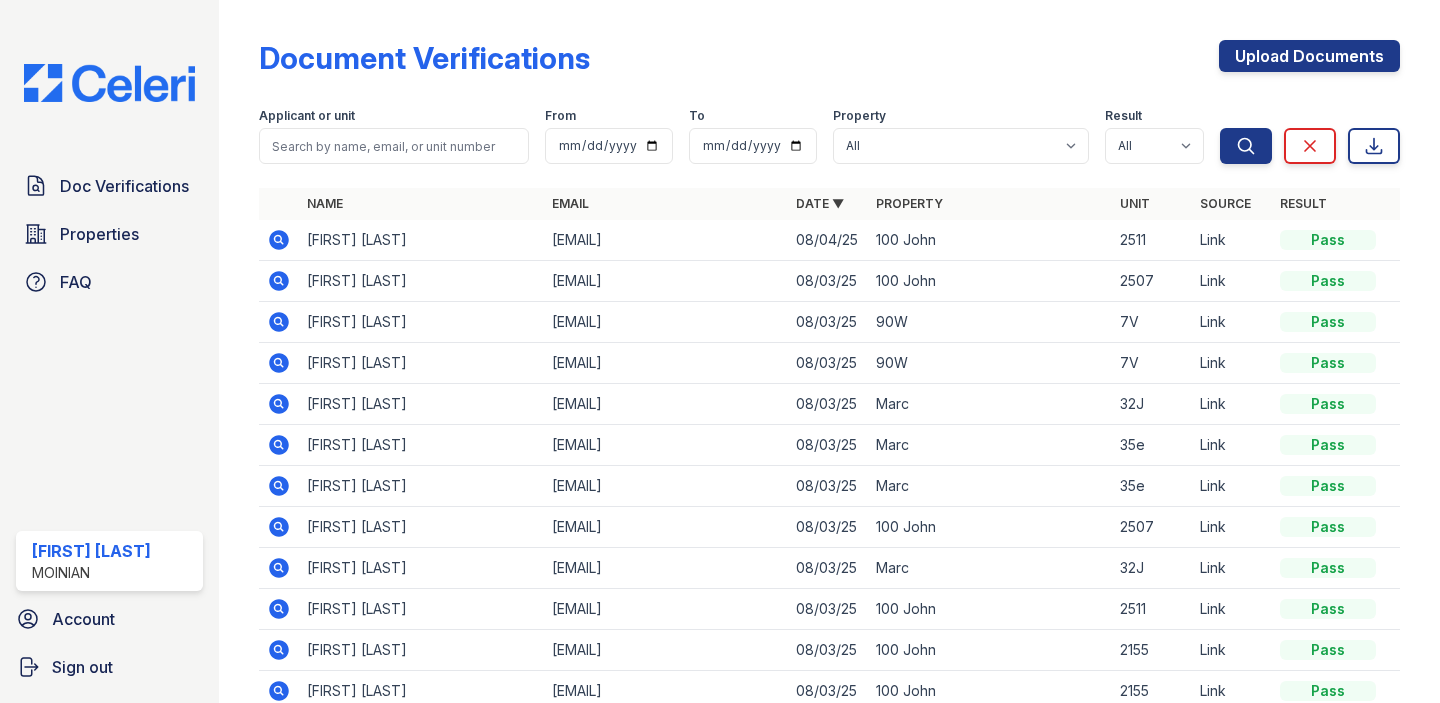 click on "Applicant or unit" at bounding box center [394, 118] 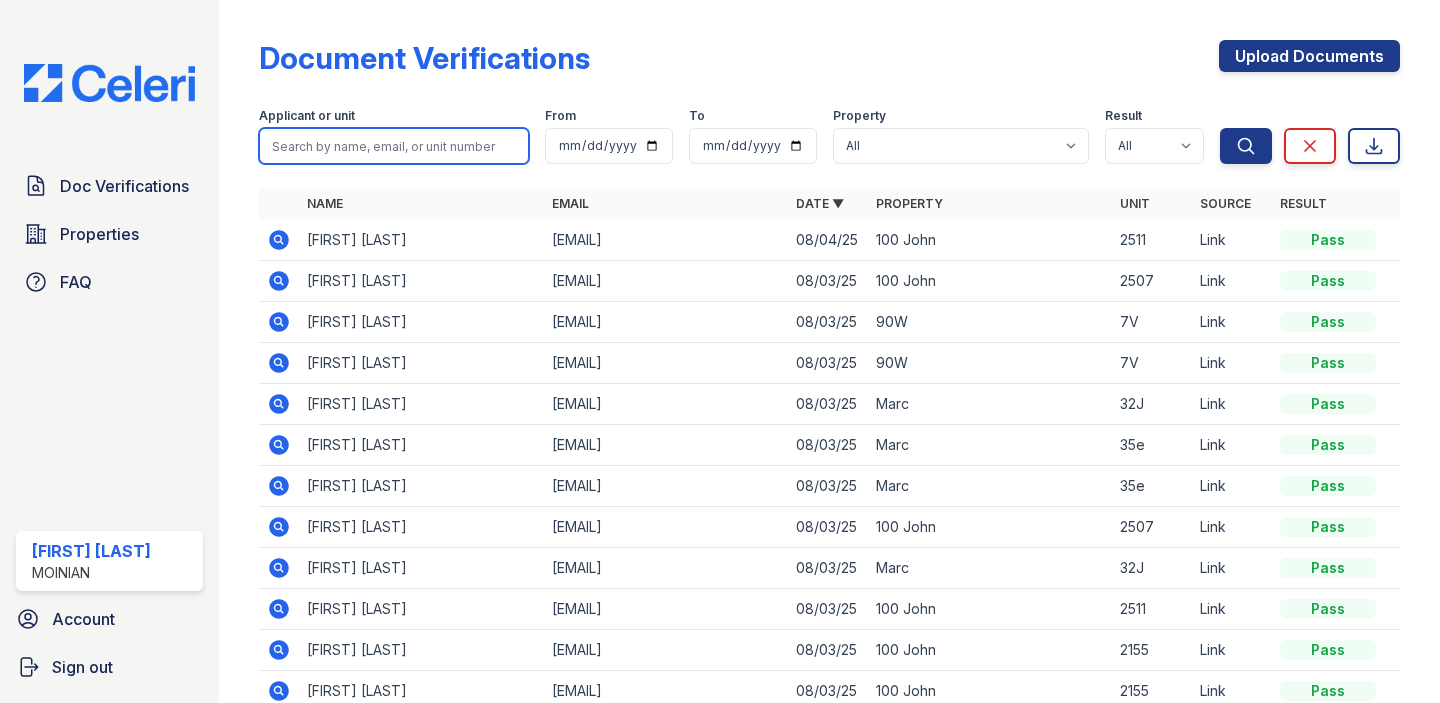 click at bounding box center [394, 146] 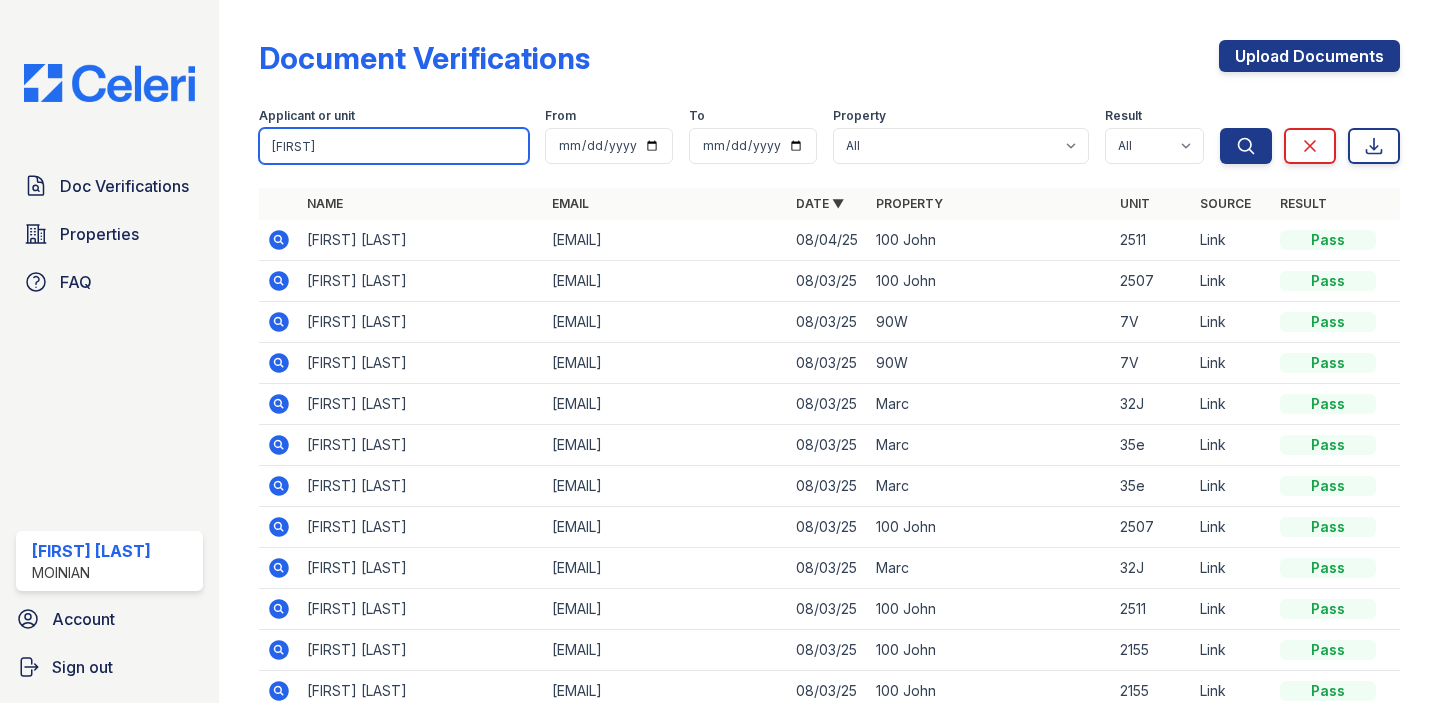 type on "[FIRST]" 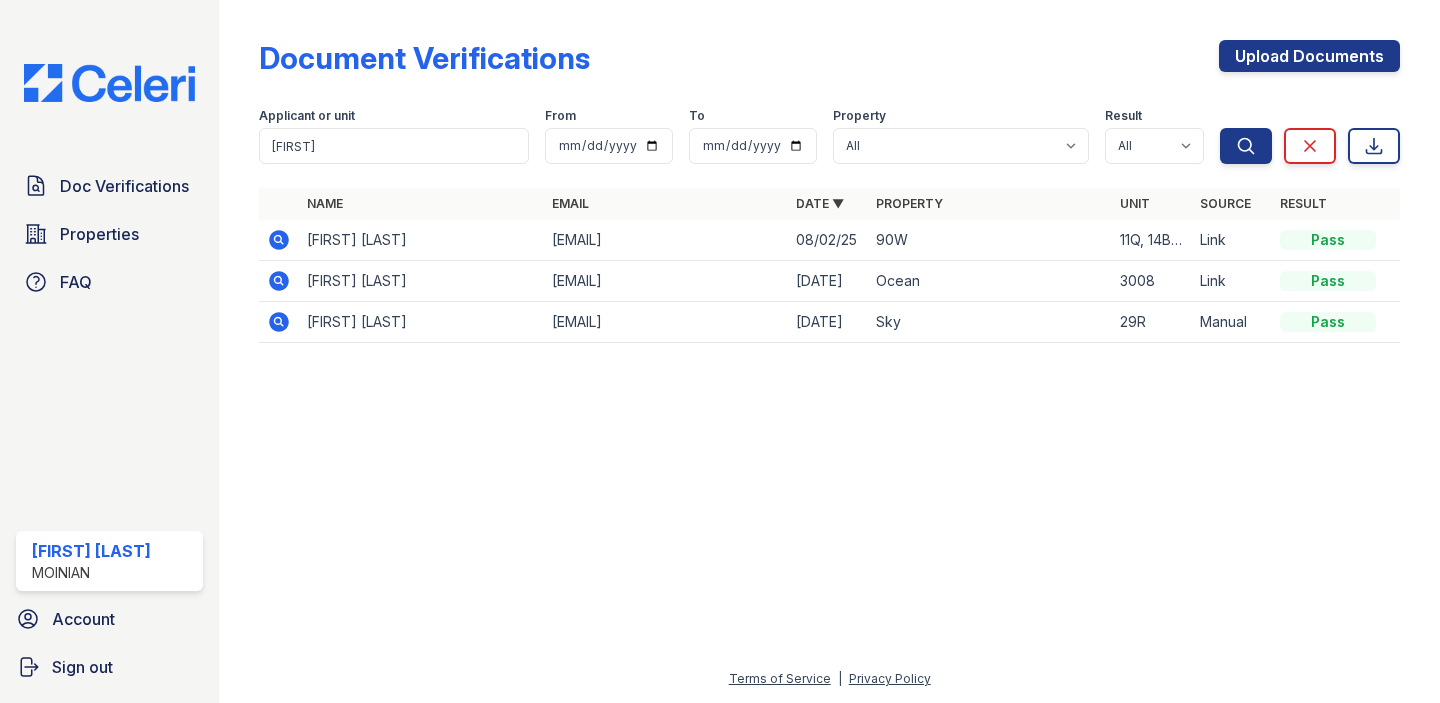 click 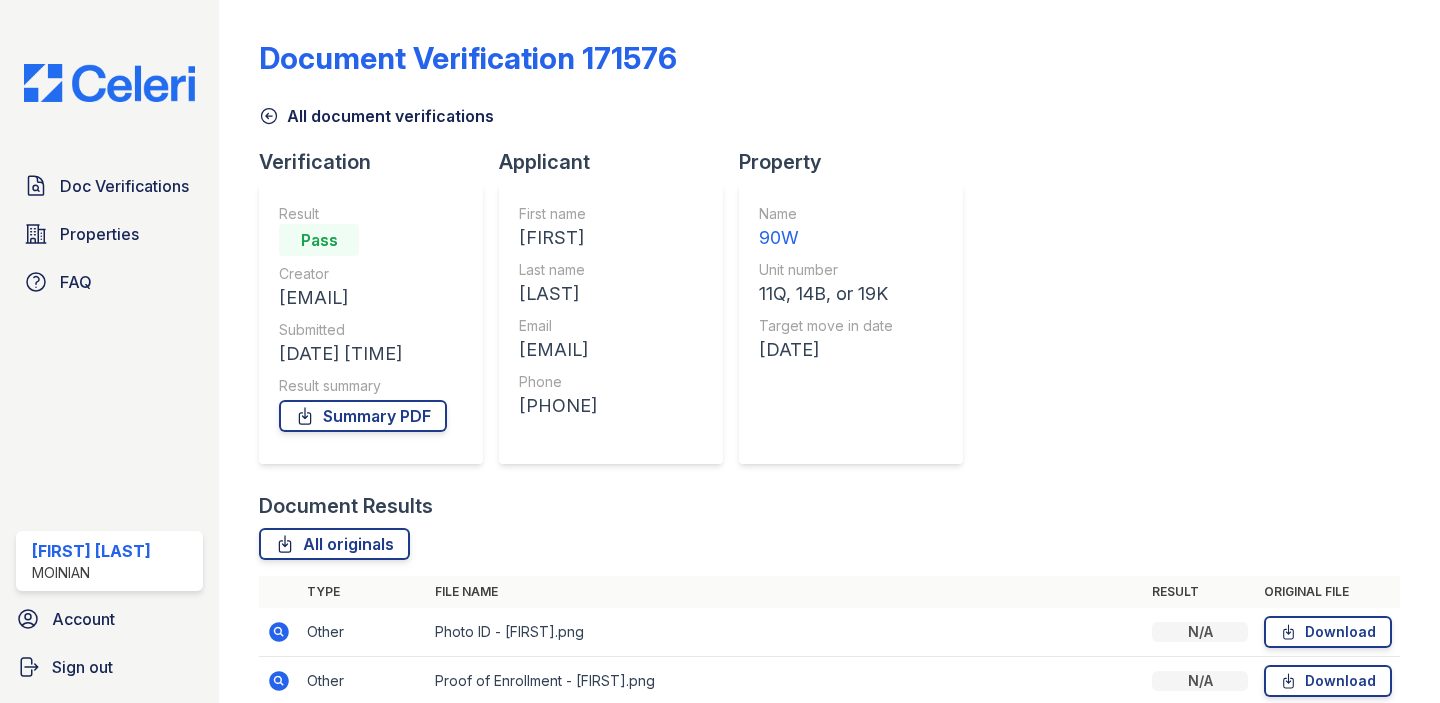 scroll, scrollTop: 0, scrollLeft: 0, axis: both 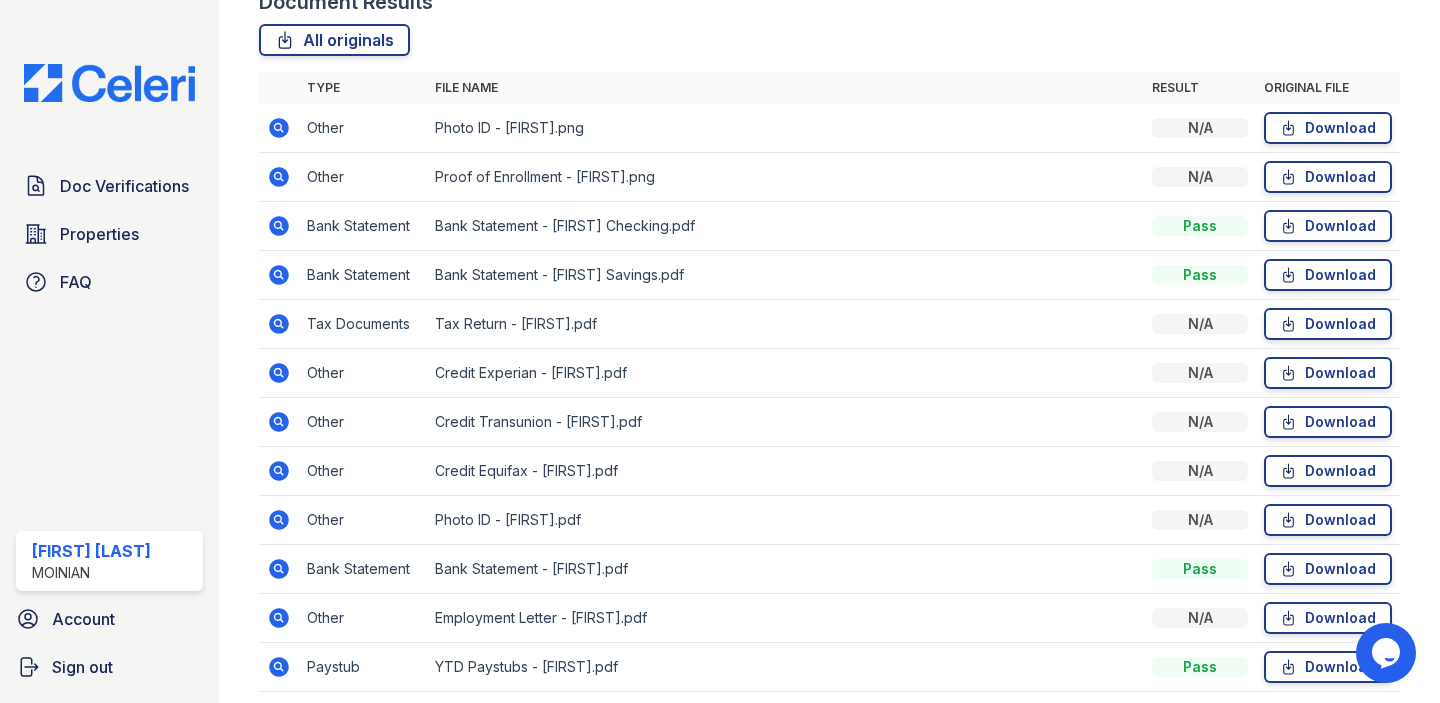 click 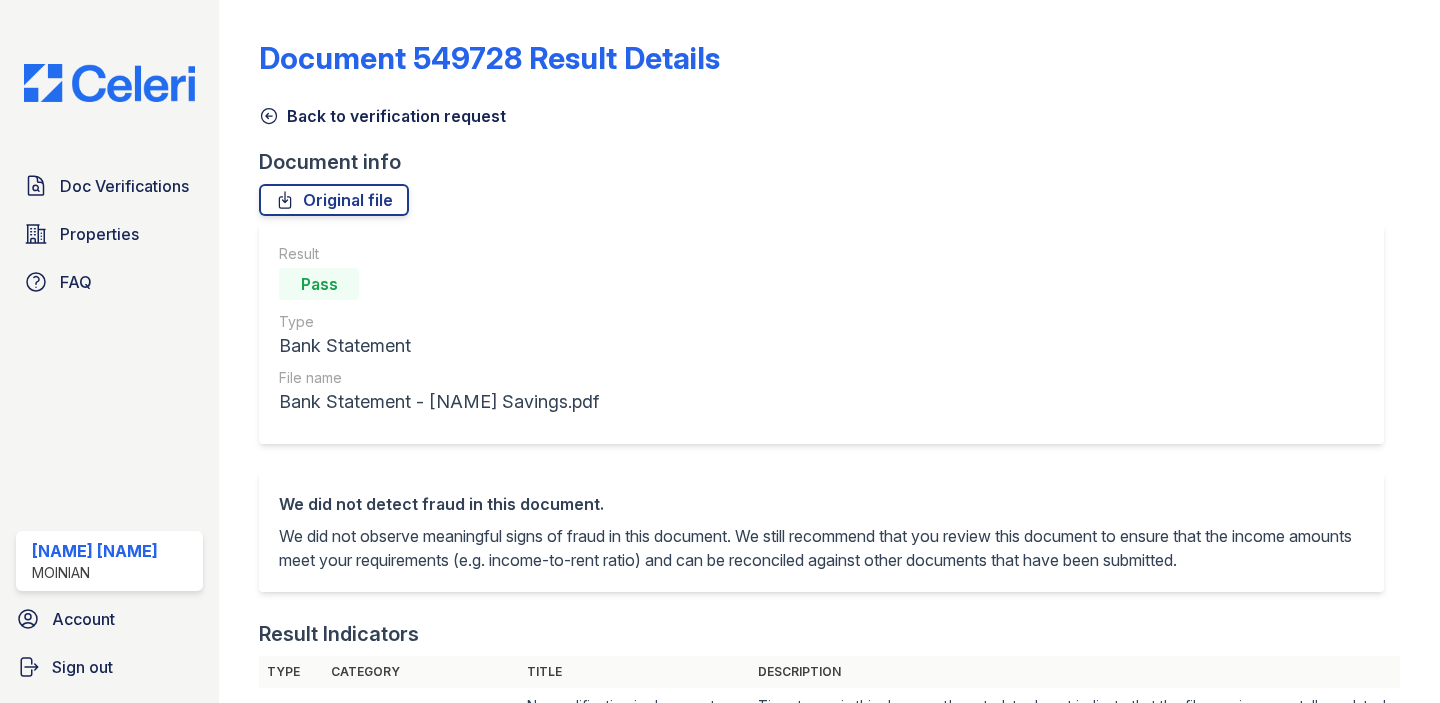 scroll, scrollTop: 0, scrollLeft: 0, axis: both 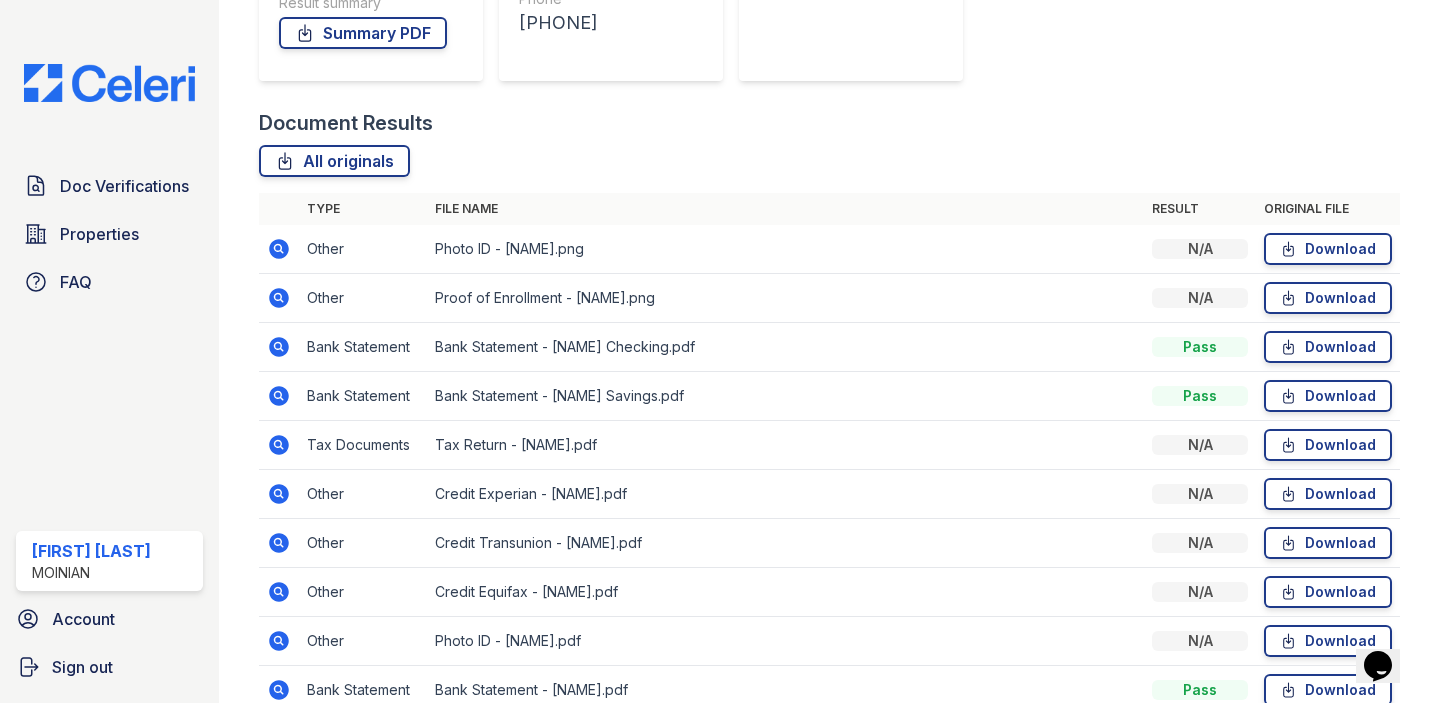 click 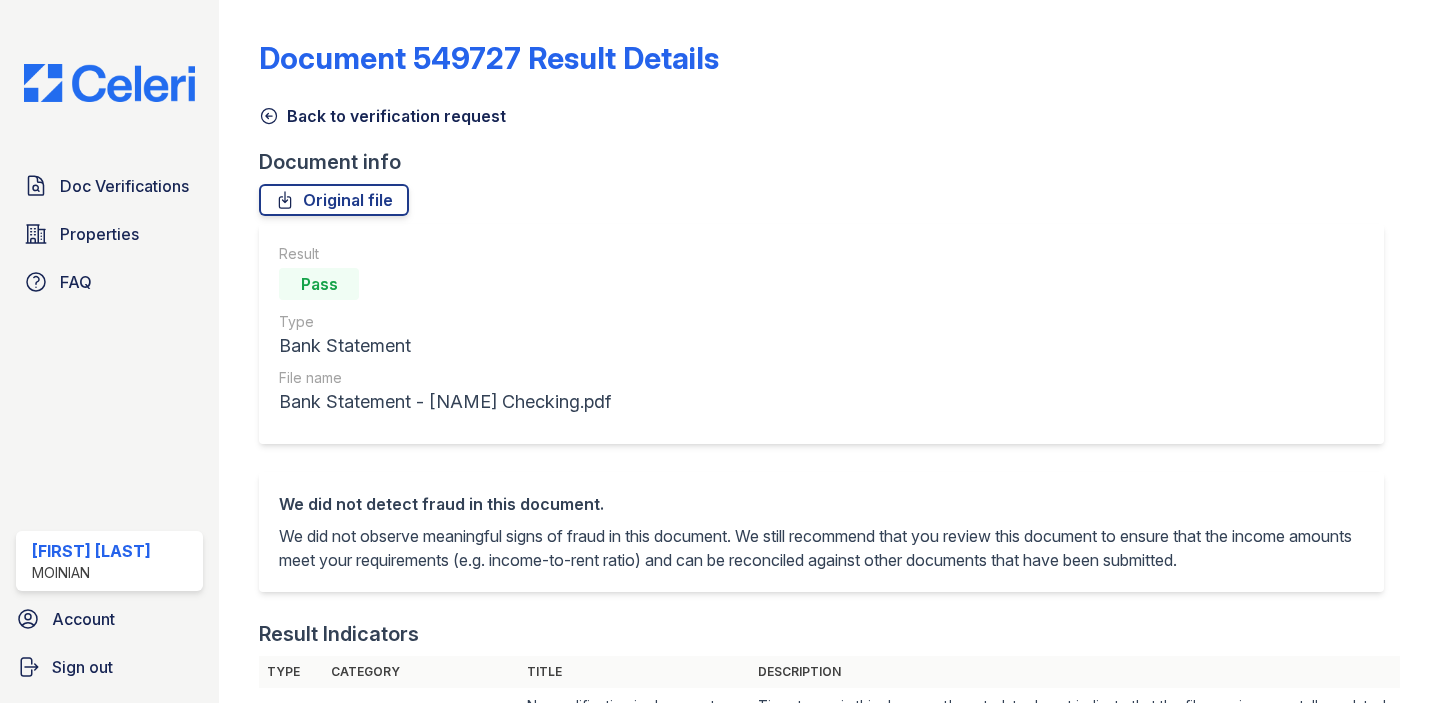 scroll, scrollTop: 0, scrollLeft: 0, axis: both 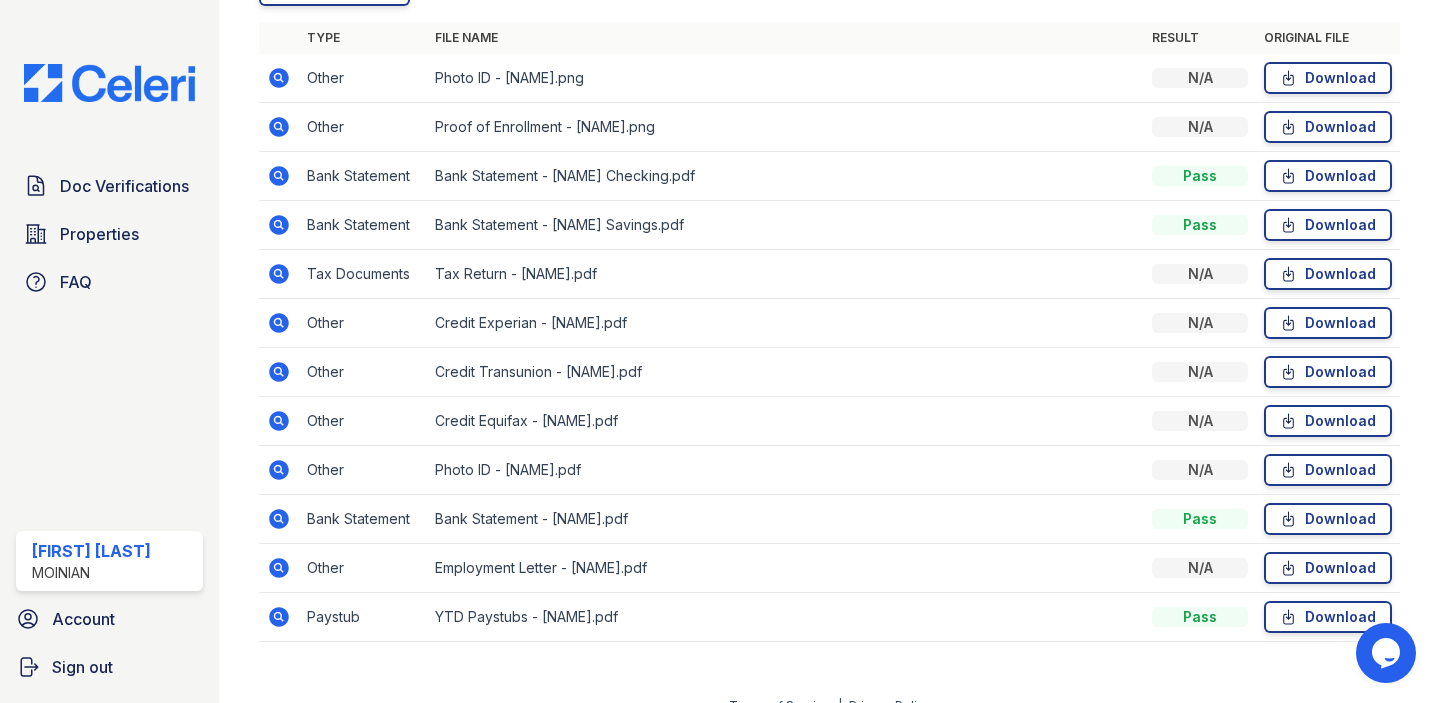 click 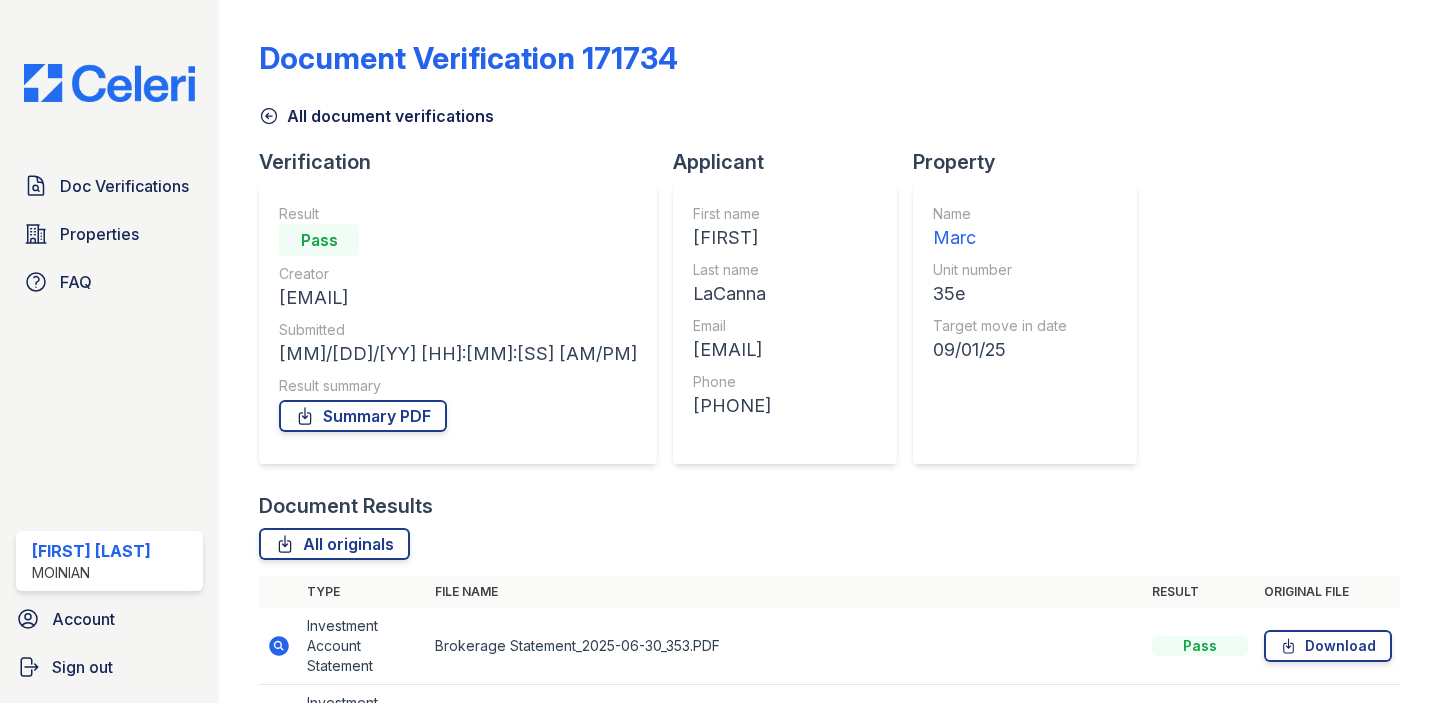 scroll, scrollTop: 0, scrollLeft: 0, axis: both 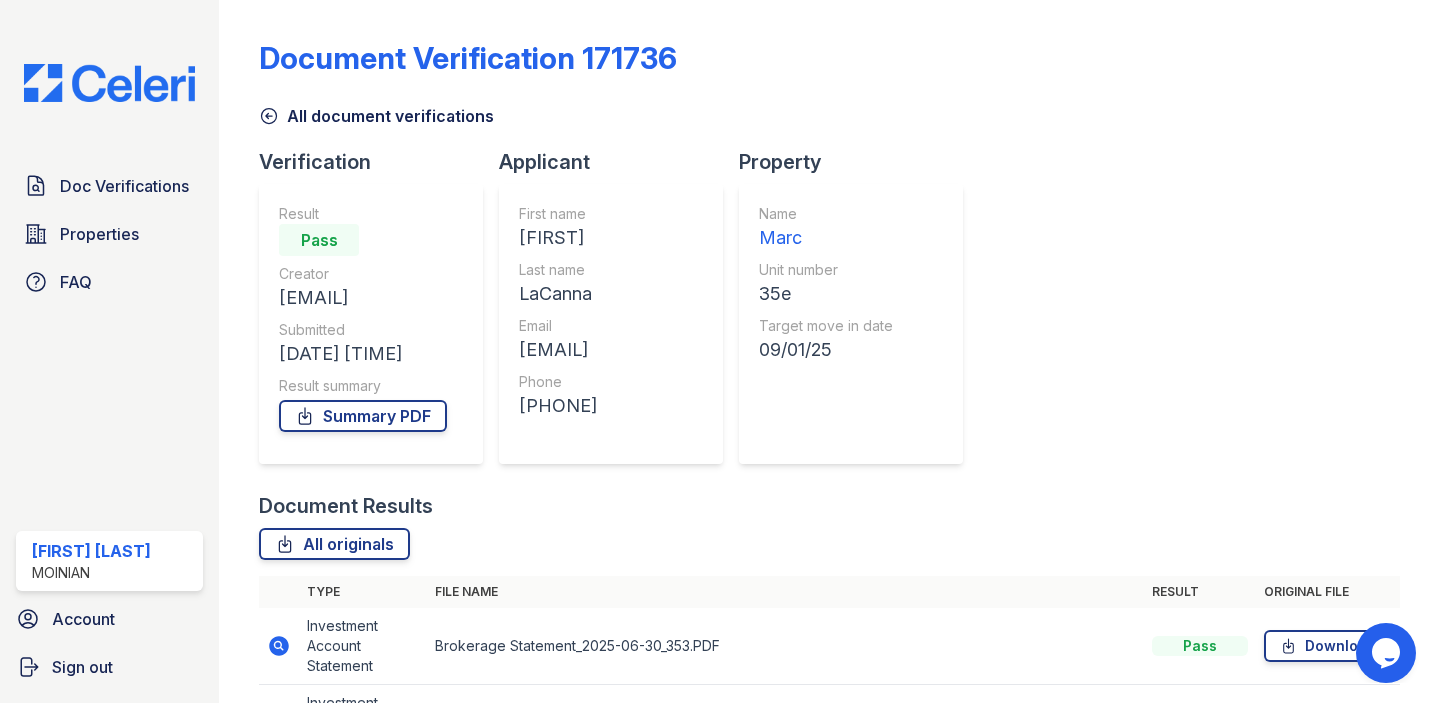 click 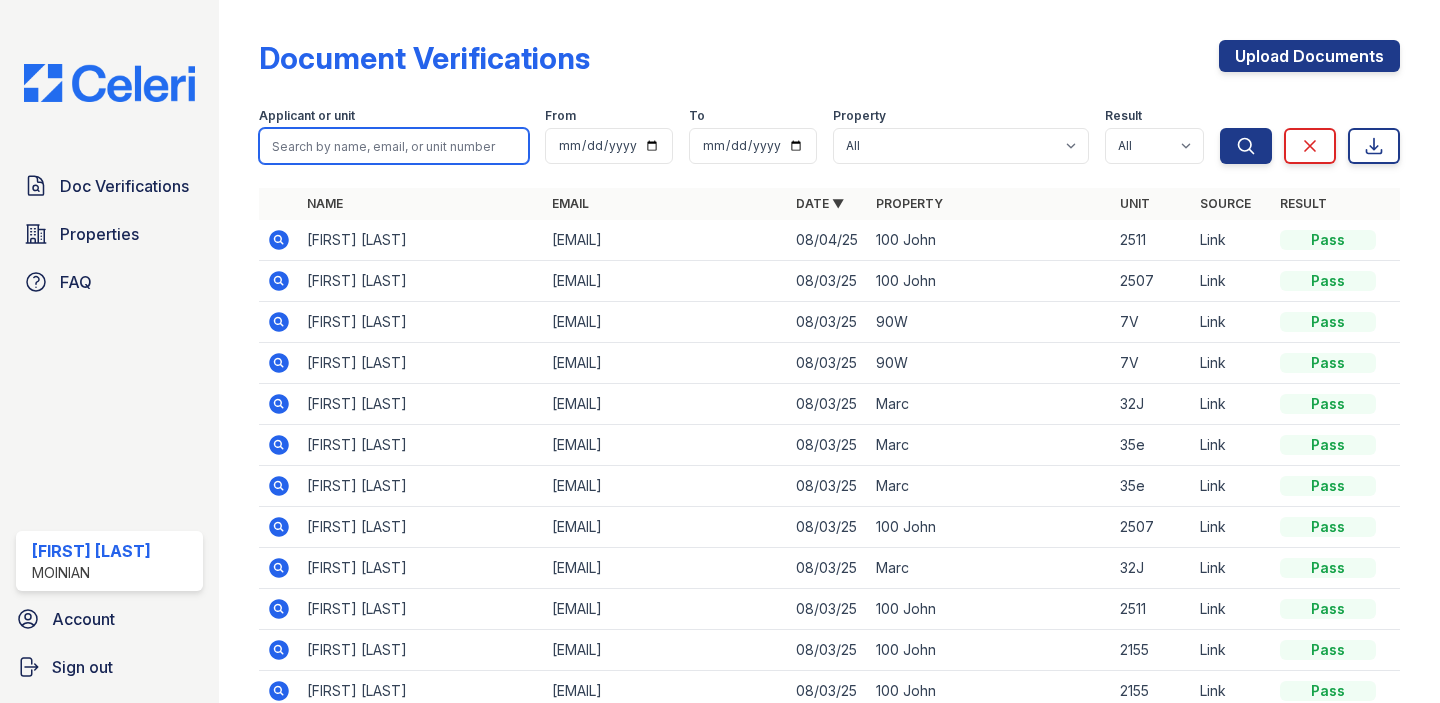 click at bounding box center (394, 146) 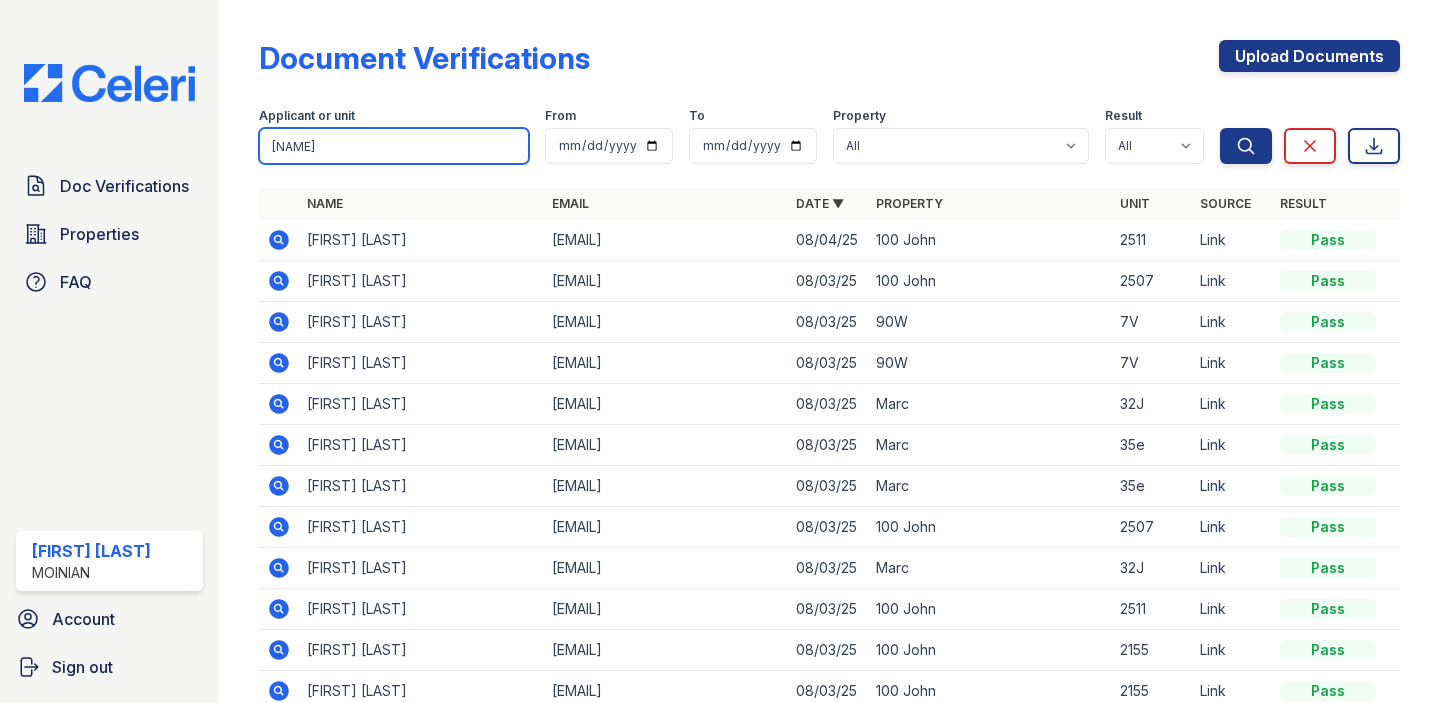 type on "[NAME]" 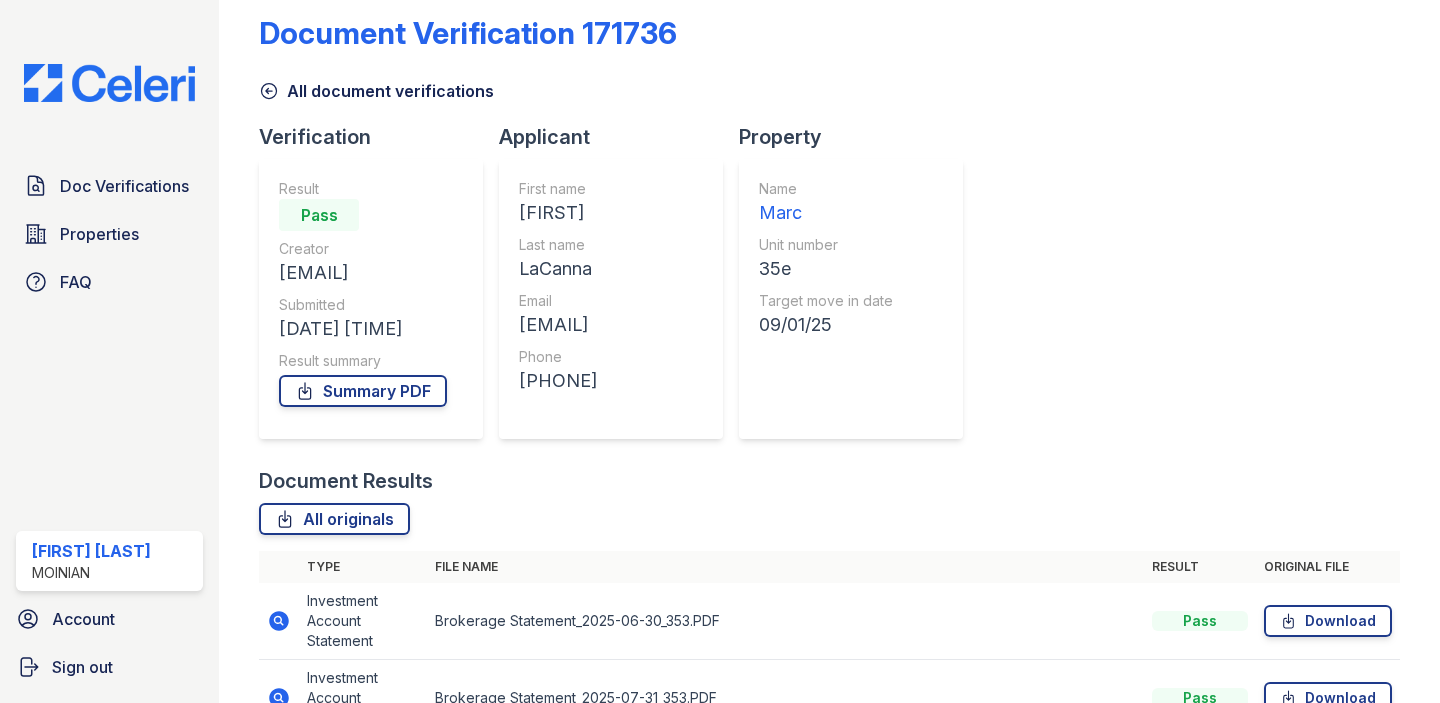 scroll, scrollTop: 0, scrollLeft: 0, axis: both 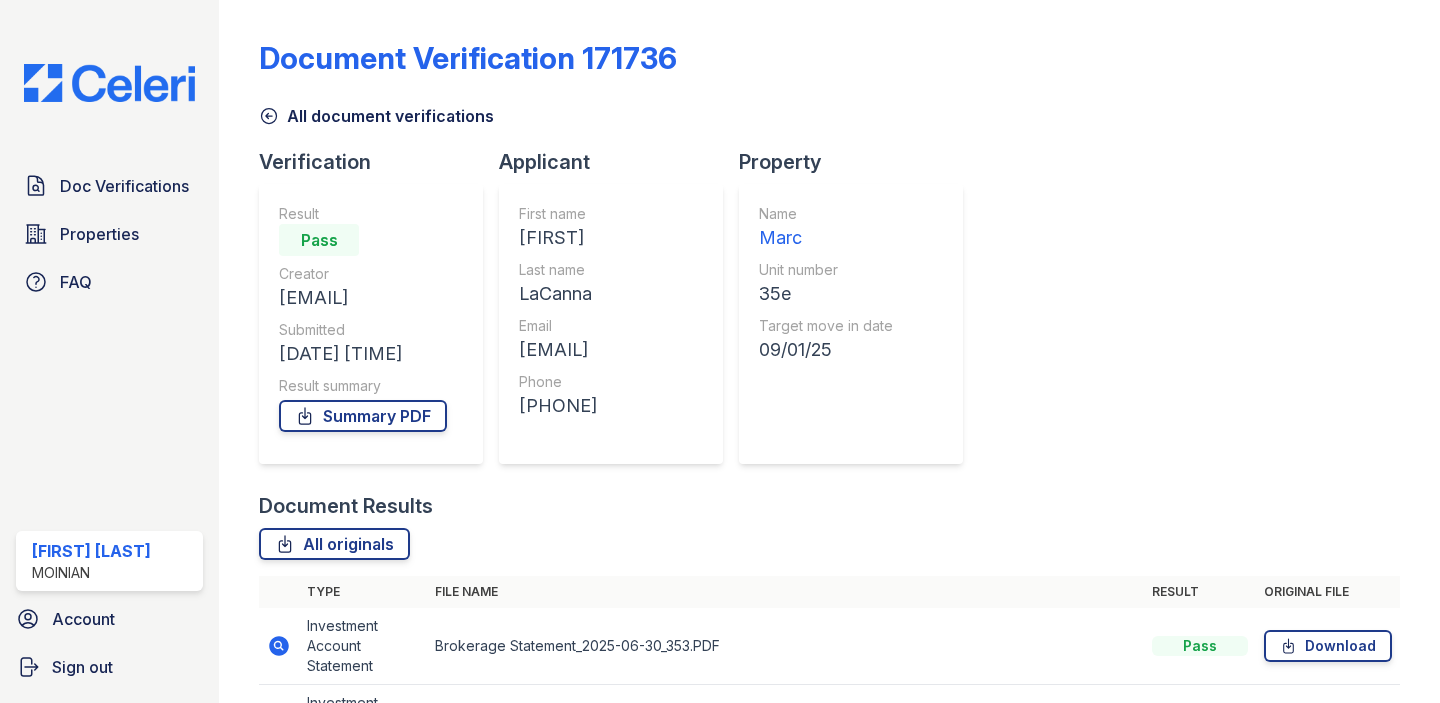 click on "All document verifications" at bounding box center (829, 110) 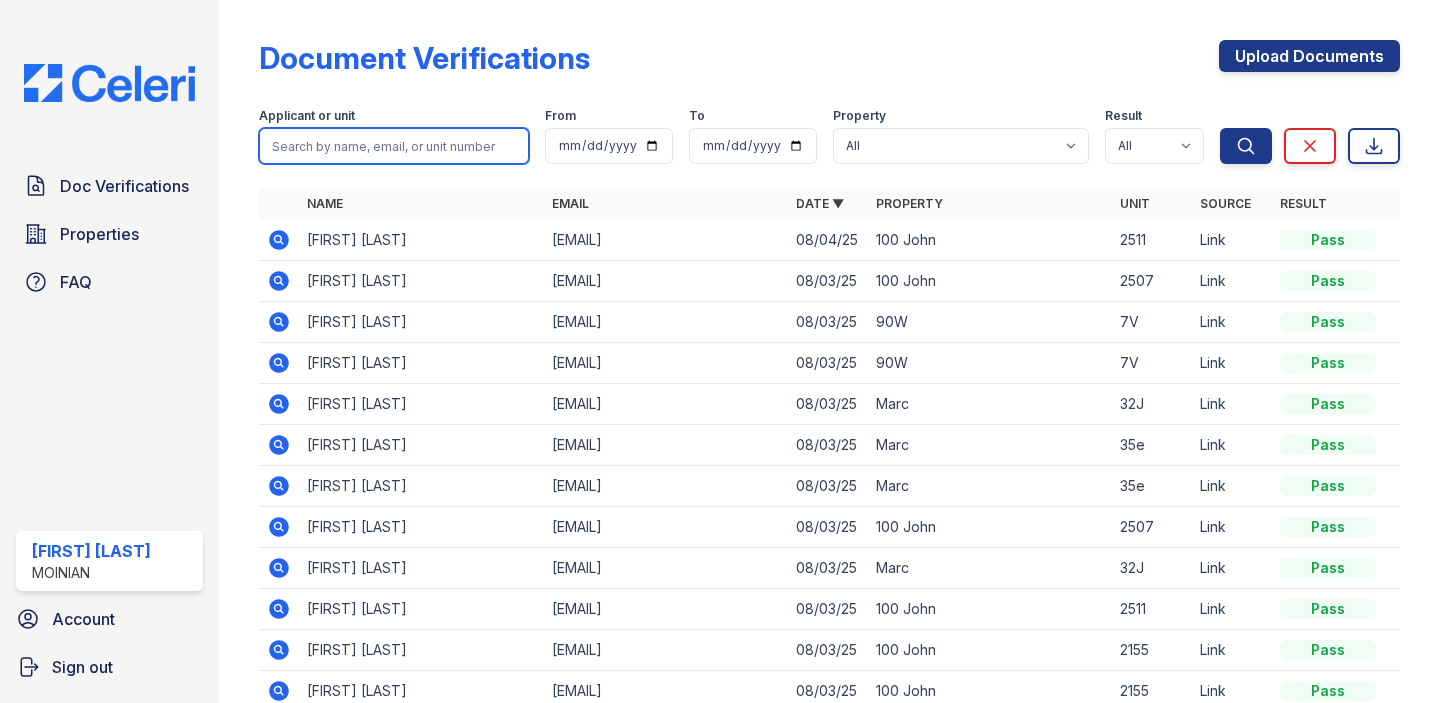 click at bounding box center (394, 146) 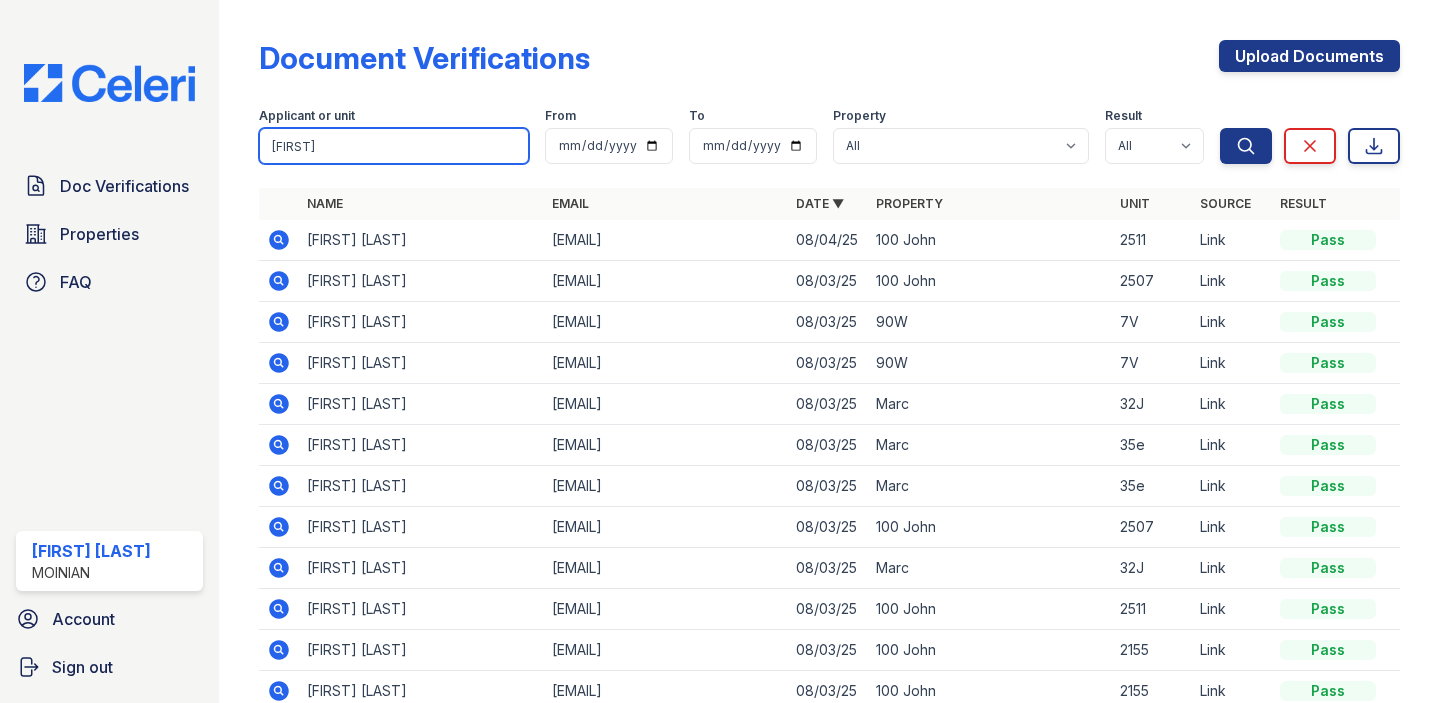 type on "michaela" 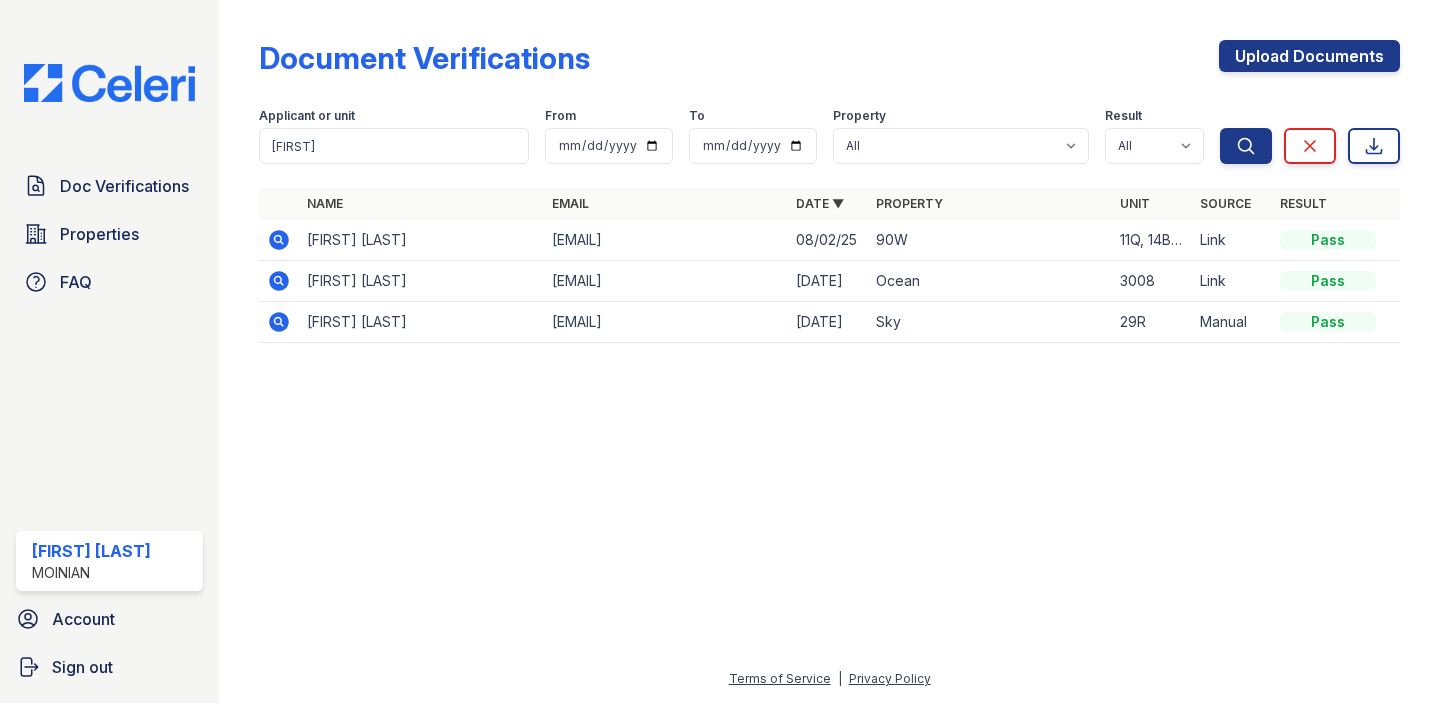 click 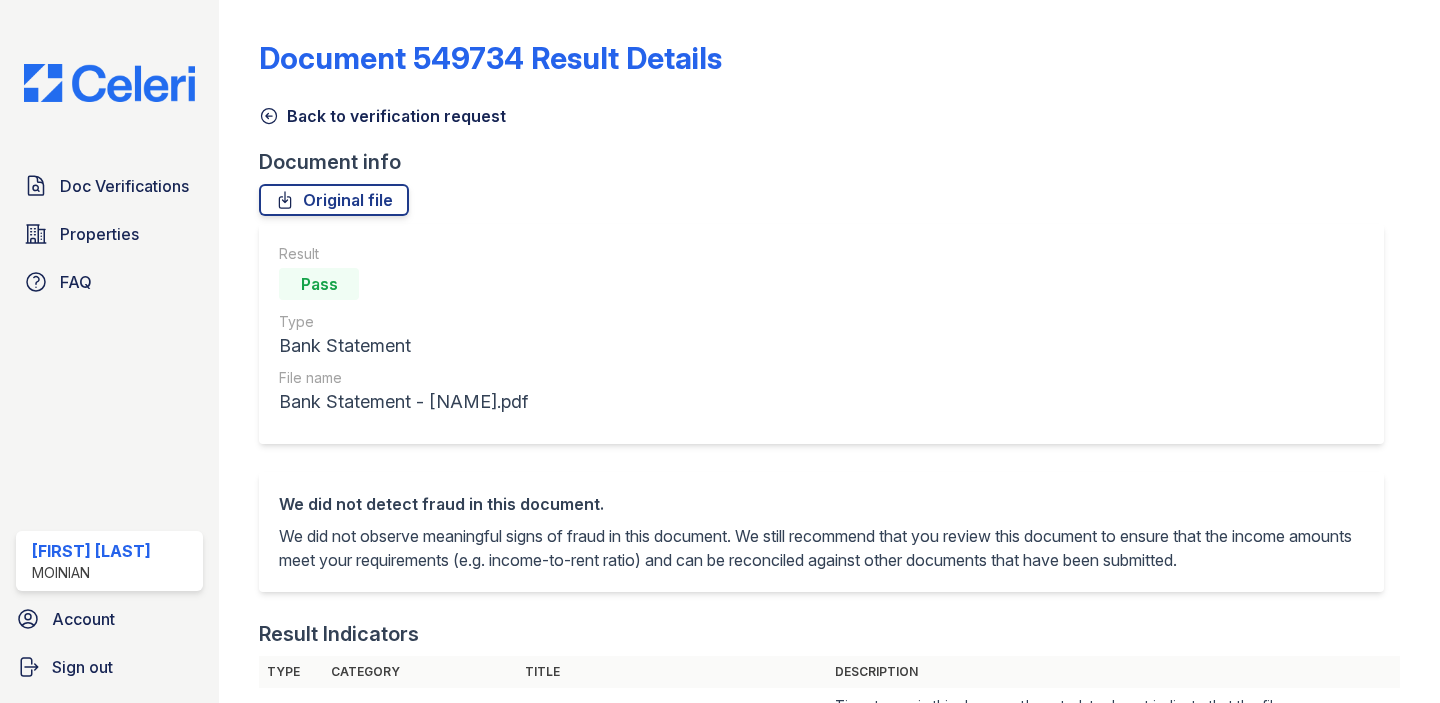 scroll, scrollTop: 0, scrollLeft: 0, axis: both 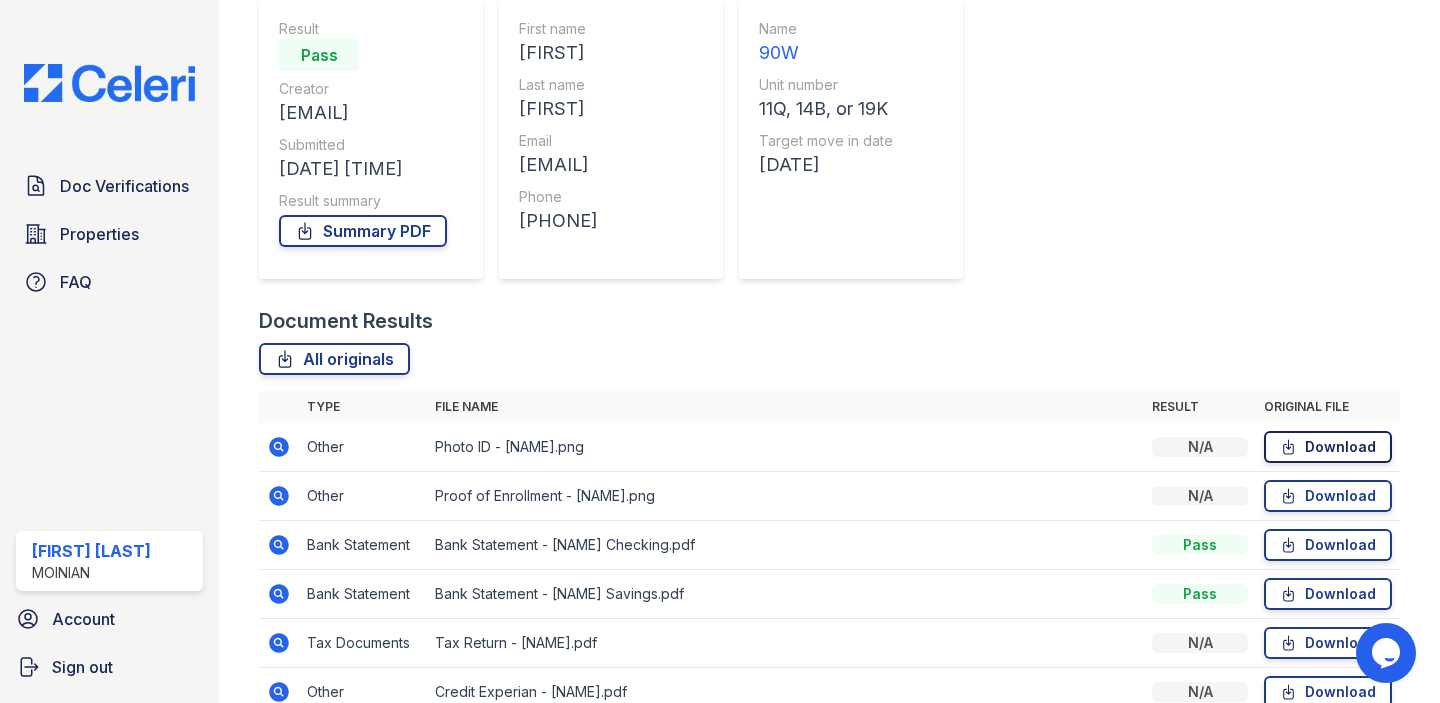 click on "Download" at bounding box center [1328, 447] 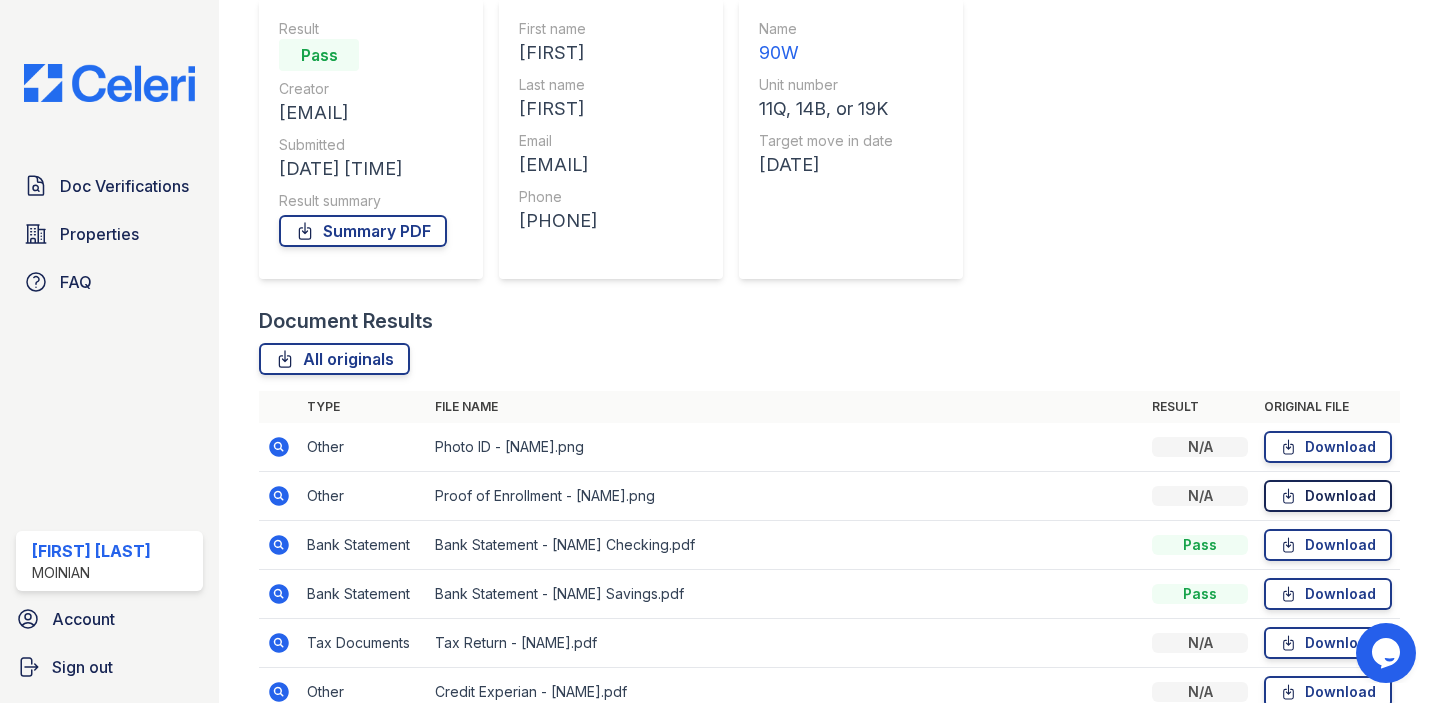 click on "Download" at bounding box center (1328, 496) 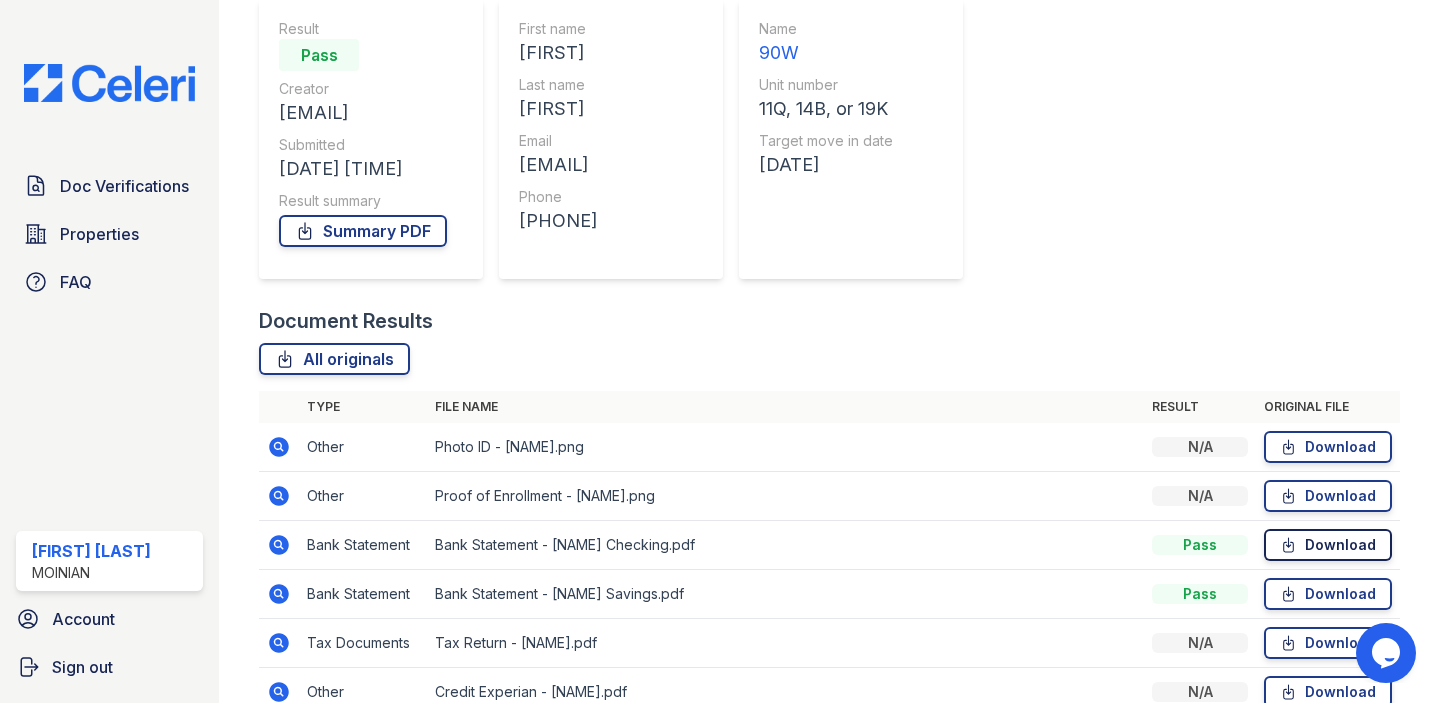 click on "Download" at bounding box center [1328, 545] 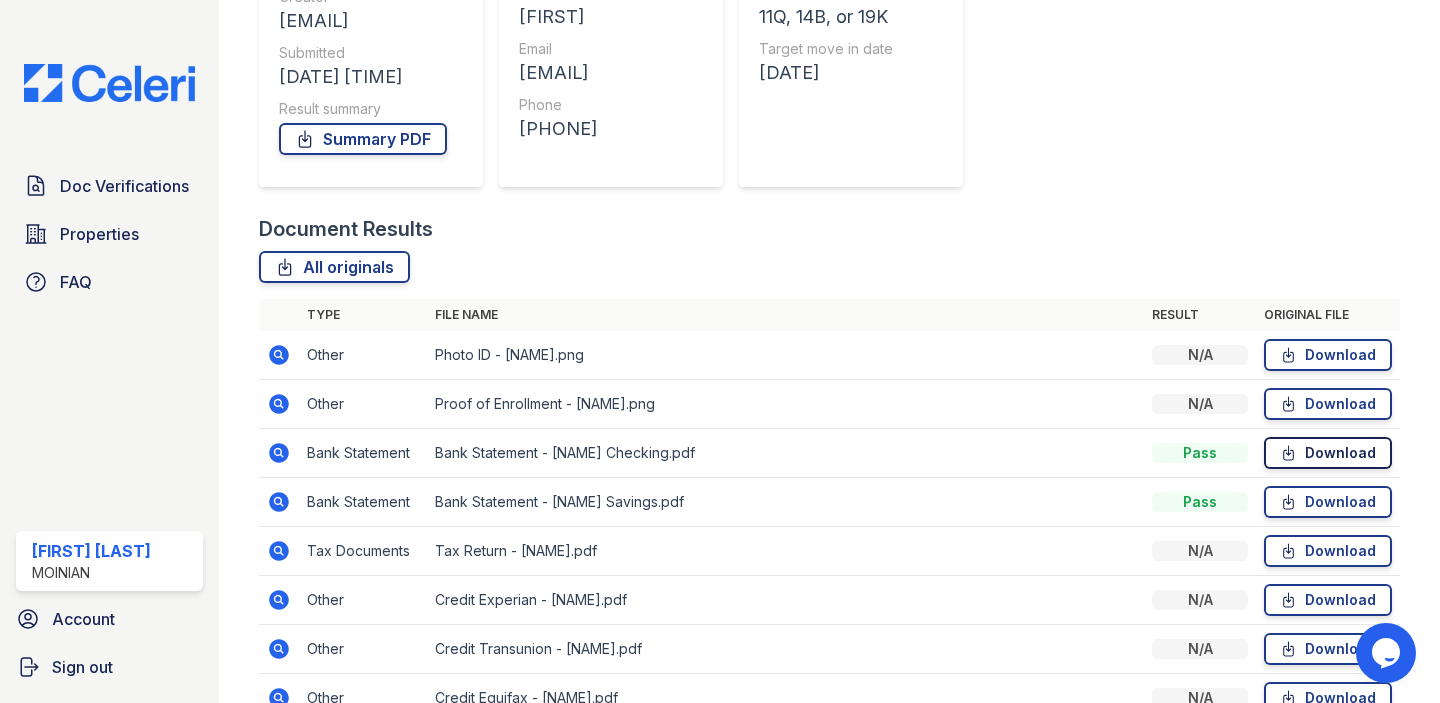 scroll, scrollTop: 284, scrollLeft: 0, axis: vertical 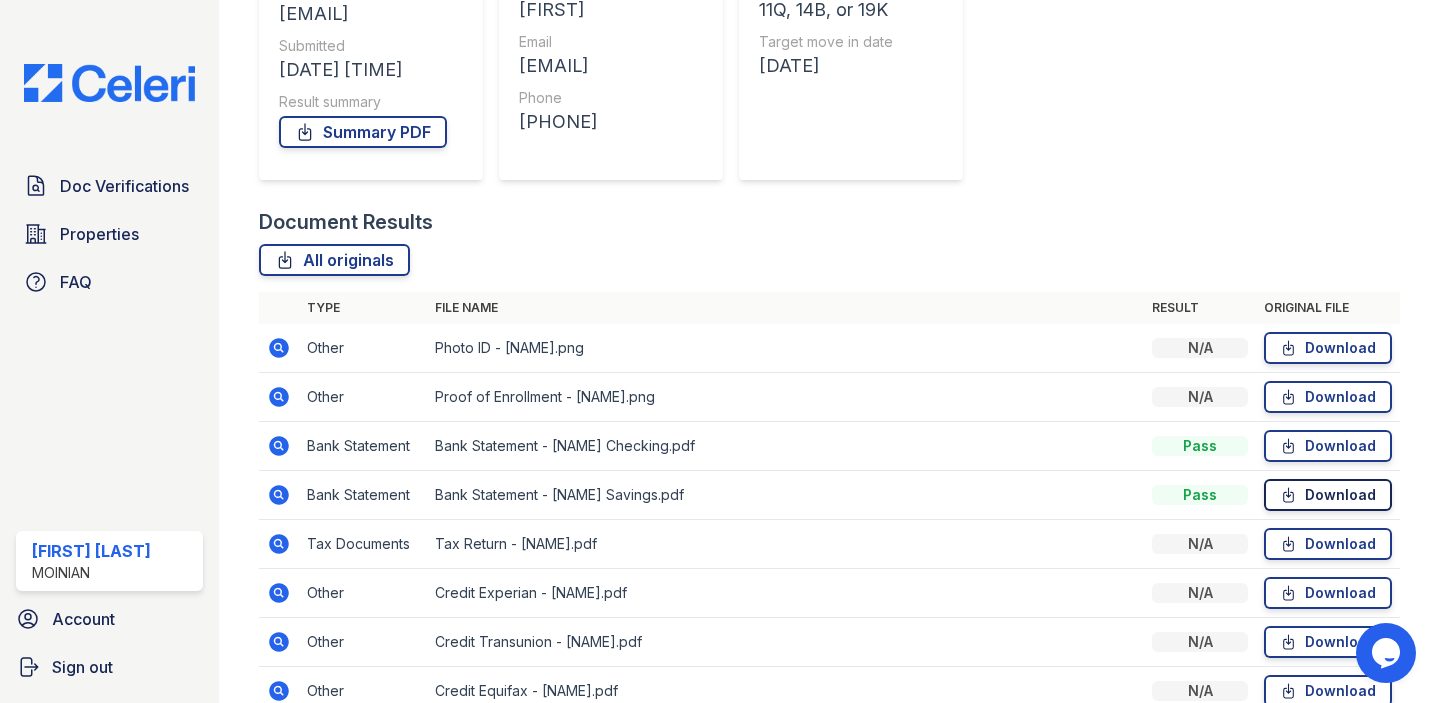 click on "Download" at bounding box center (1328, 495) 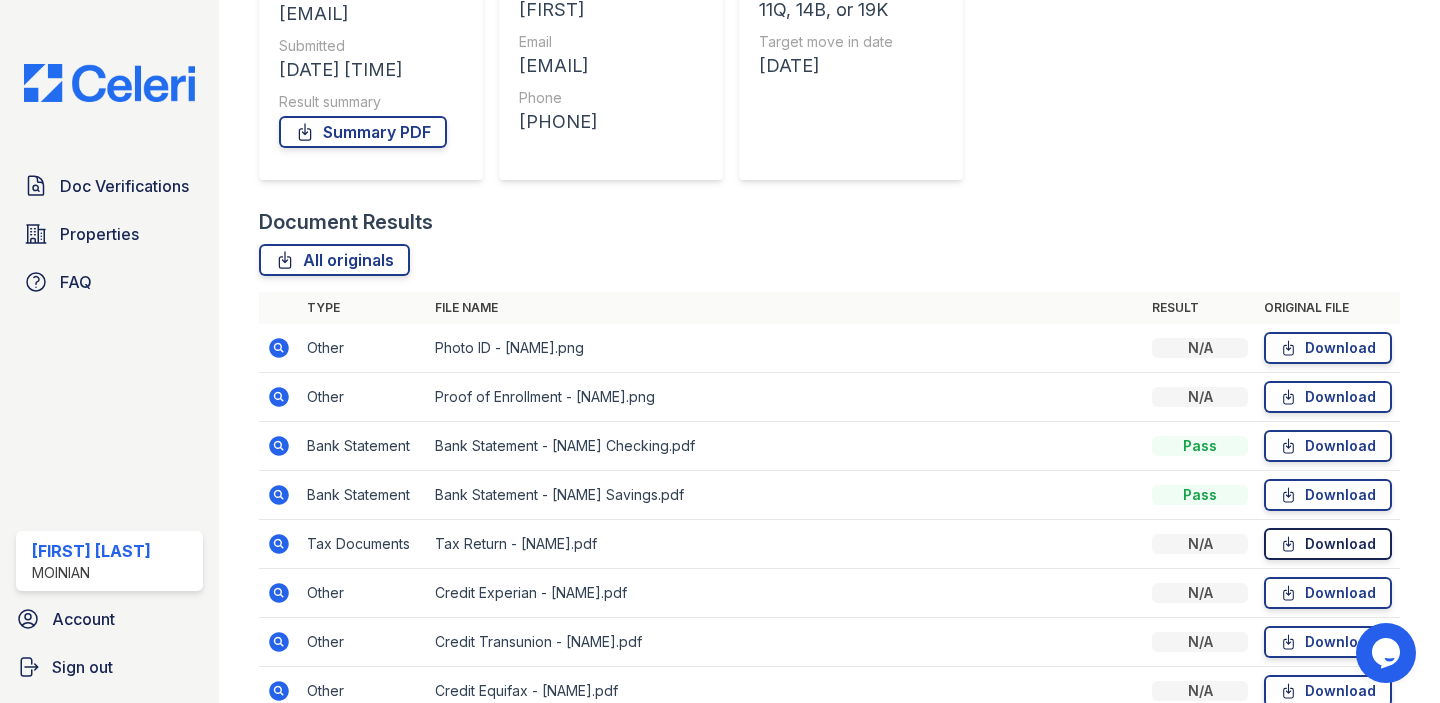 click on "Download" at bounding box center [1328, 544] 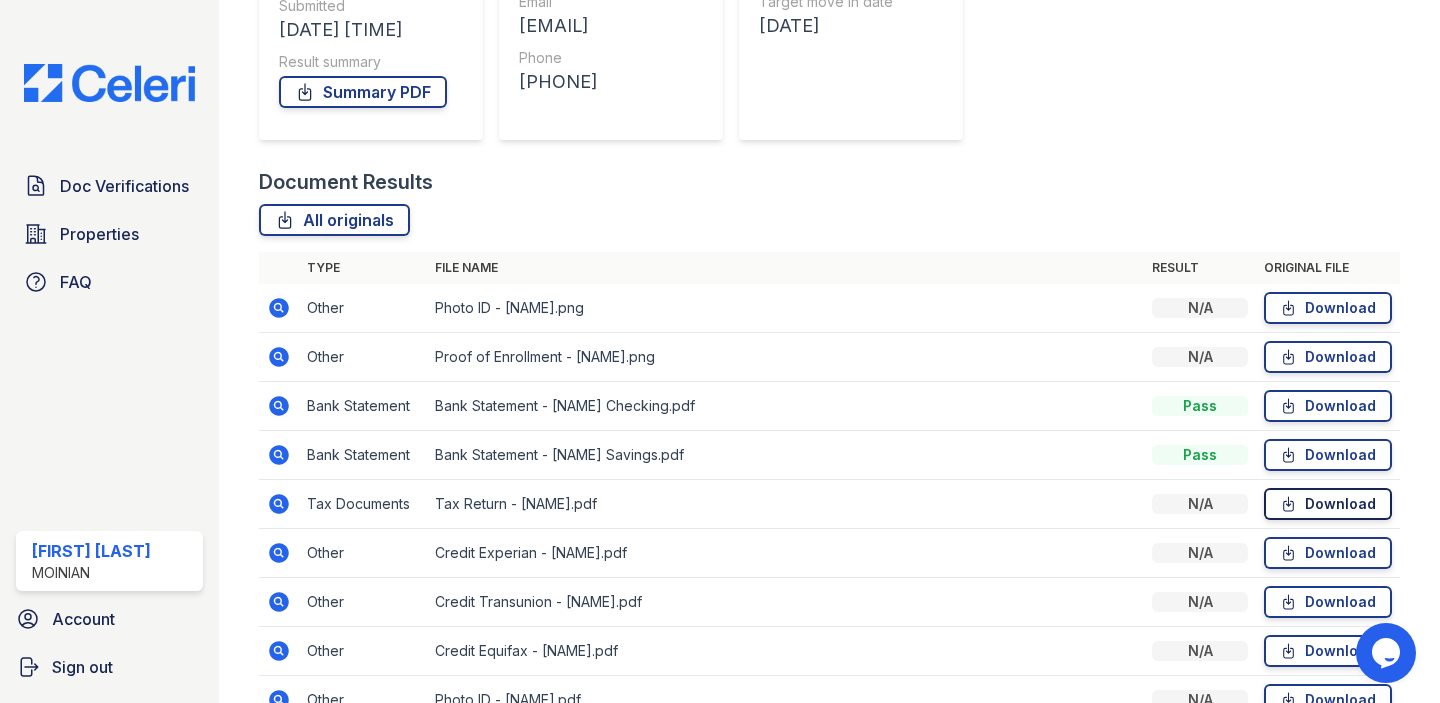 scroll, scrollTop: 348, scrollLeft: 0, axis: vertical 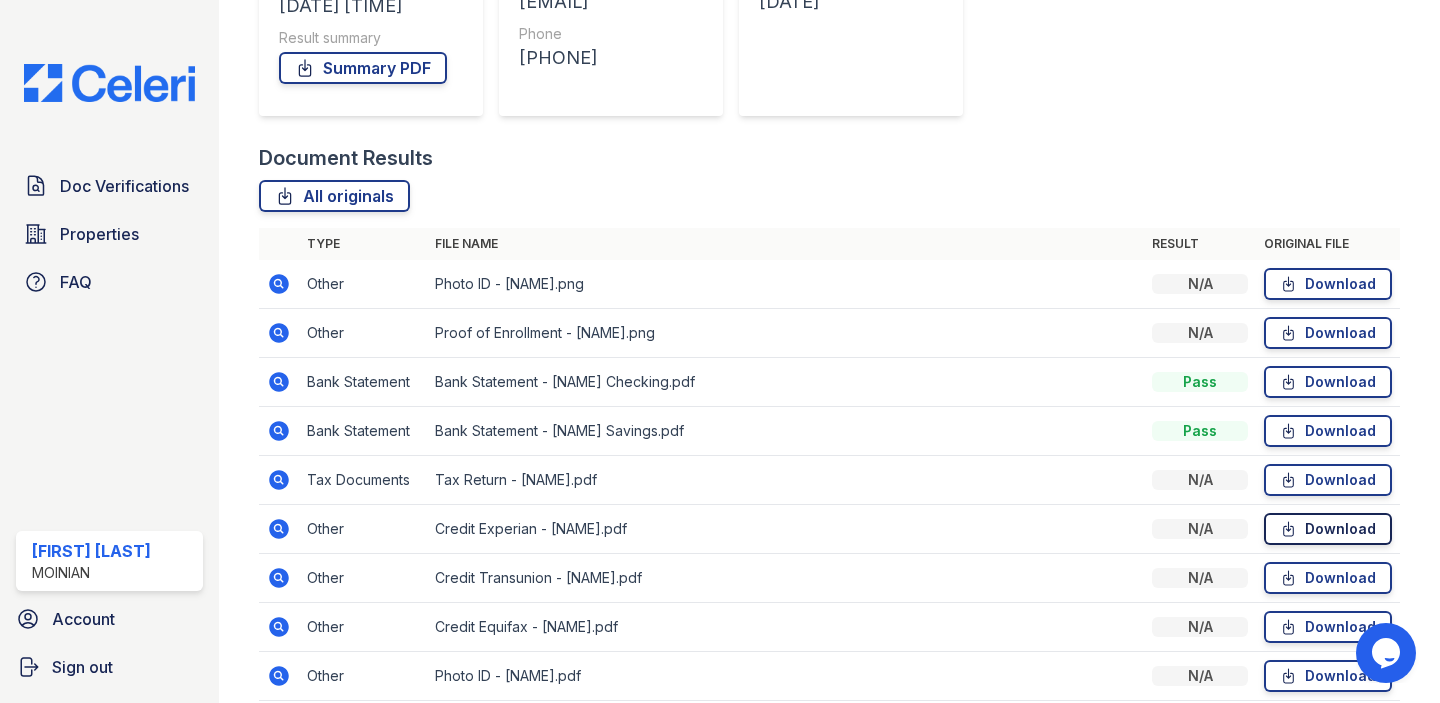 click on "Download" at bounding box center [1328, 529] 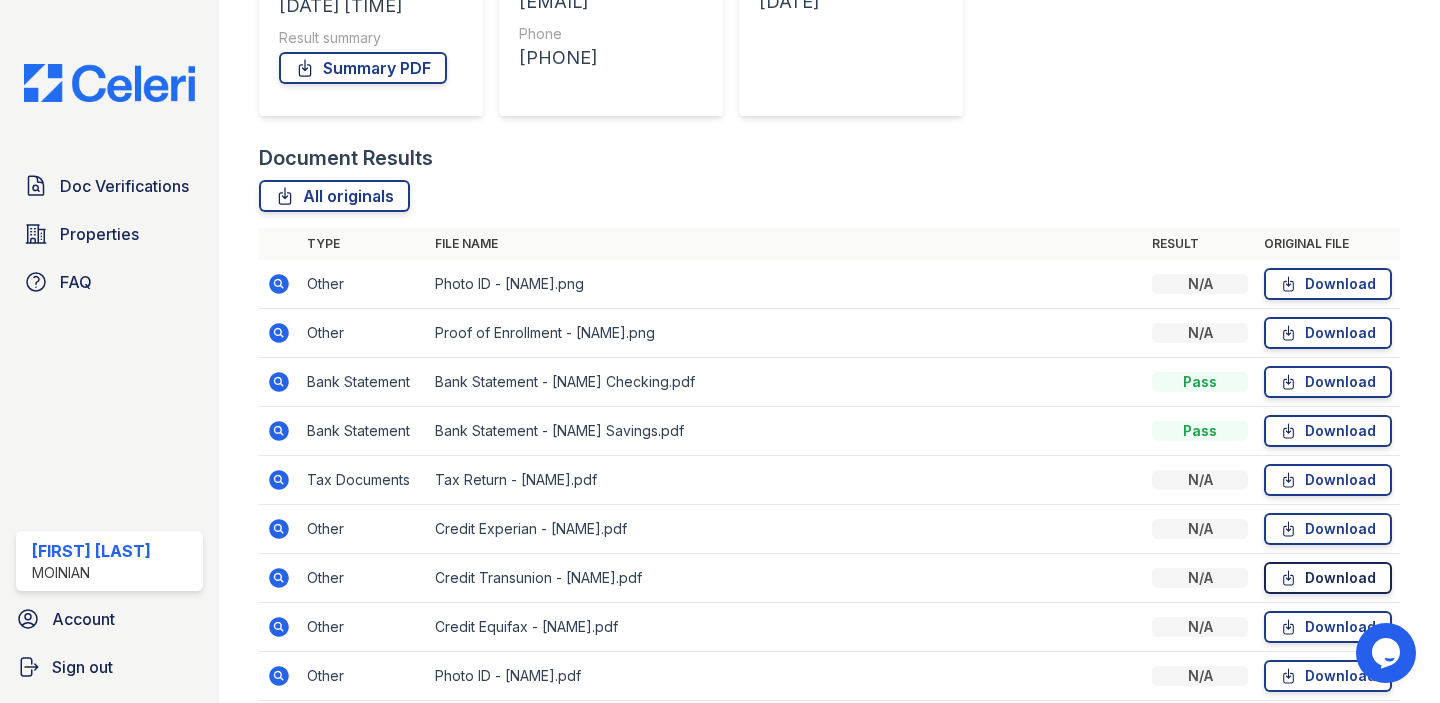 click on "Download" at bounding box center (1328, 578) 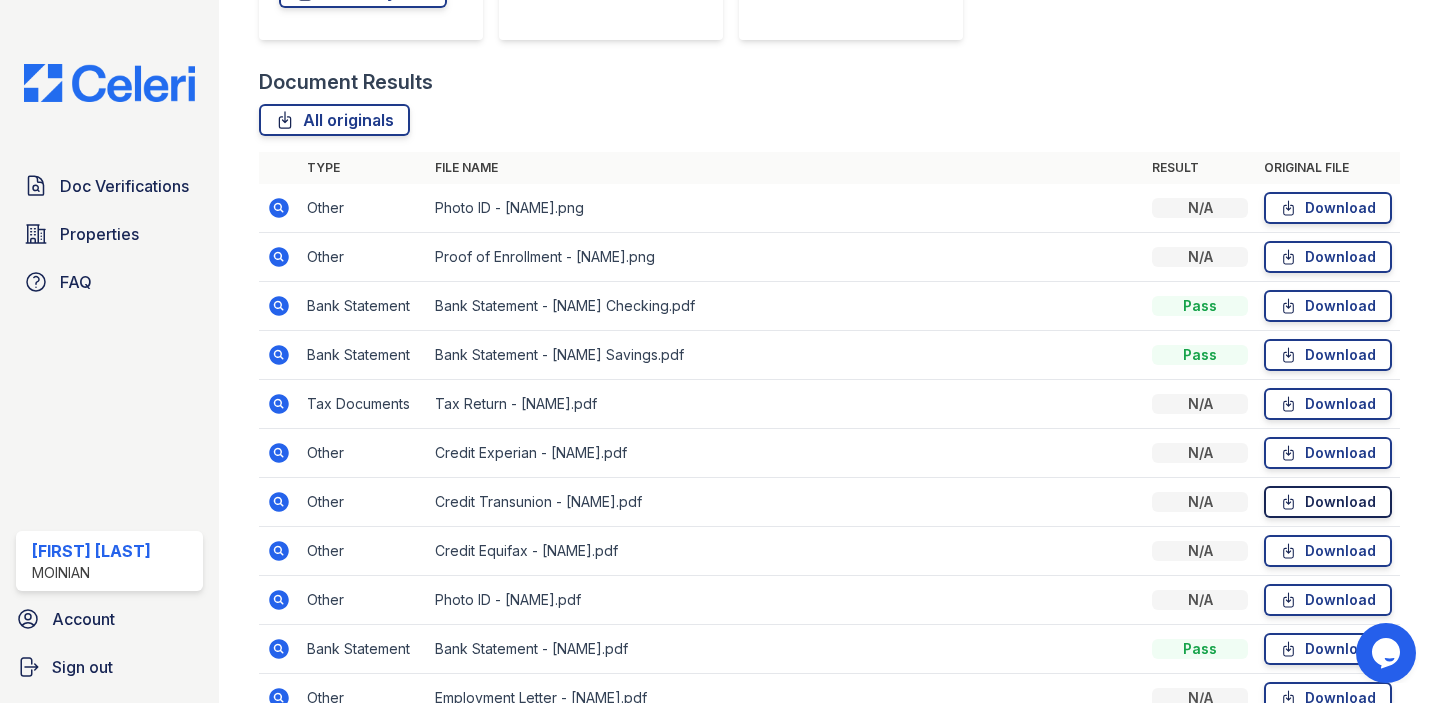 scroll, scrollTop: 431, scrollLeft: 0, axis: vertical 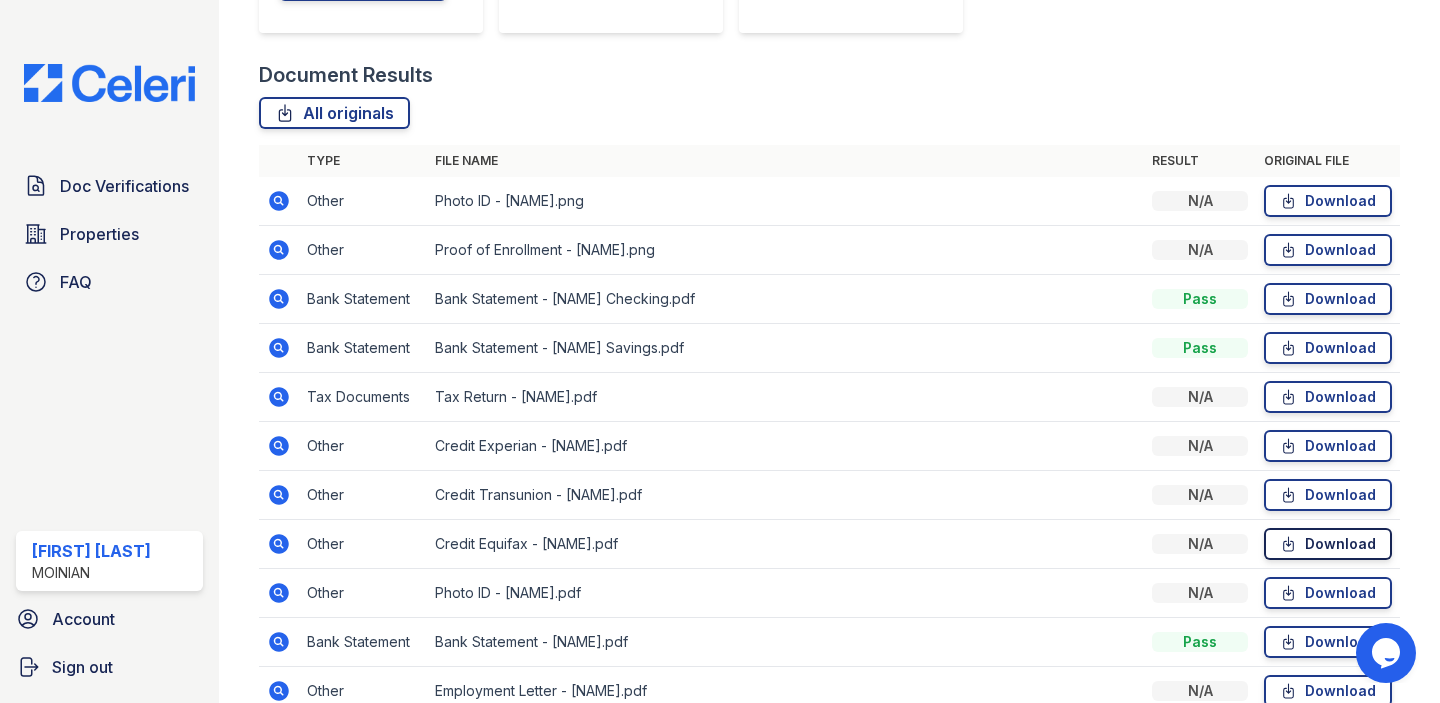 click on "Download" at bounding box center (1328, 544) 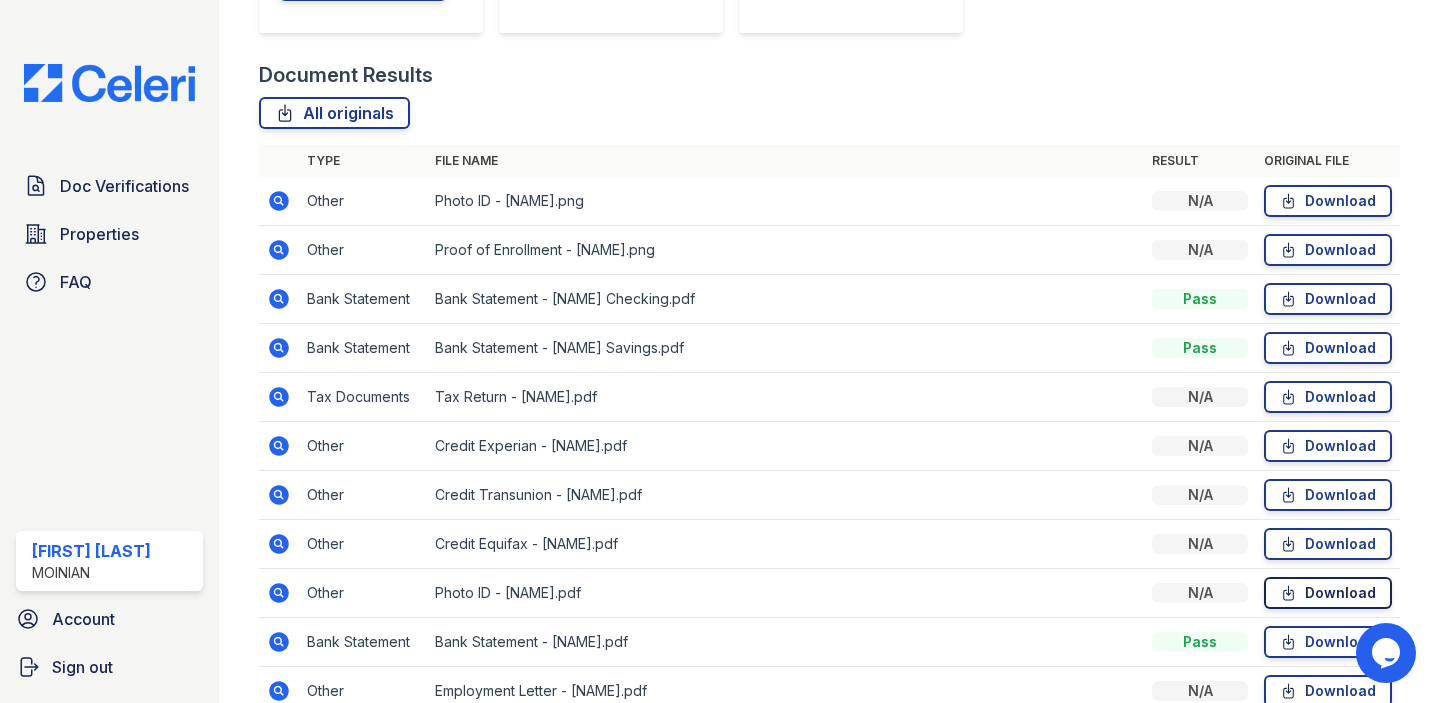 click on "Download" at bounding box center (1328, 593) 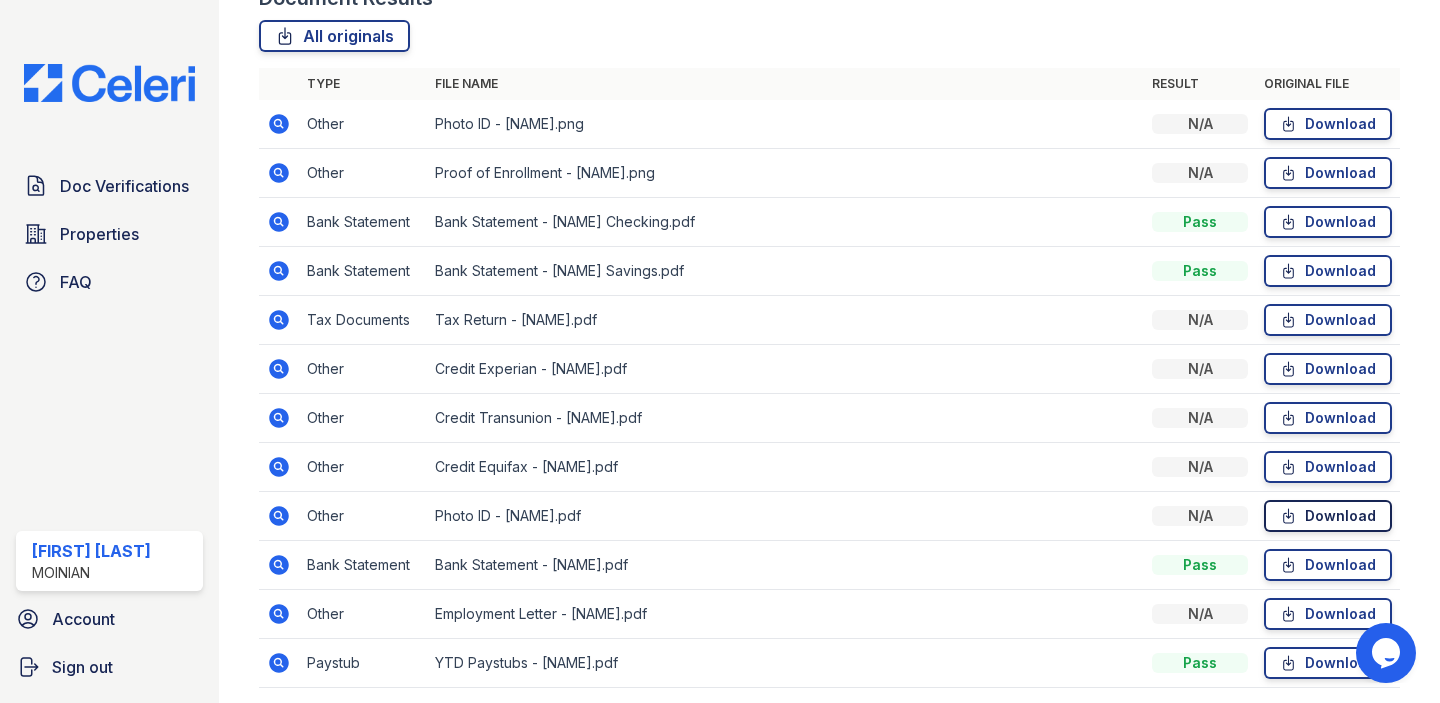 scroll, scrollTop: 531, scrollLeft: 0, axis: vertical 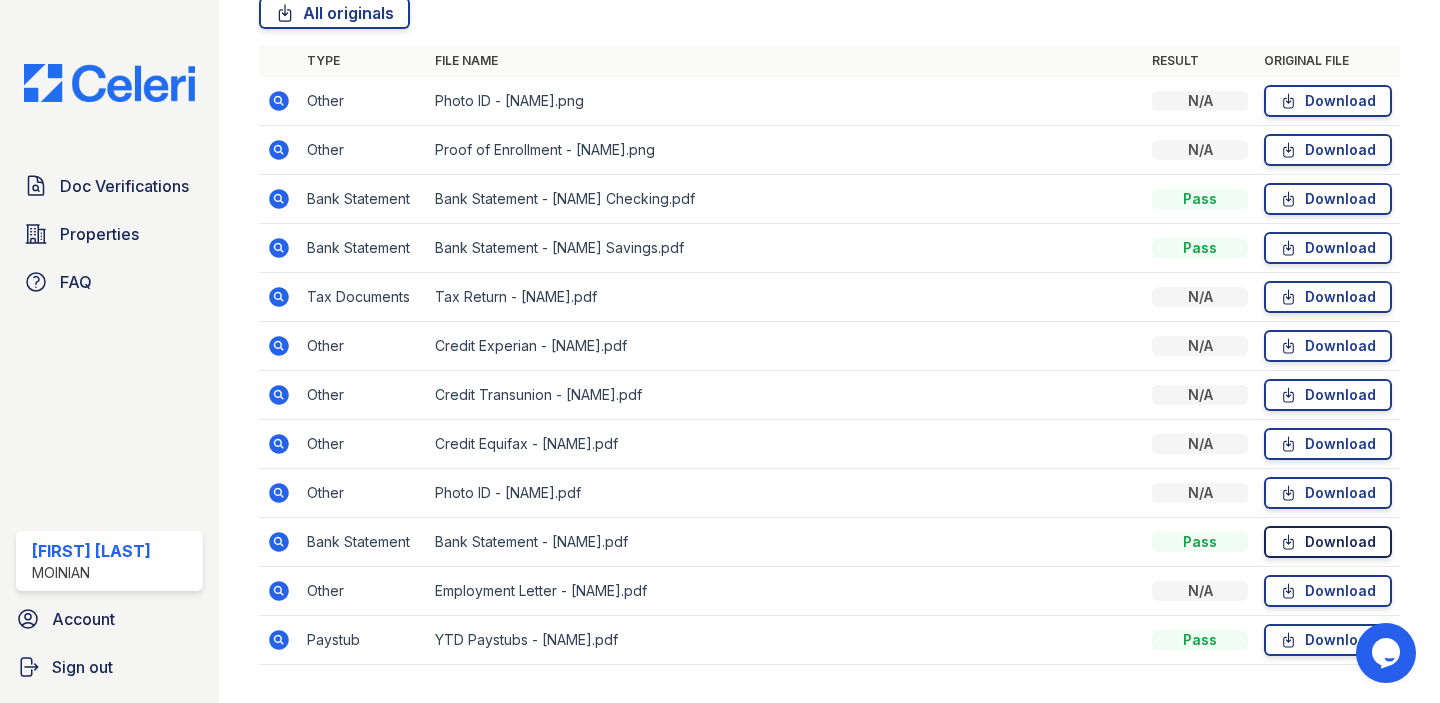 click on "Download" at bounding box center (1328, 542) 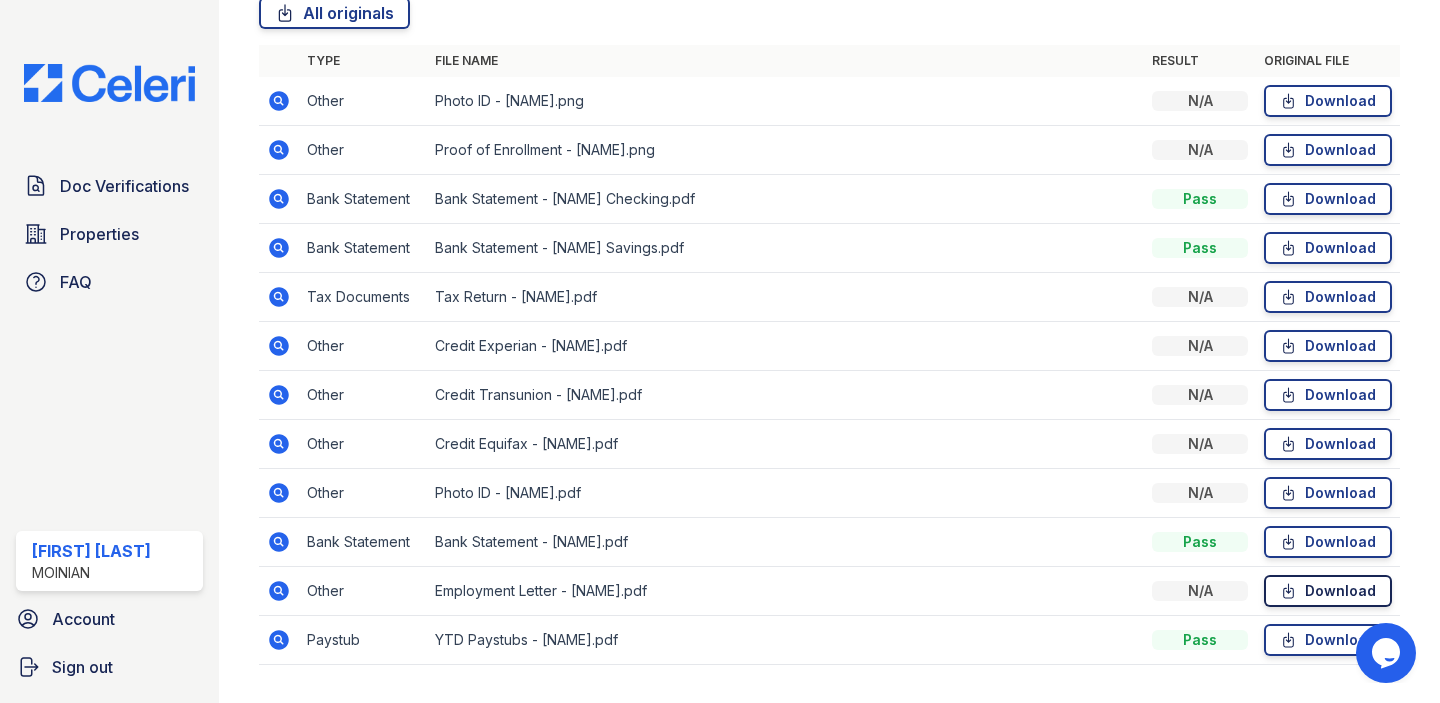 click on "Download" at bounding box center [1328, 591] 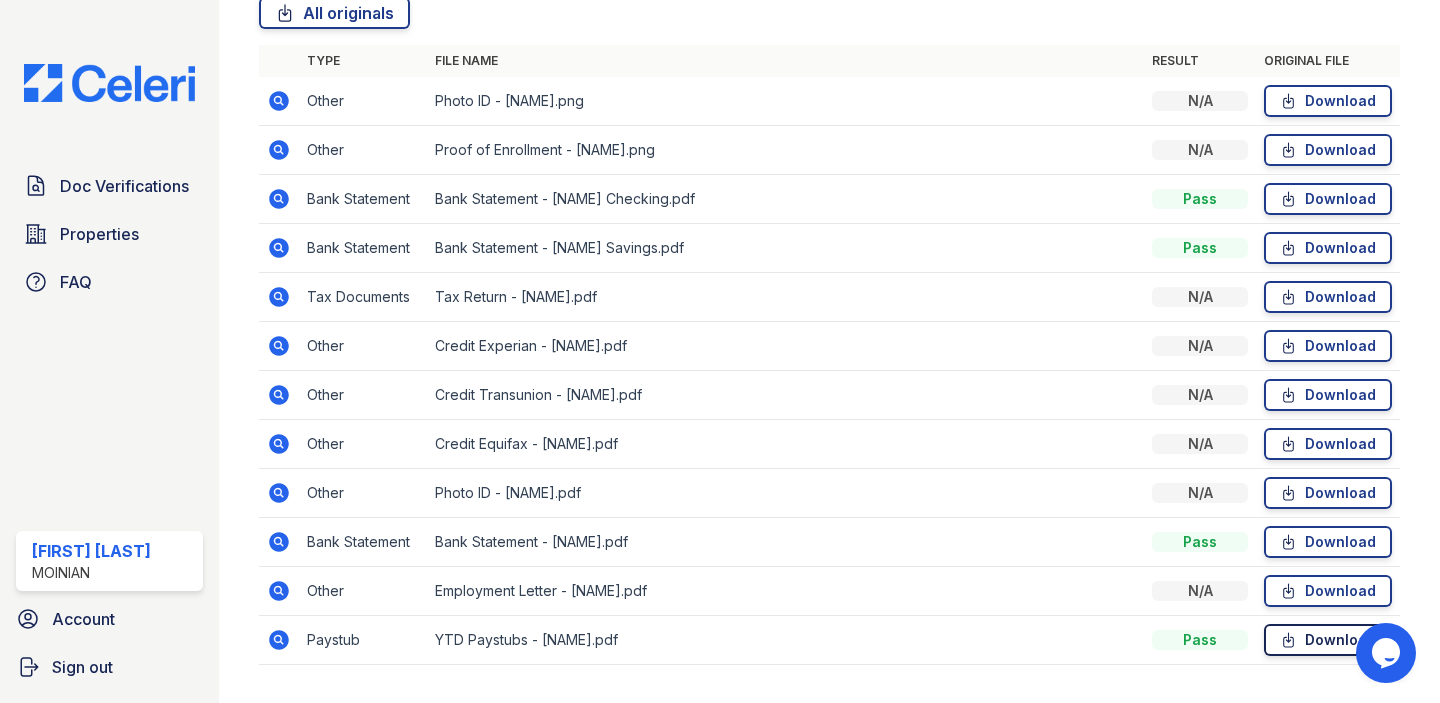 click on "Download" at bounding box center (1328, 640) 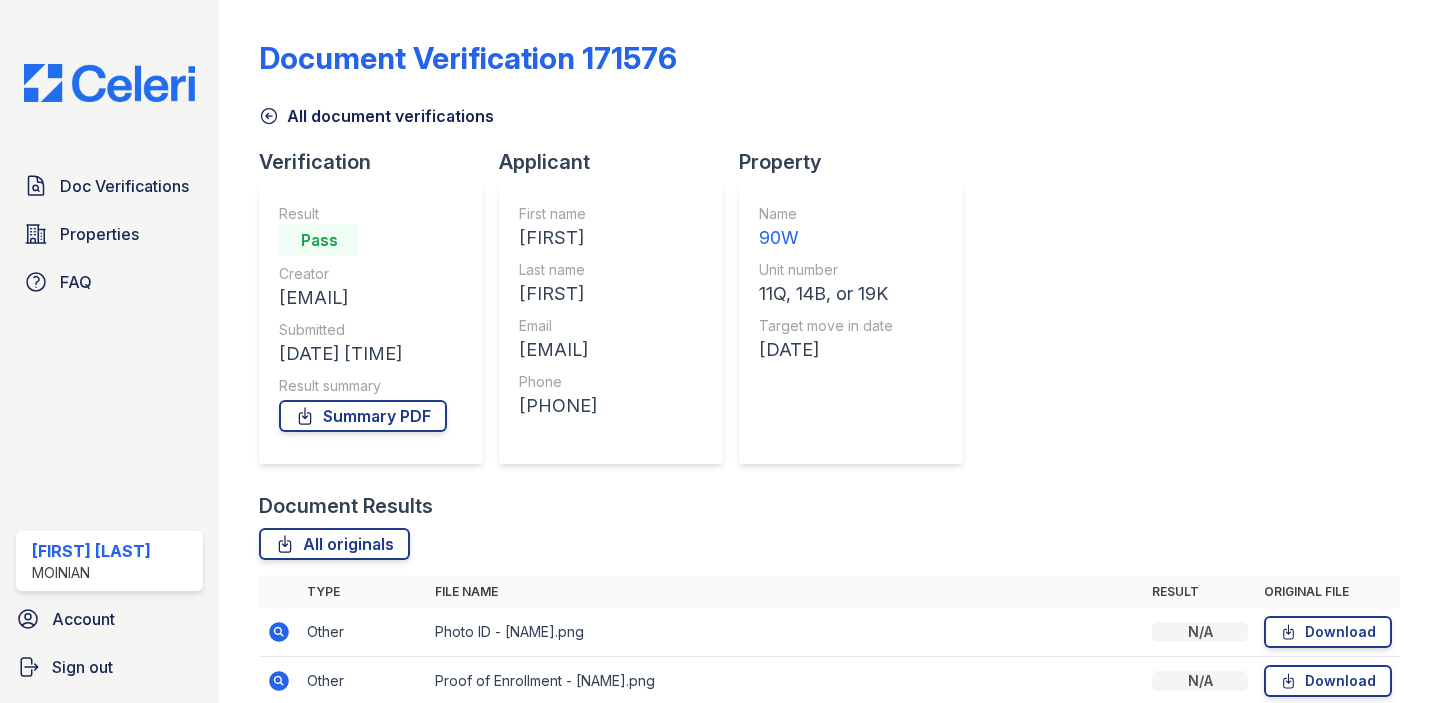 scroll, scrollTop: 0, scrollLeft: 0, axis: both 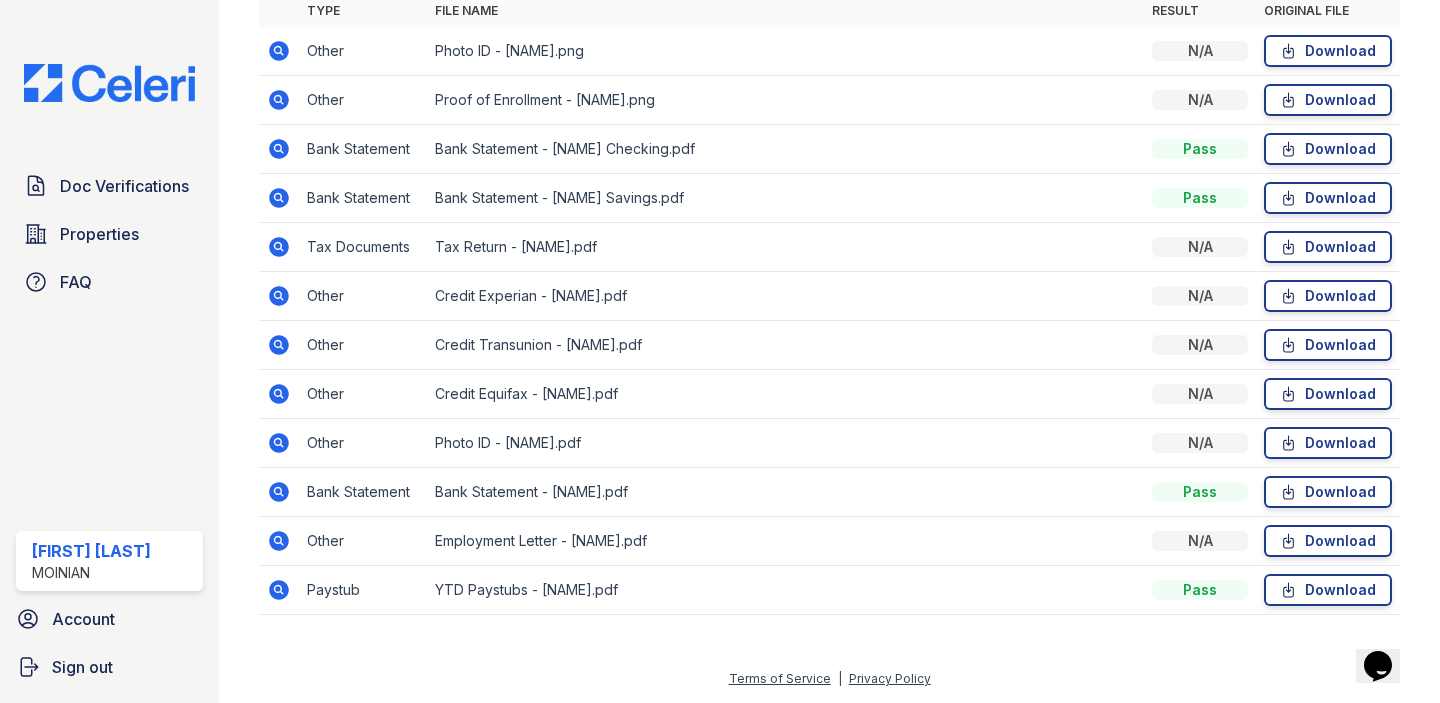 click 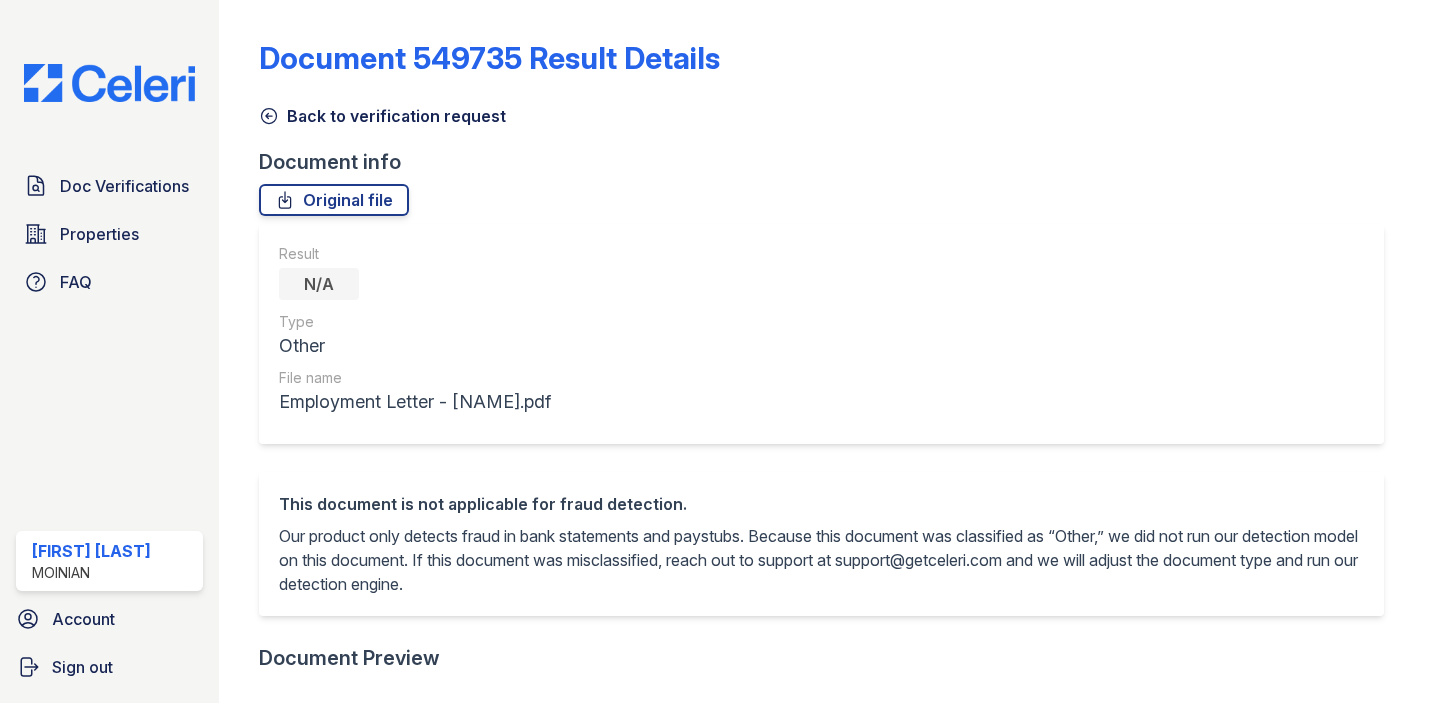 scroll, scrollTop: 0, scrollLeft: 0, axis: both 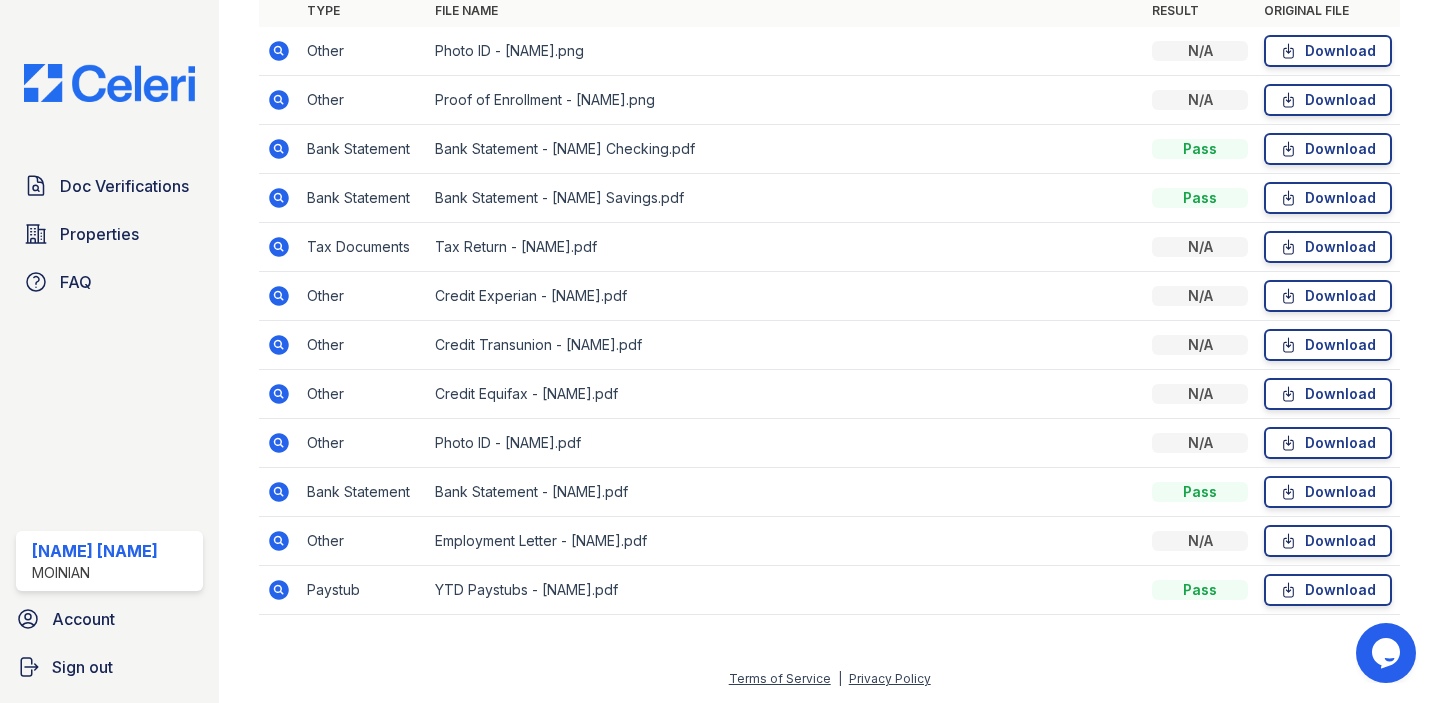 click at bounding box center [279, 492] 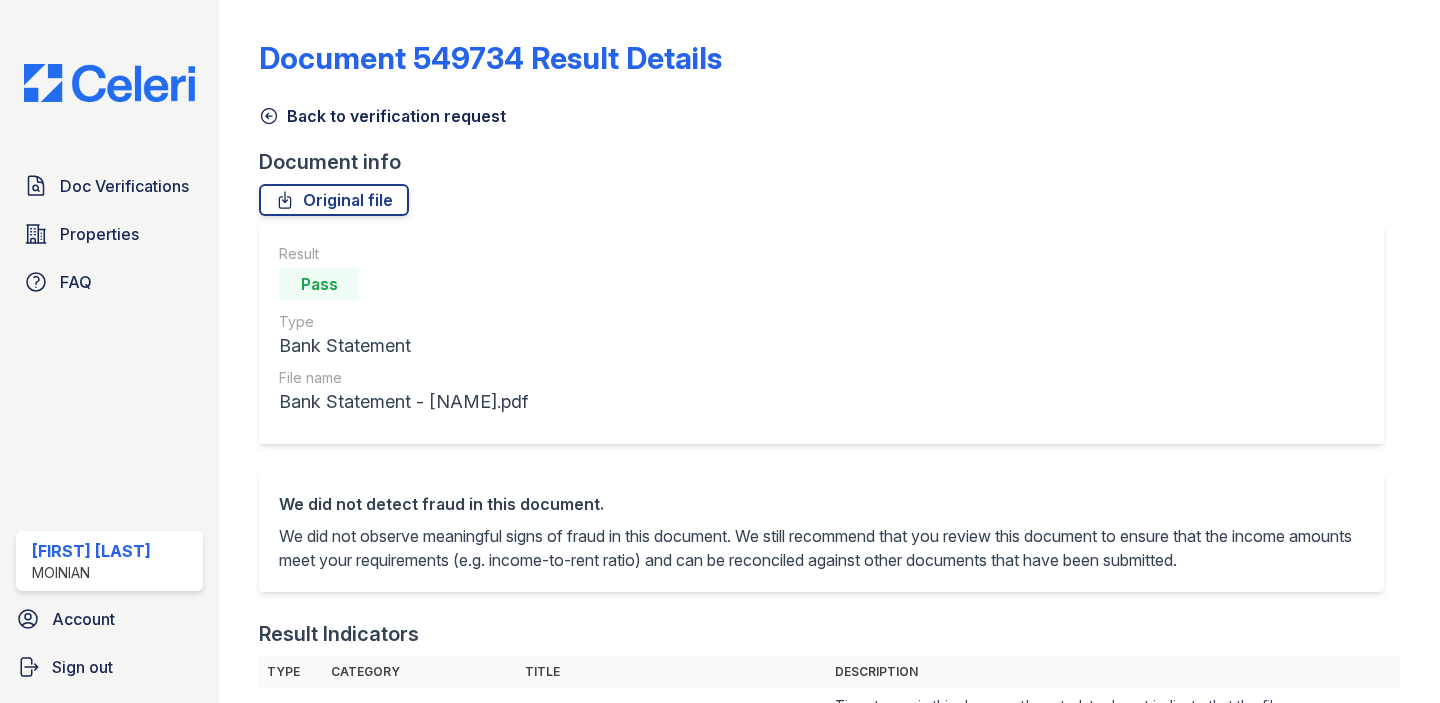 scroll, scrollTop: 0, scrollLeft: 0, axis: both 